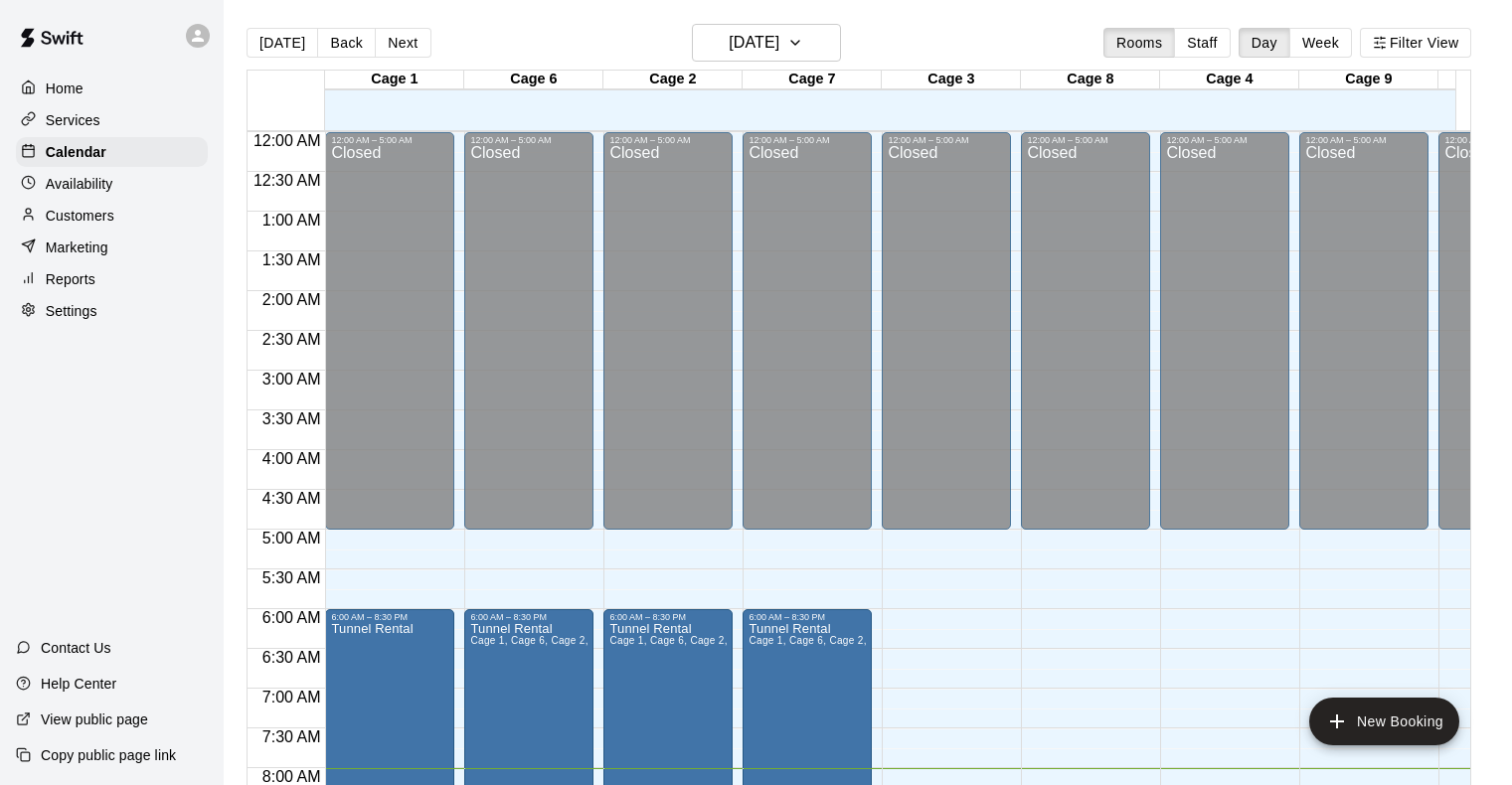 scroll, scrollTop: 0, scrollLeft: 0, axis: both 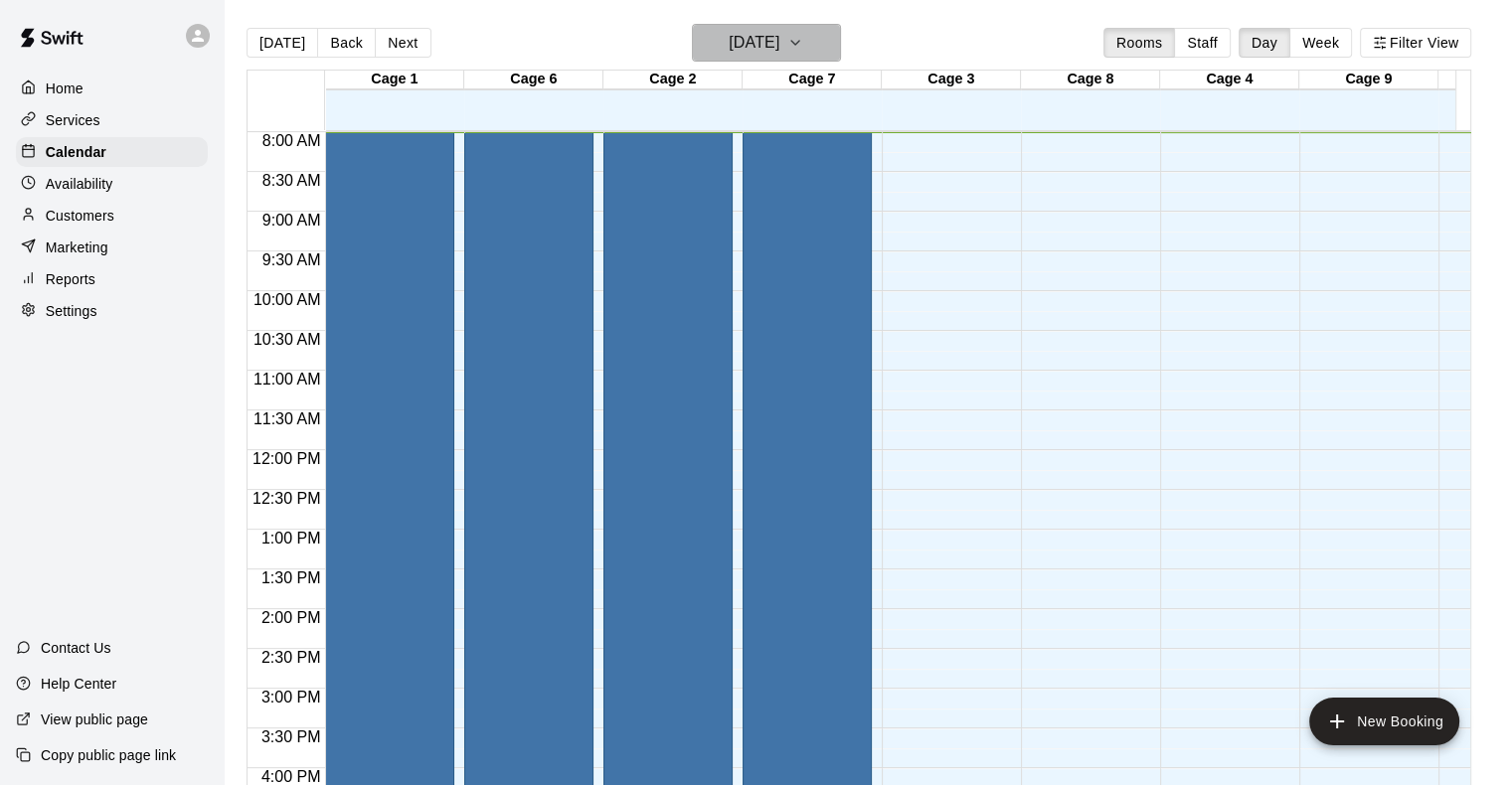 click 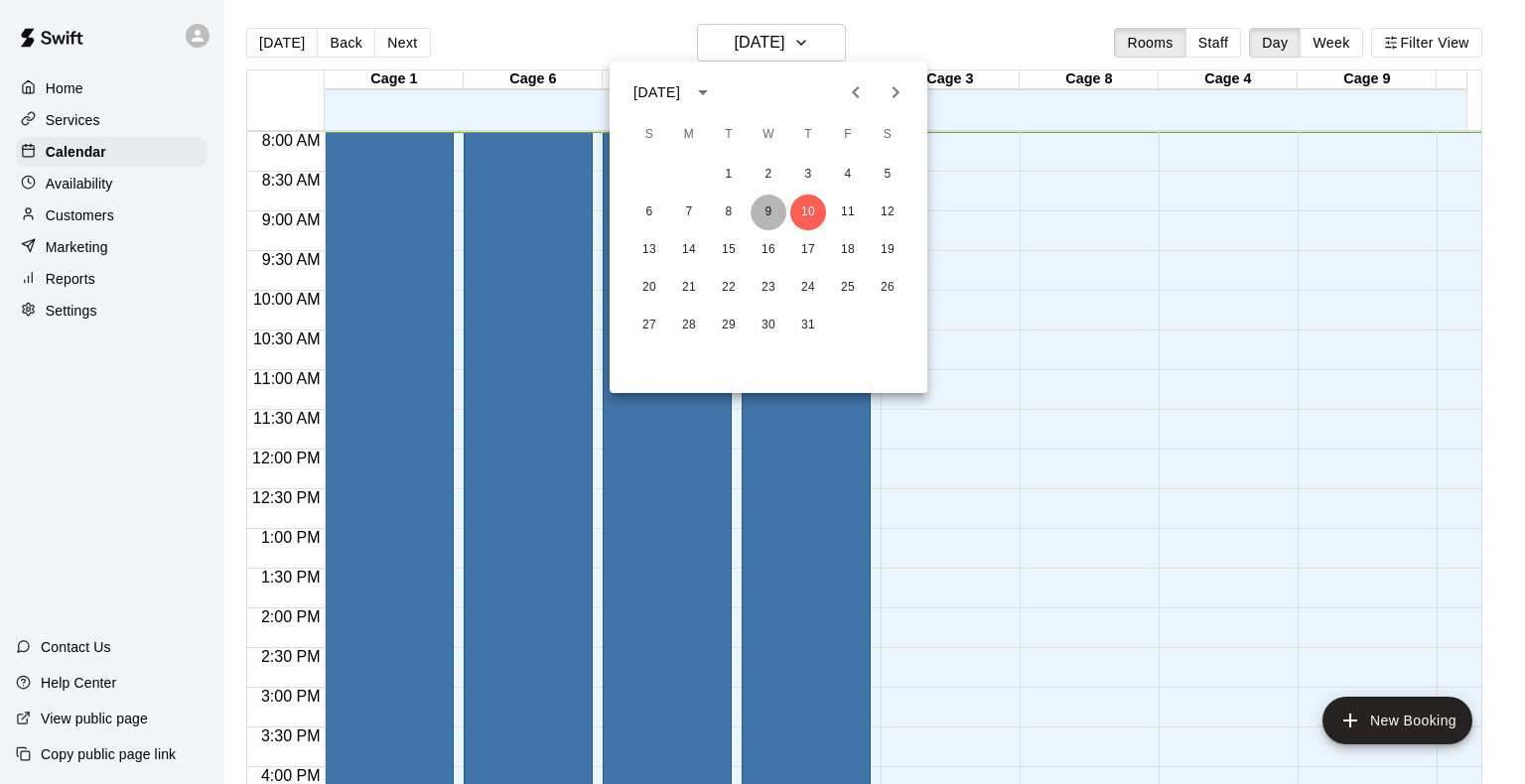 click on "9" at bounding box center (768, 212) 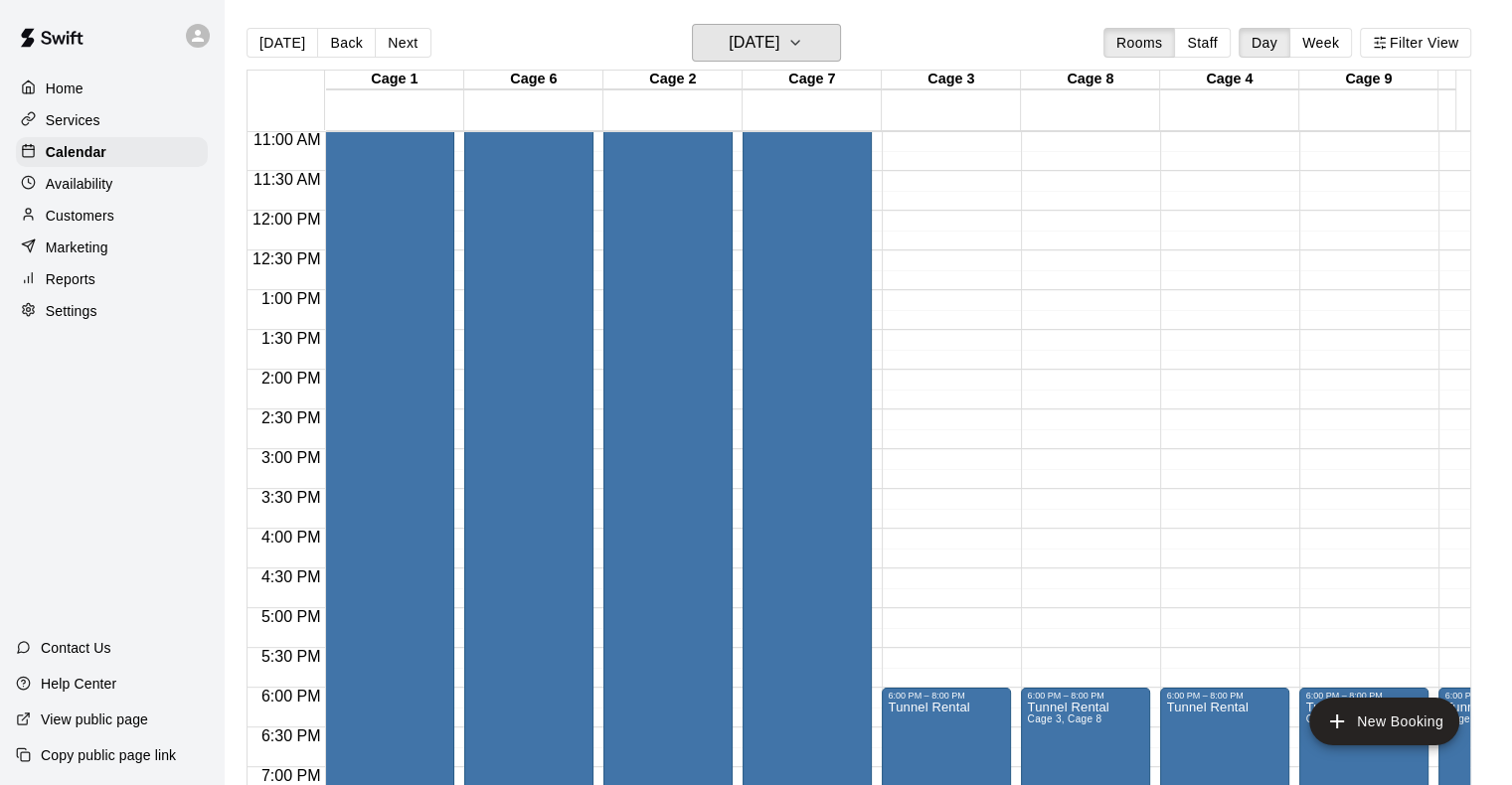scroll, scrollTop: 877, scrollLeft: 0, axis: vertical 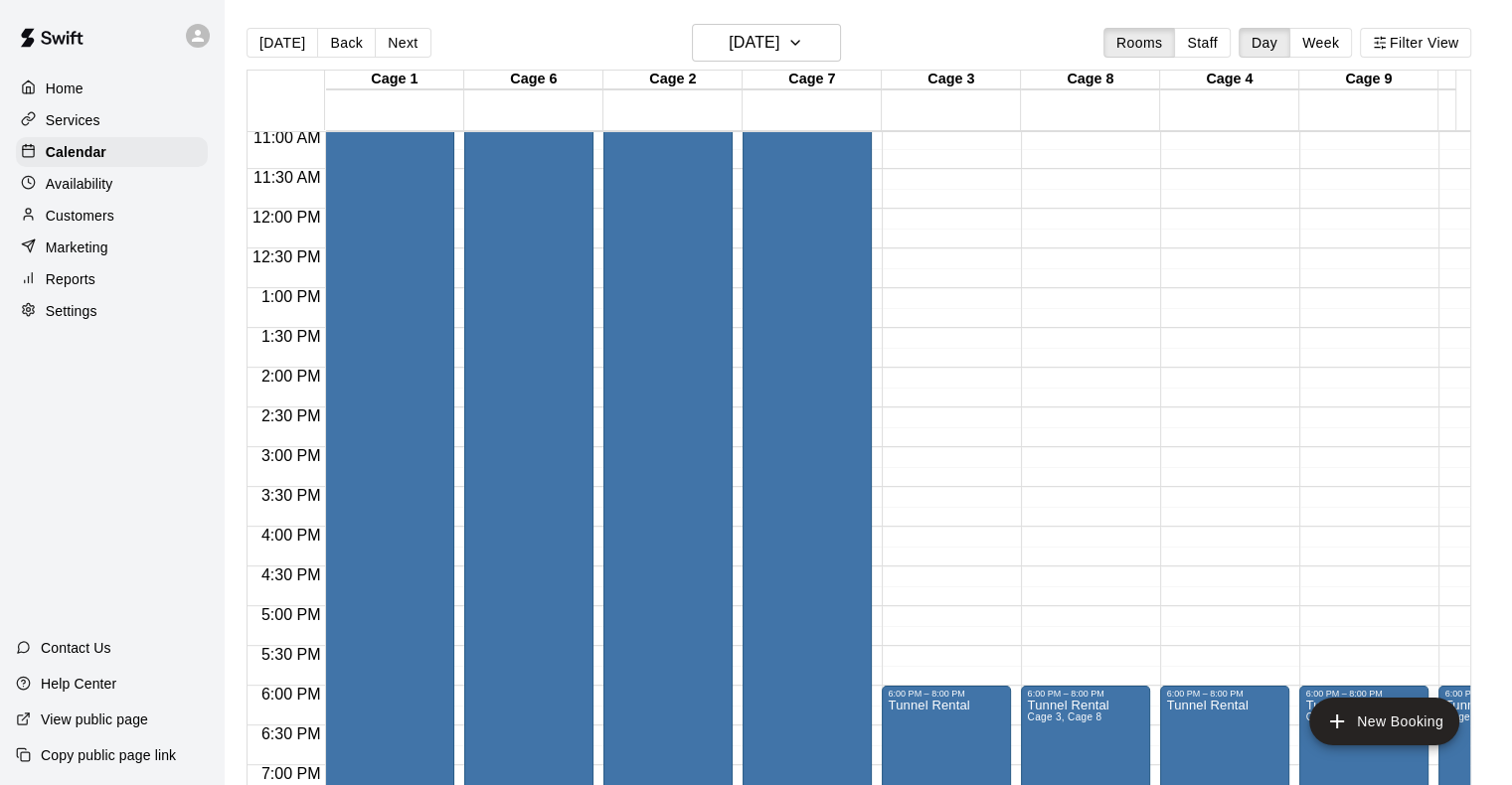 click on "12:00 AM – 5:00 AM Closed 6:00 PM – 8:00 PM Tunnel Rental 11:00 PM – 11:59 PM Closed" at bounding box center (946, 209) 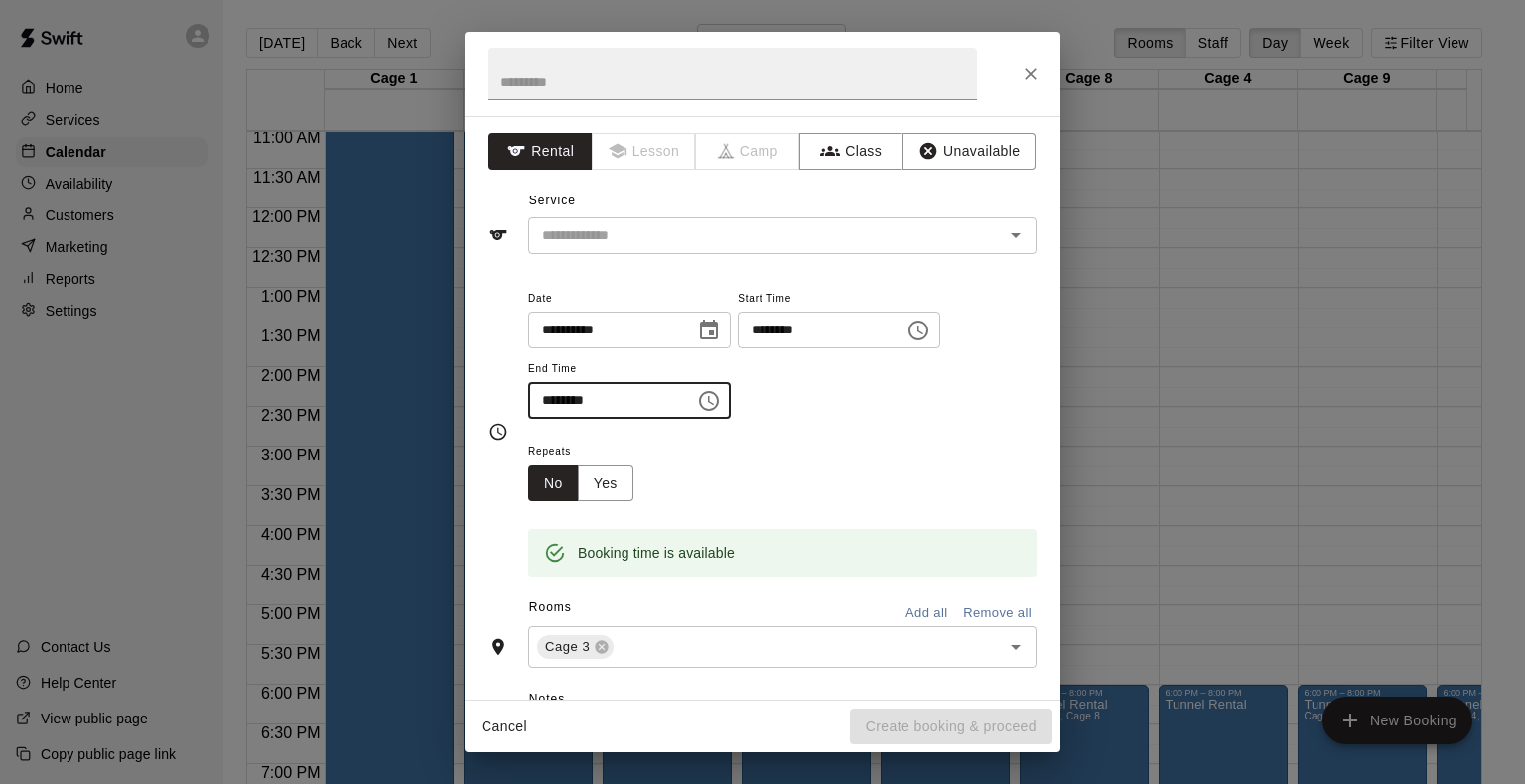 click on "********" at bounding box center [605, 400] 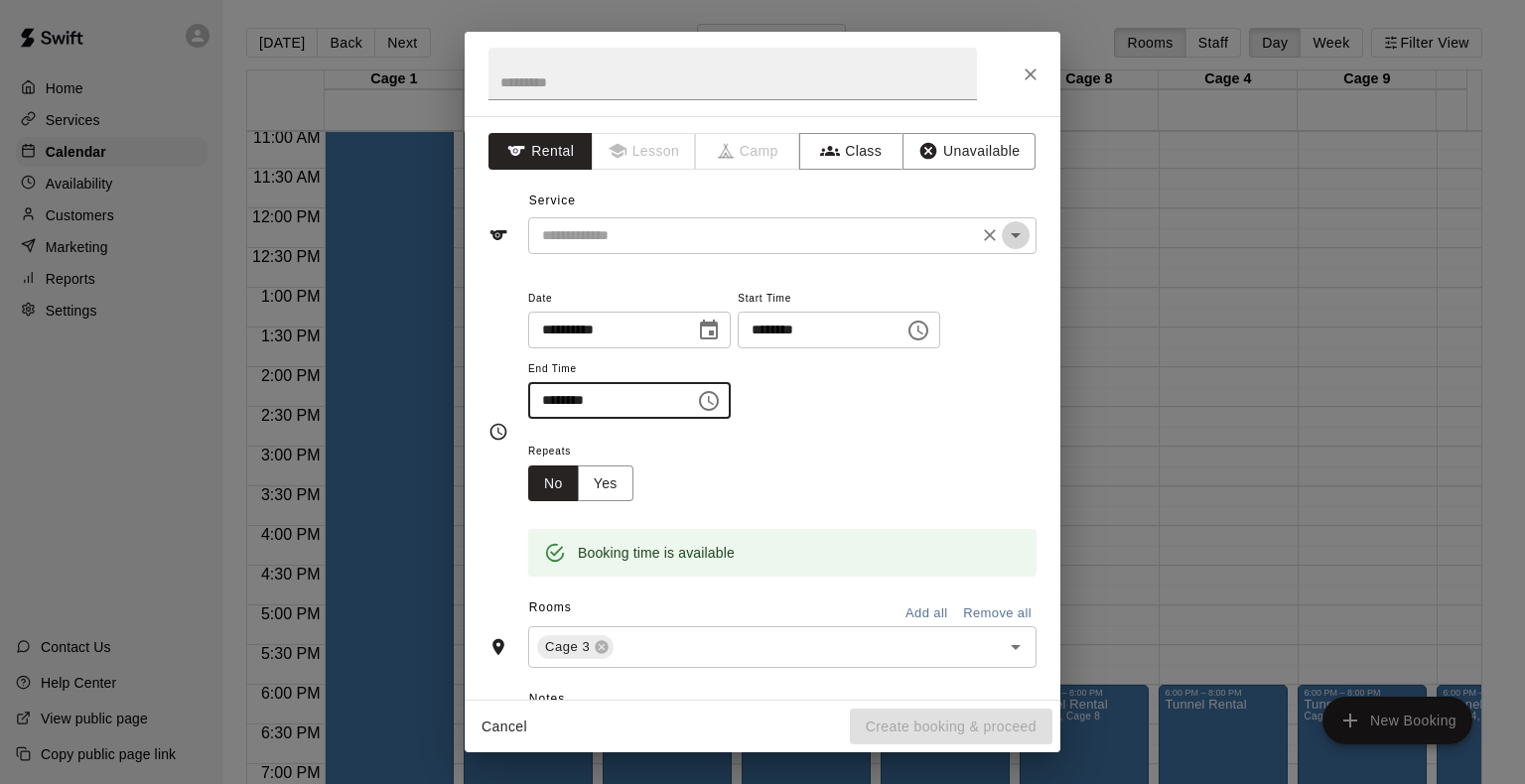 click 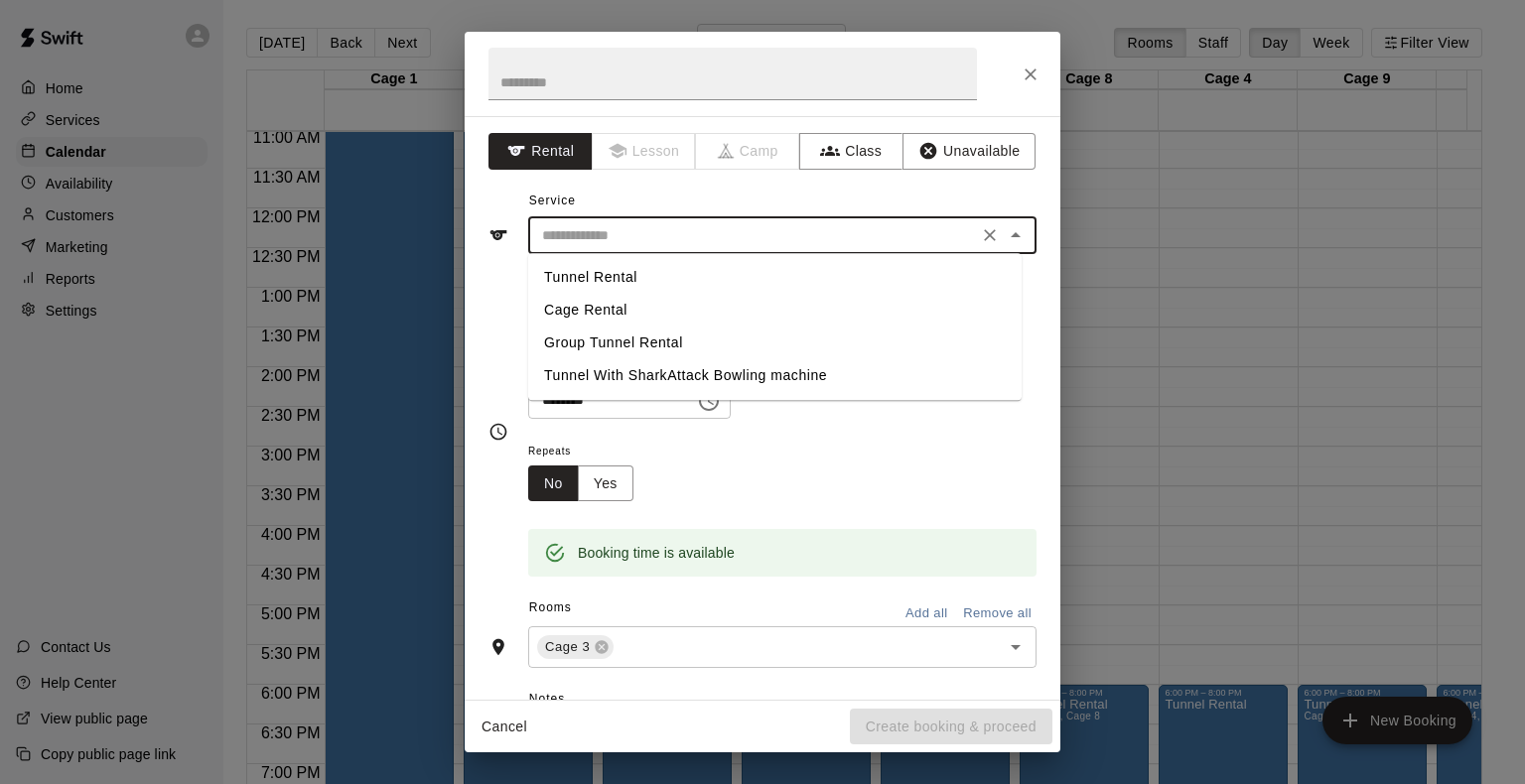 click on "Tunnel Rental" at bounding box center (774, 277) 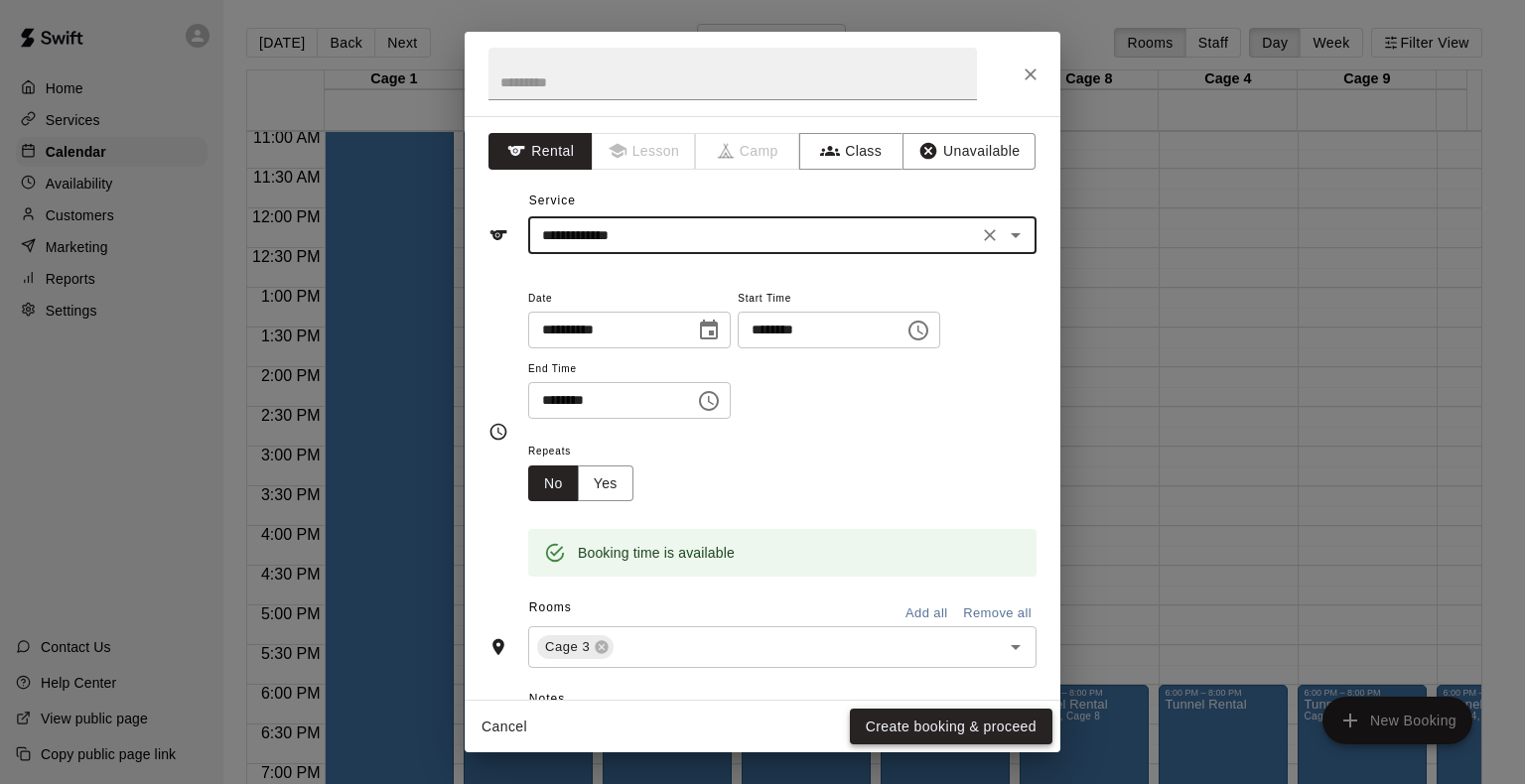 click on "Create booking & proceed" at bounding box center (951, 726) 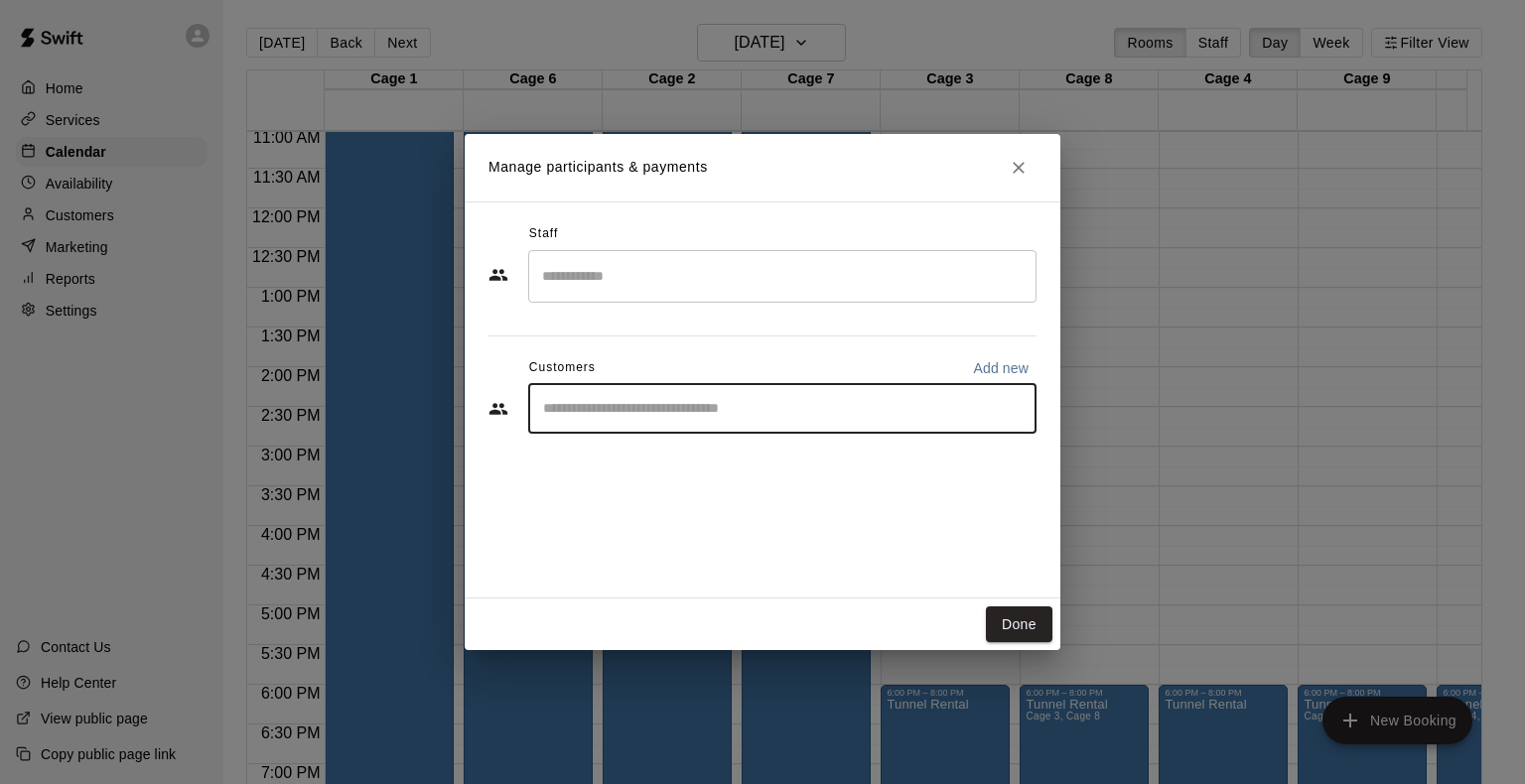 click at bounding box center (782, 409) 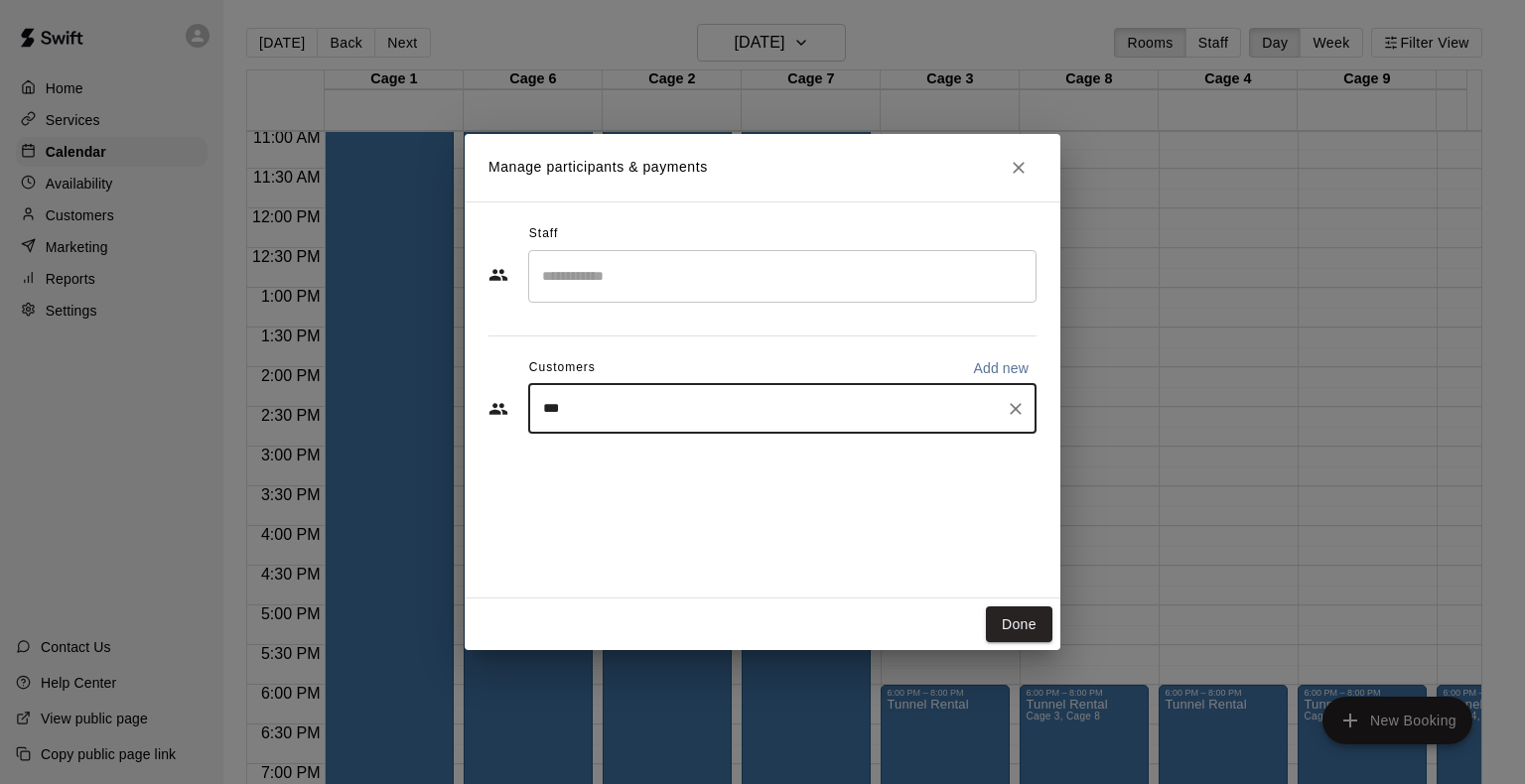 type on "****" 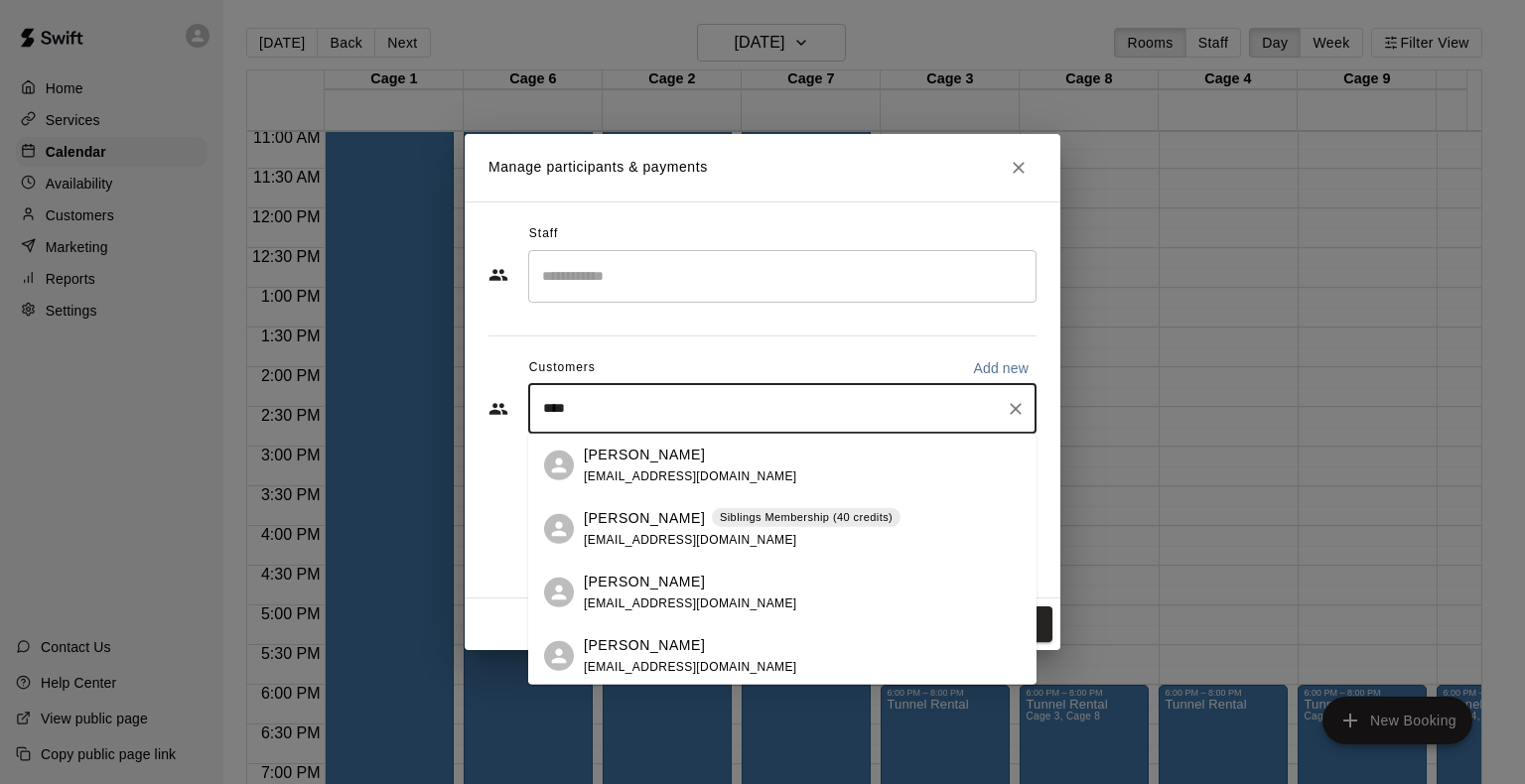 click on "[PERSON_NAME]" at bounding box center [644, 517] 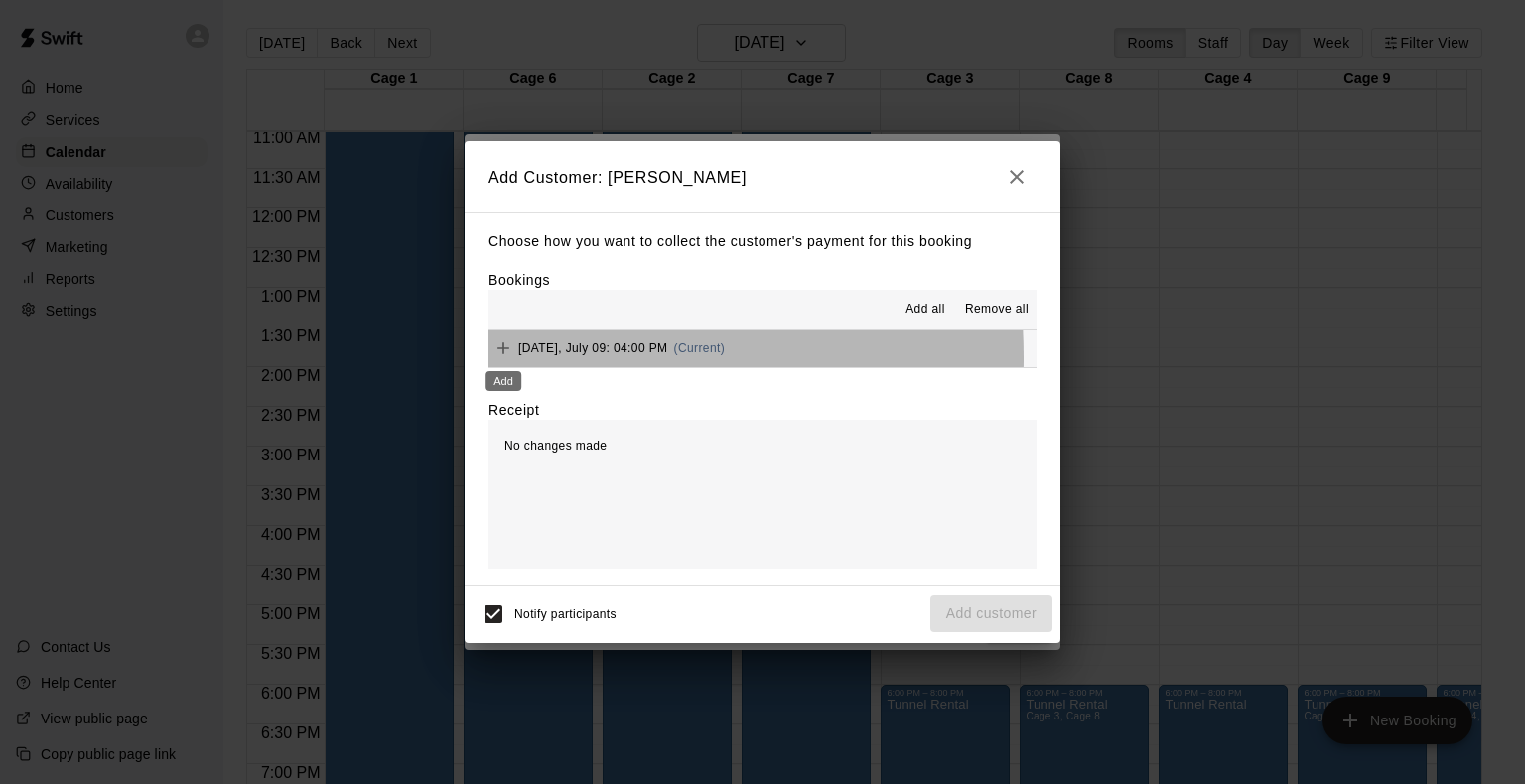 click on "Add" at bounding box center [503, 375] 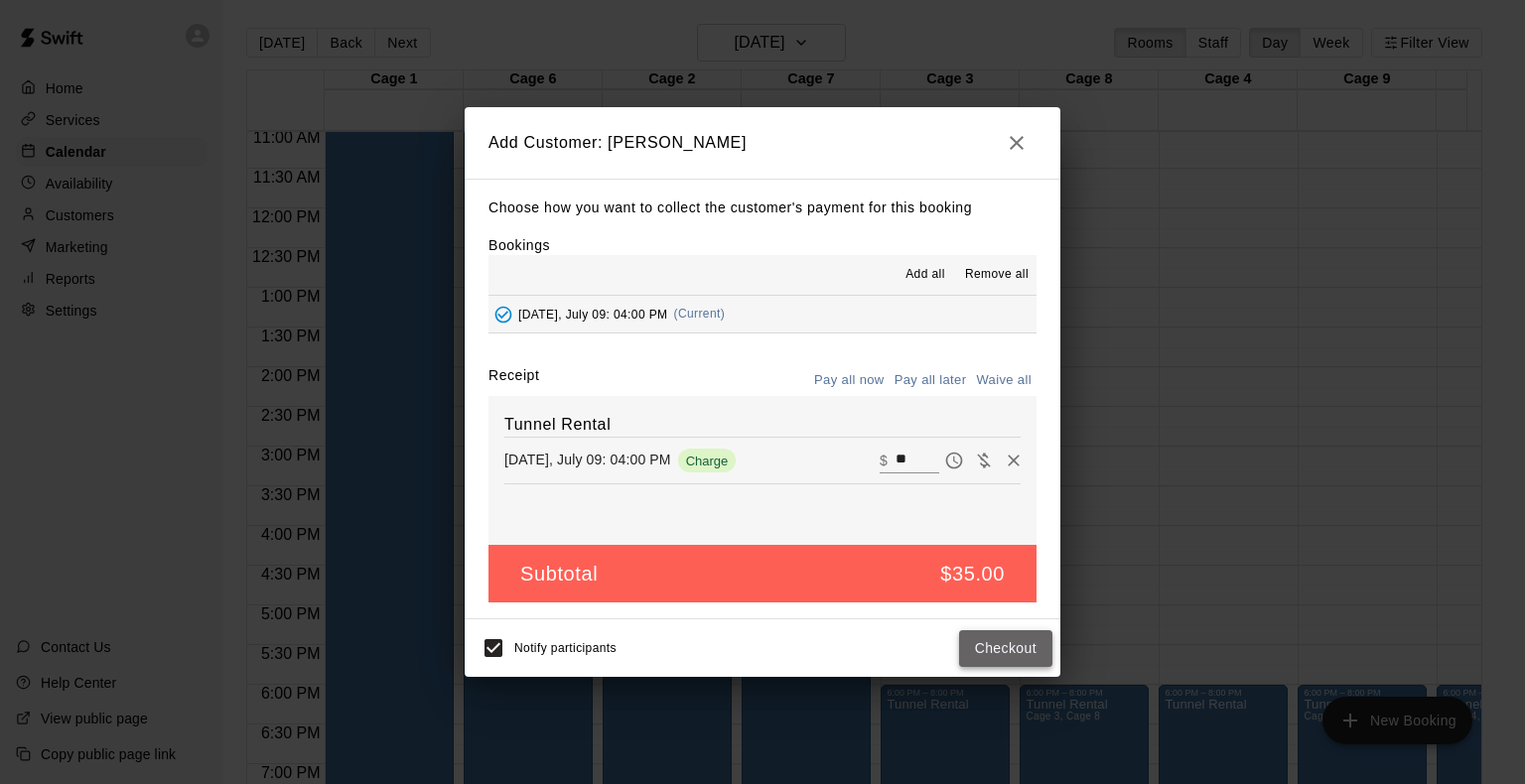 click on "Checkout" at bounding box center (1006, 648) 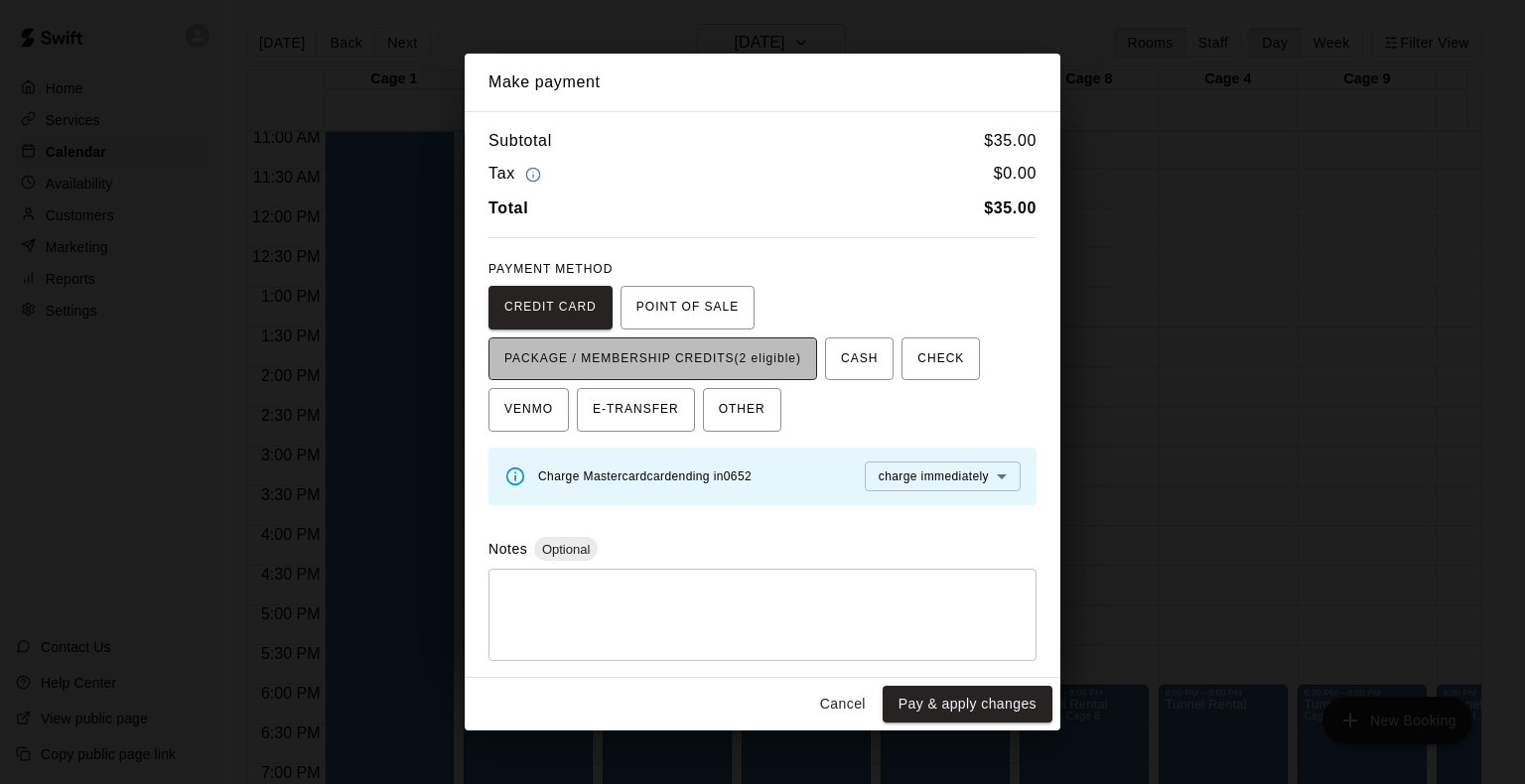 click on "PACKAGE / MEMBERSHIP CREDITS  (2 eligible)" at bounding box center [652, 359] 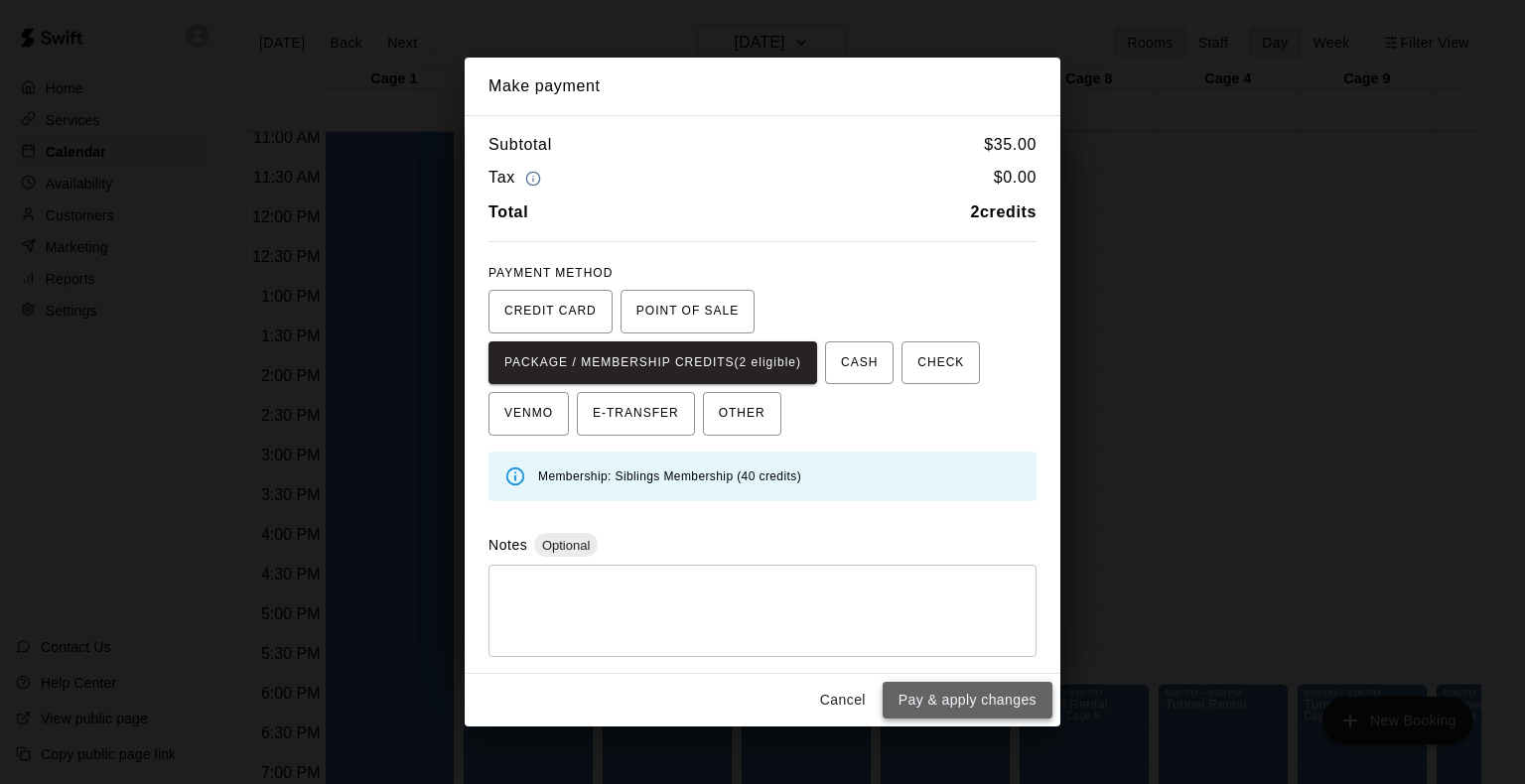 click on "Pay & apply changes" at bounding box center (967, 700) 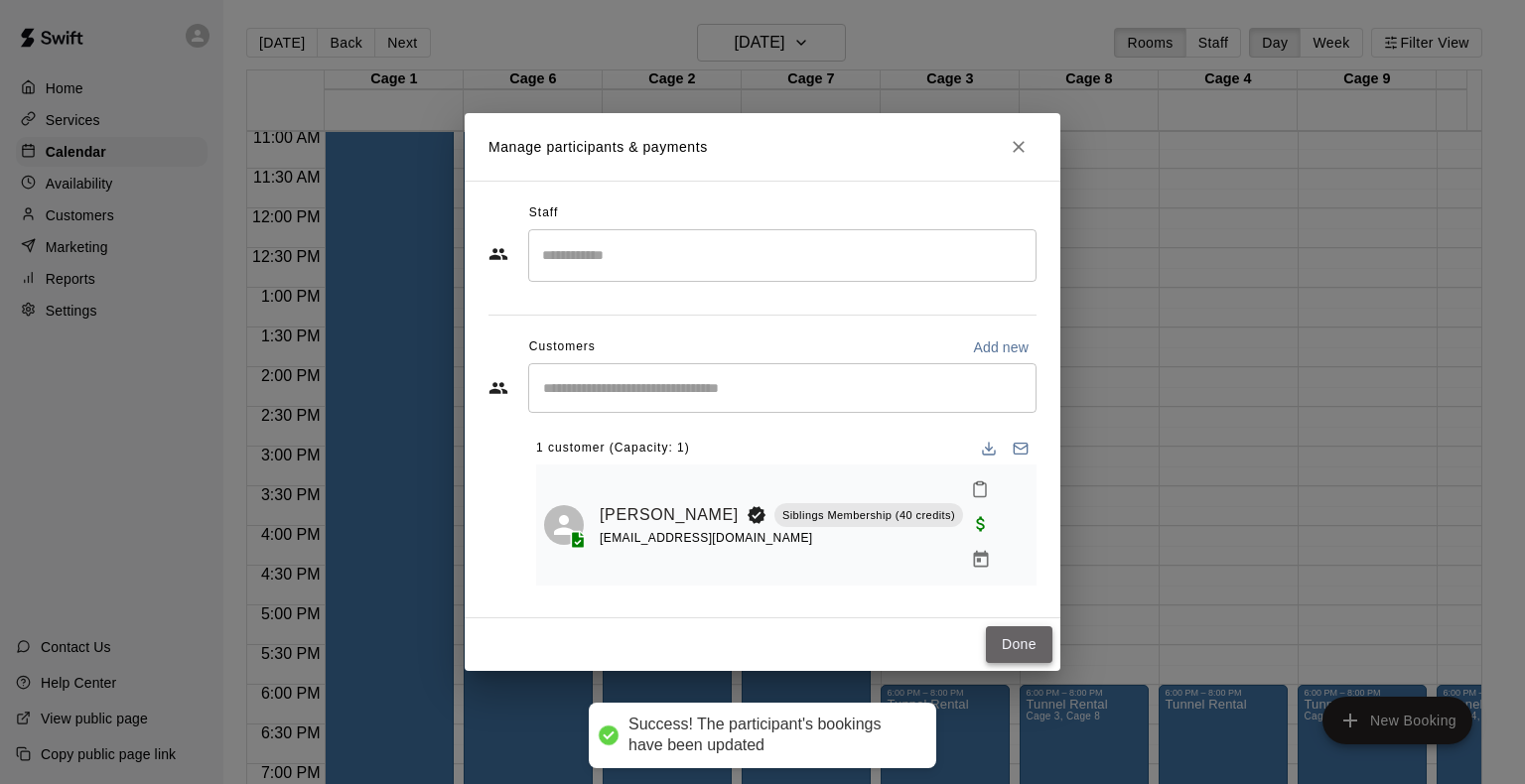 click on "Done" at bounding box center (1019, 644) 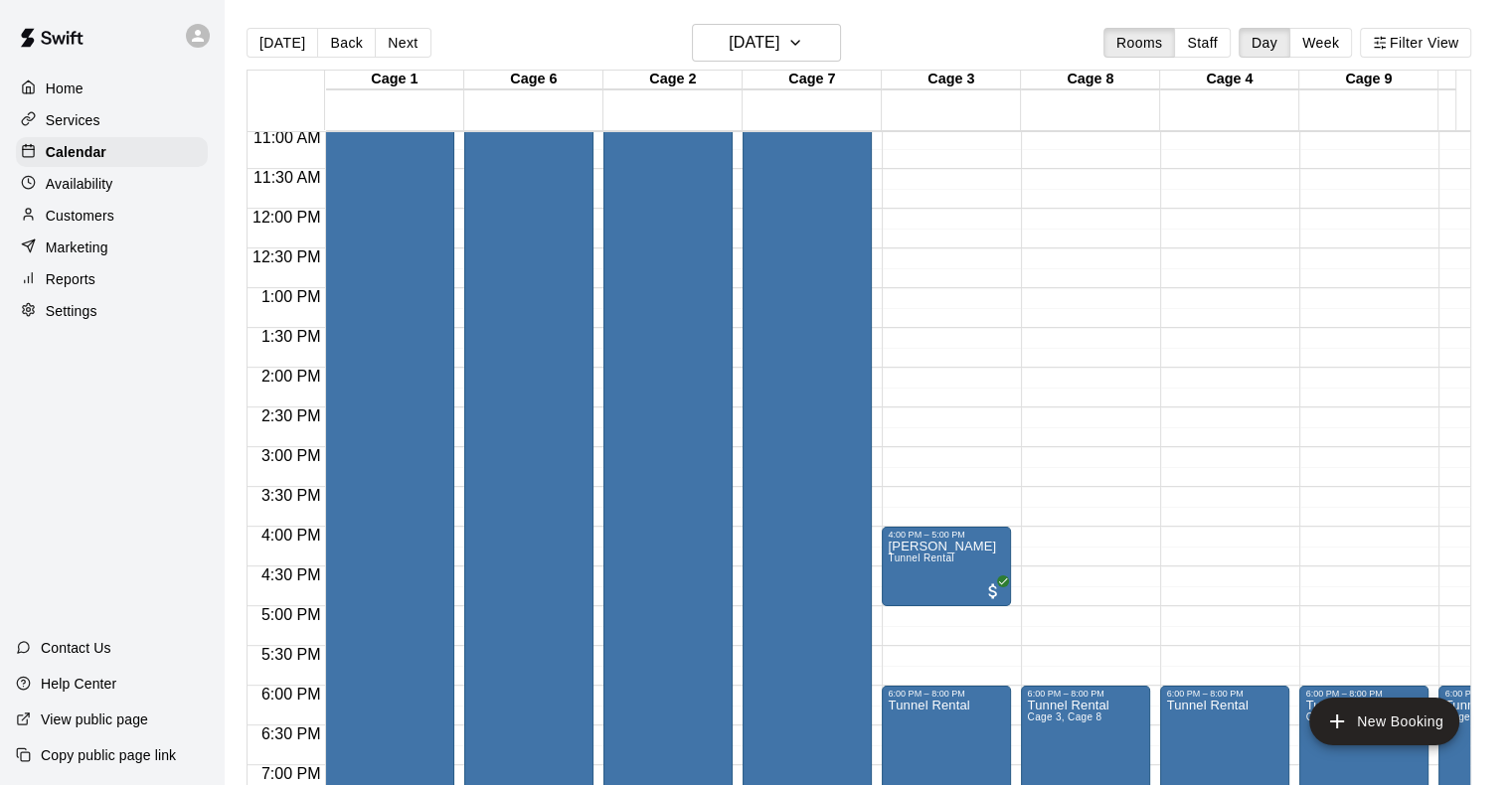 click on "12:00 AM – 5:00 AM Closed 6:00 PM – 8:00 PM Tunnel Rental Cage 3, Cage 8 11:00 PM – 11:59 PM Closed" at bounding box center (1086, 209) 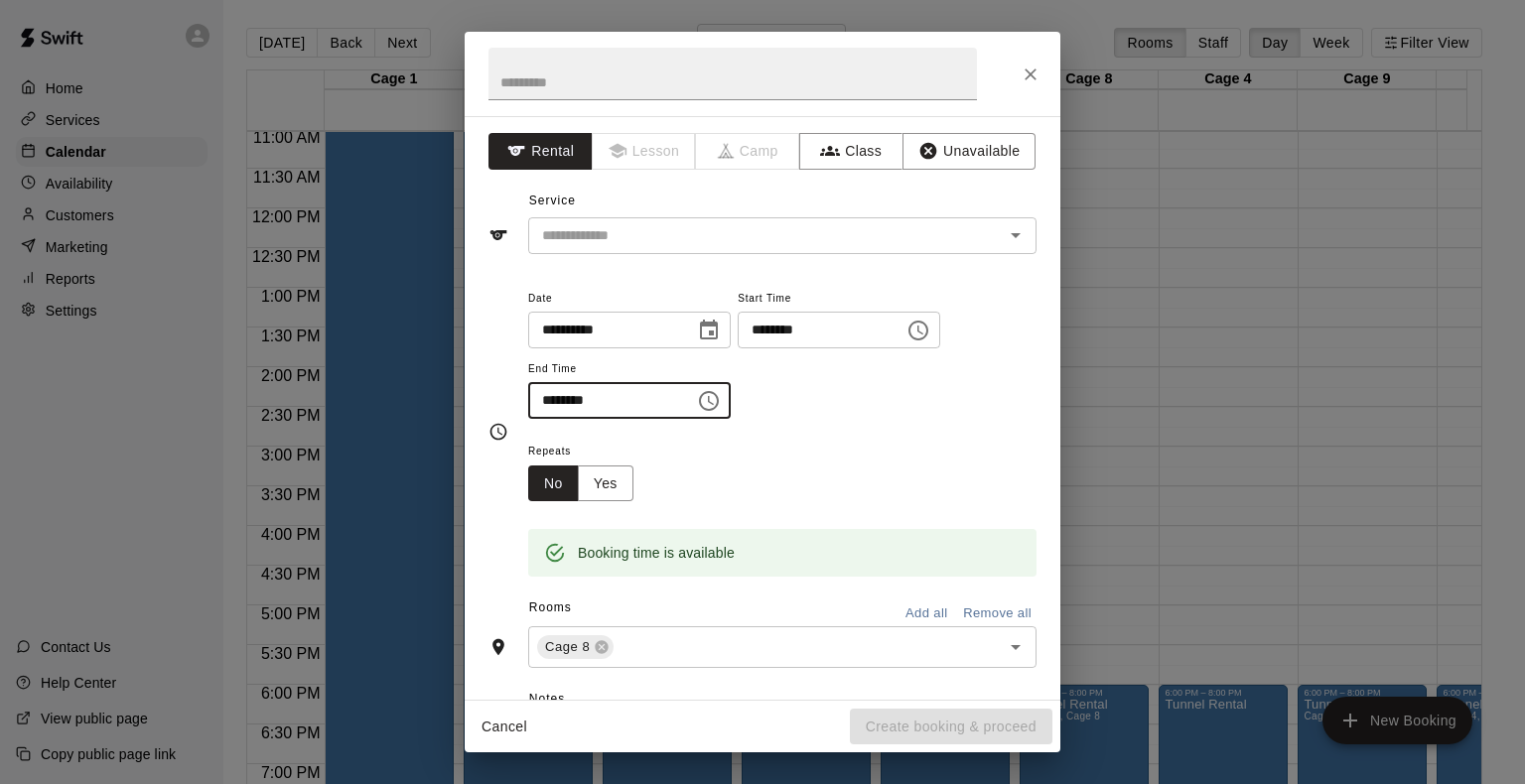 click on "********" at bounding box center (605, 400) 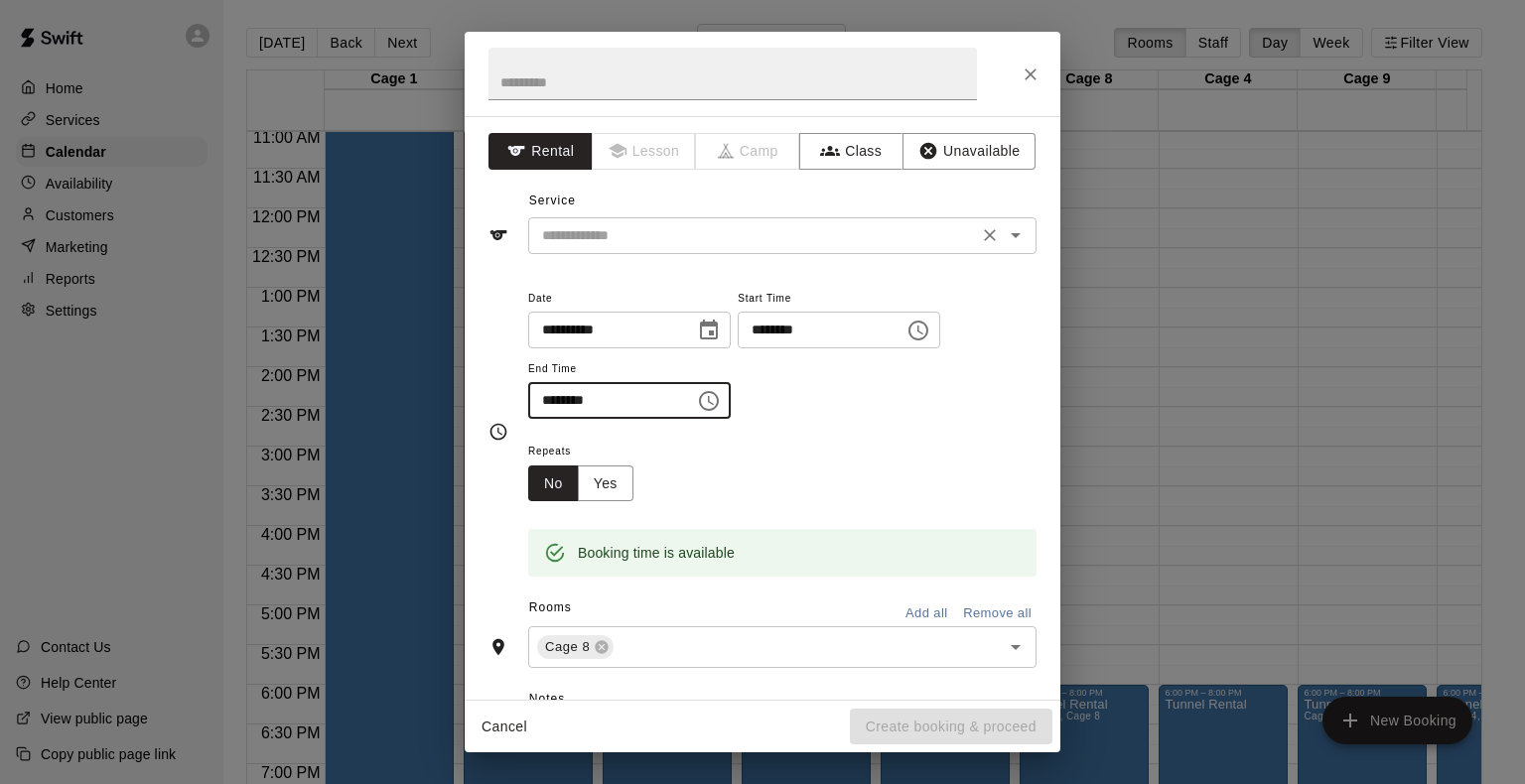 click 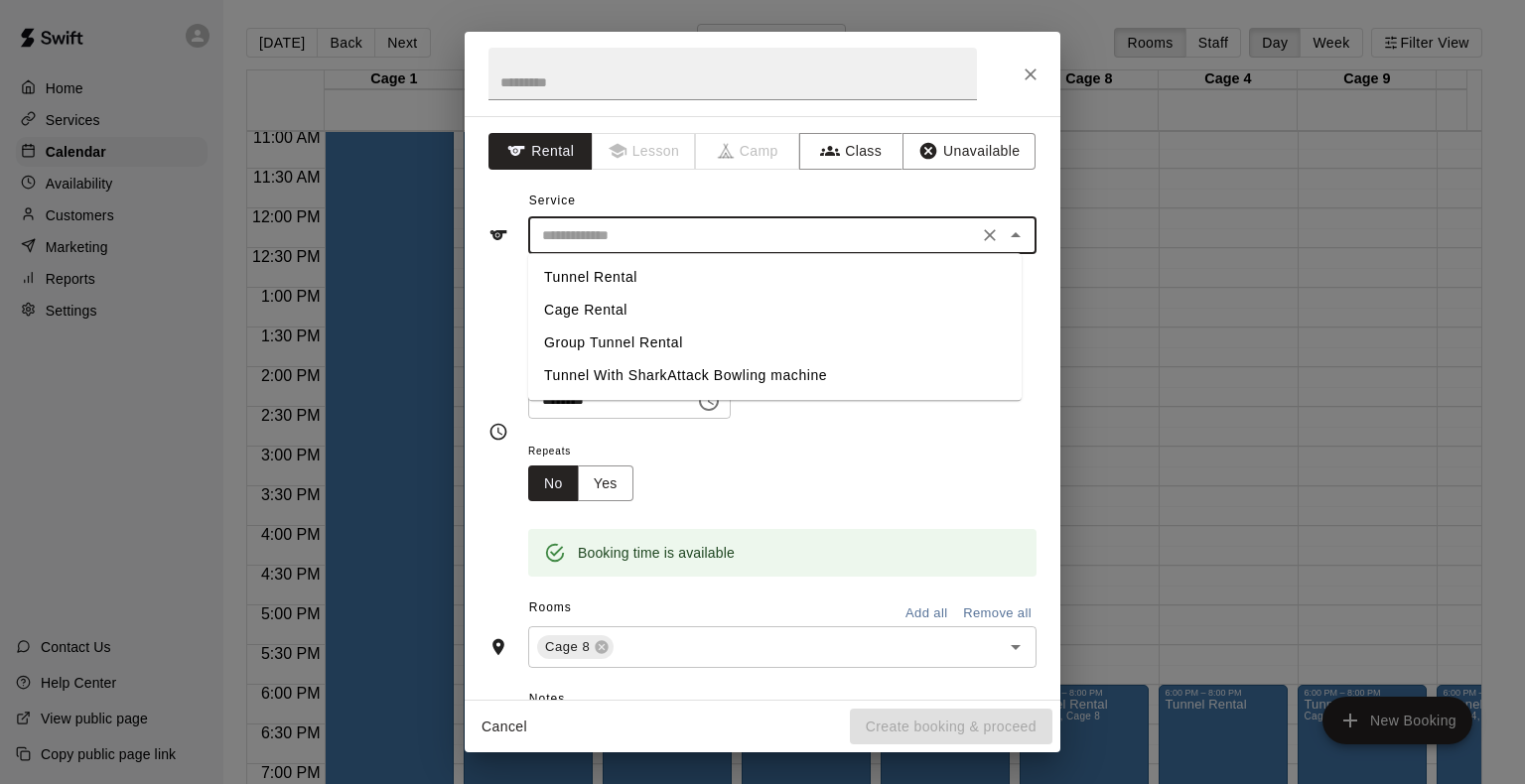 click on "Tunnel Rental" at bounding box center [774, 277] 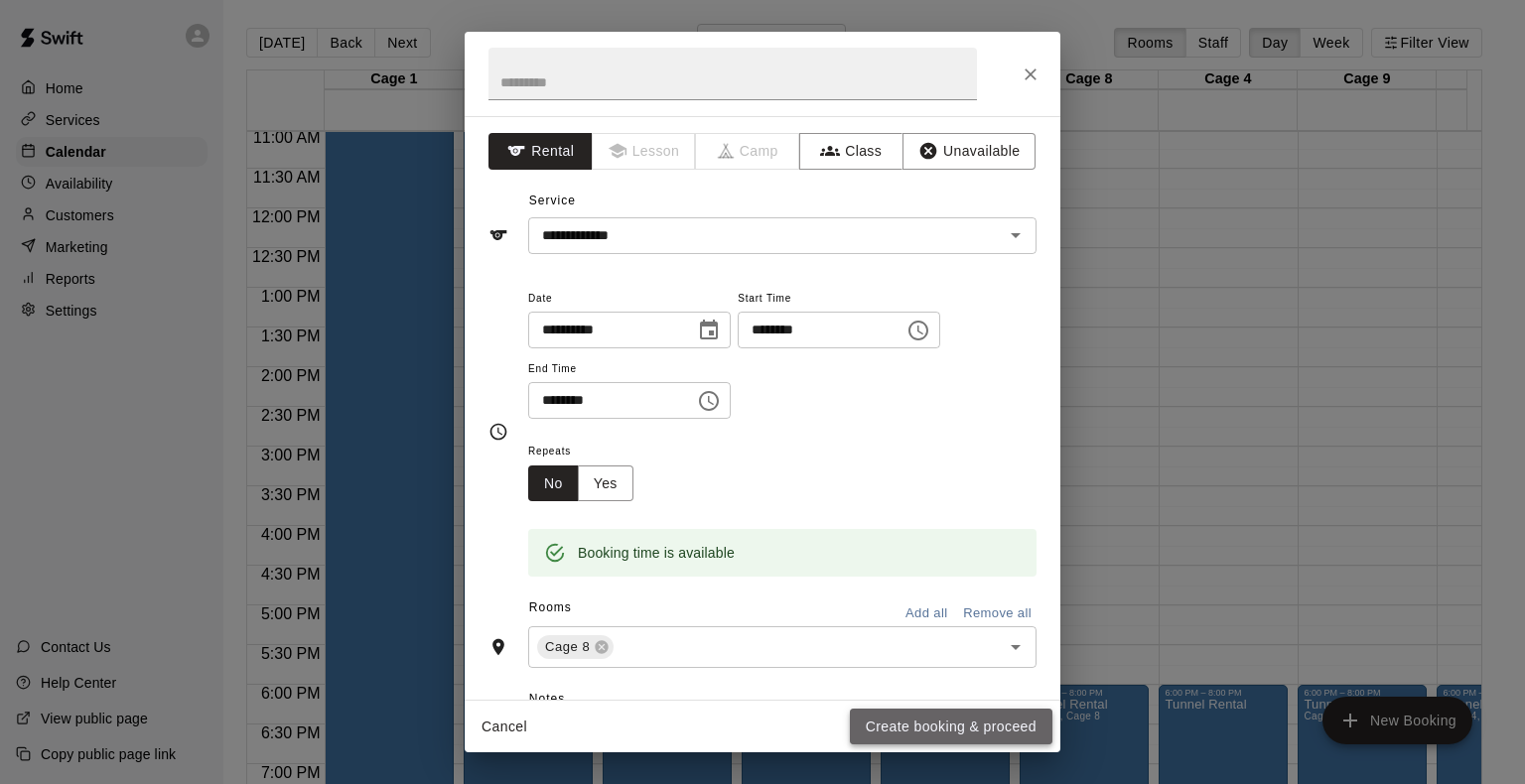 click on "Create booking & proceed" at bounding box center [951, 726] 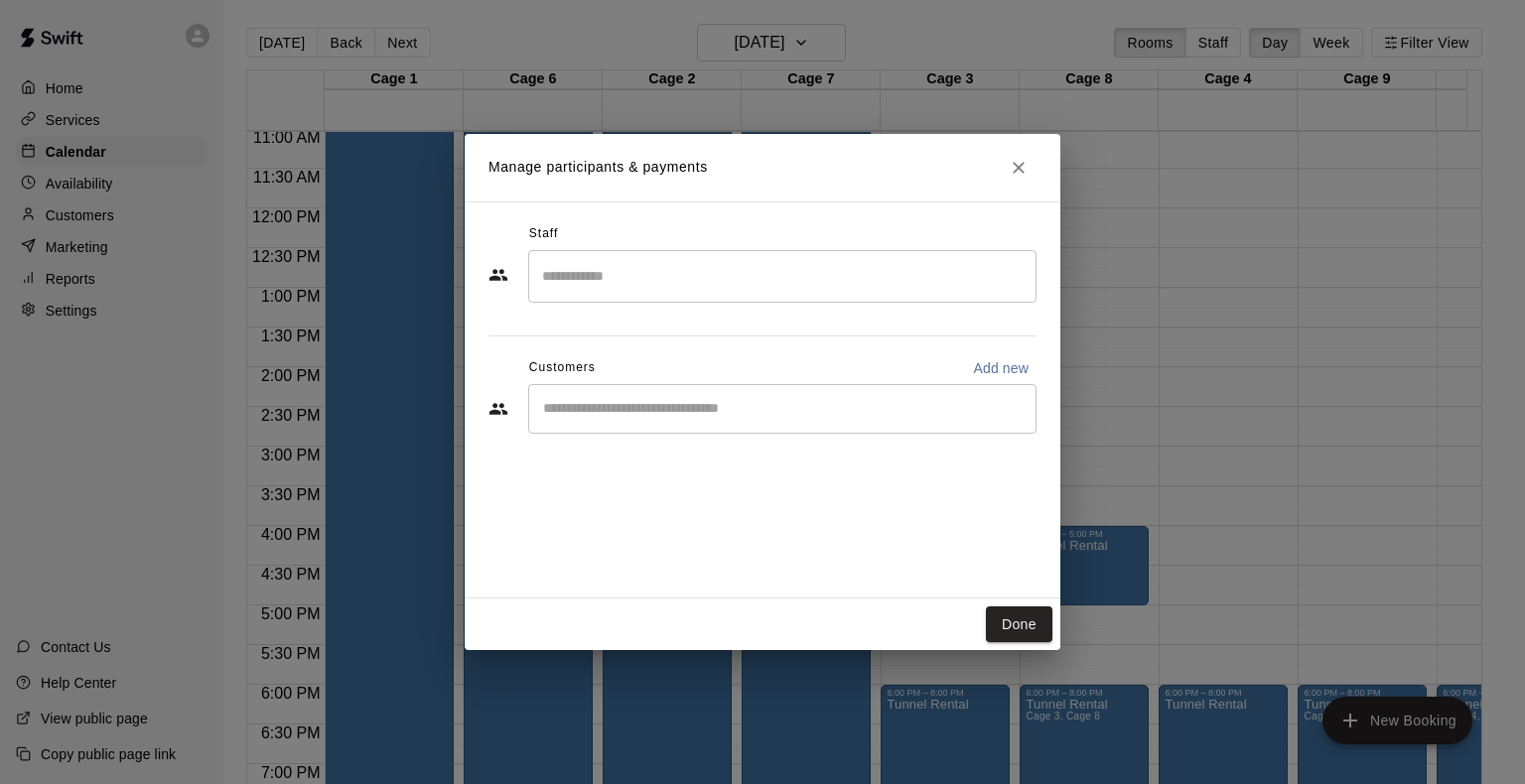 click on "​" at bounding box center (782, 409) 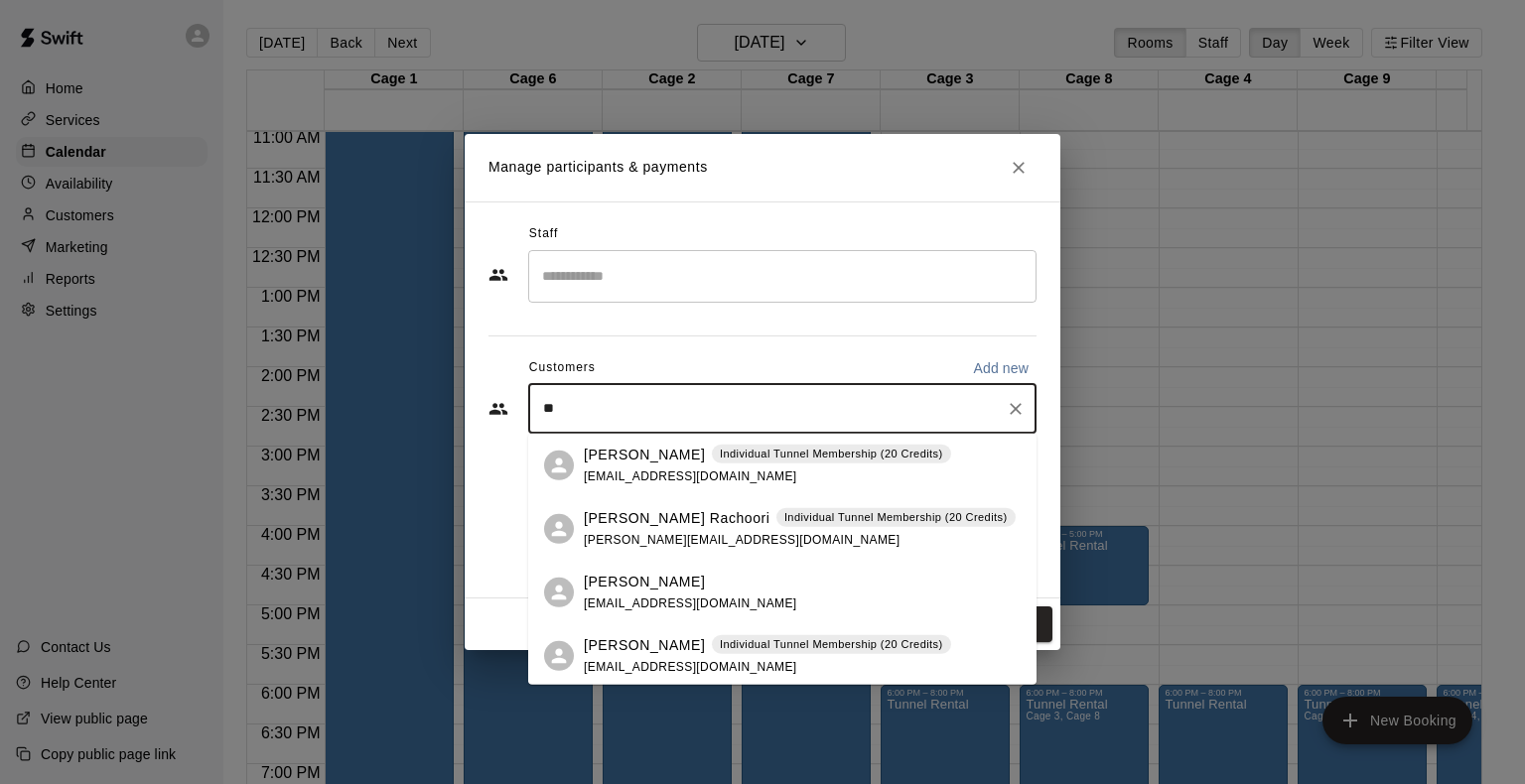 type on "***" 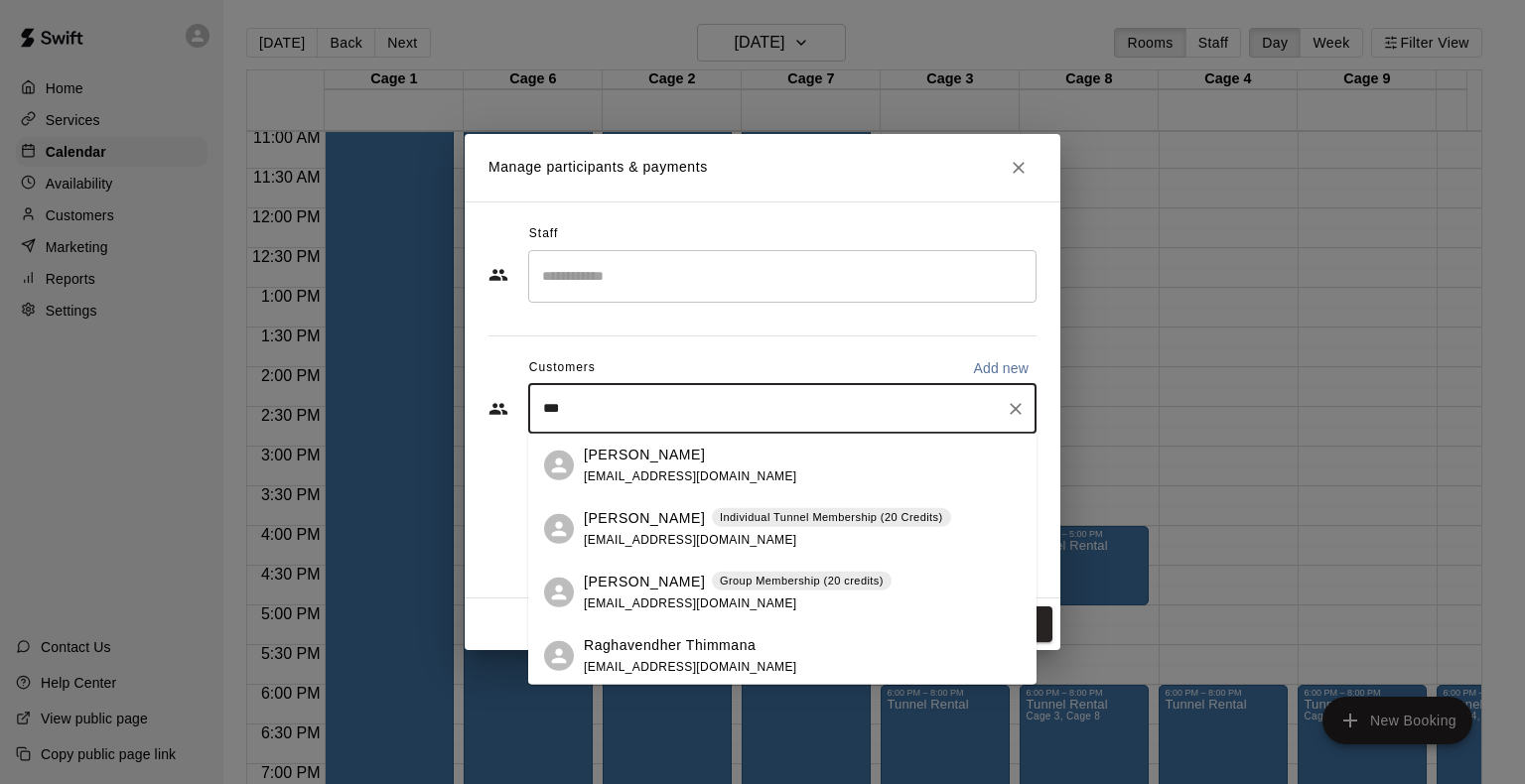 click on "[PERSON_NAME]" at bounding box center [644, 517] 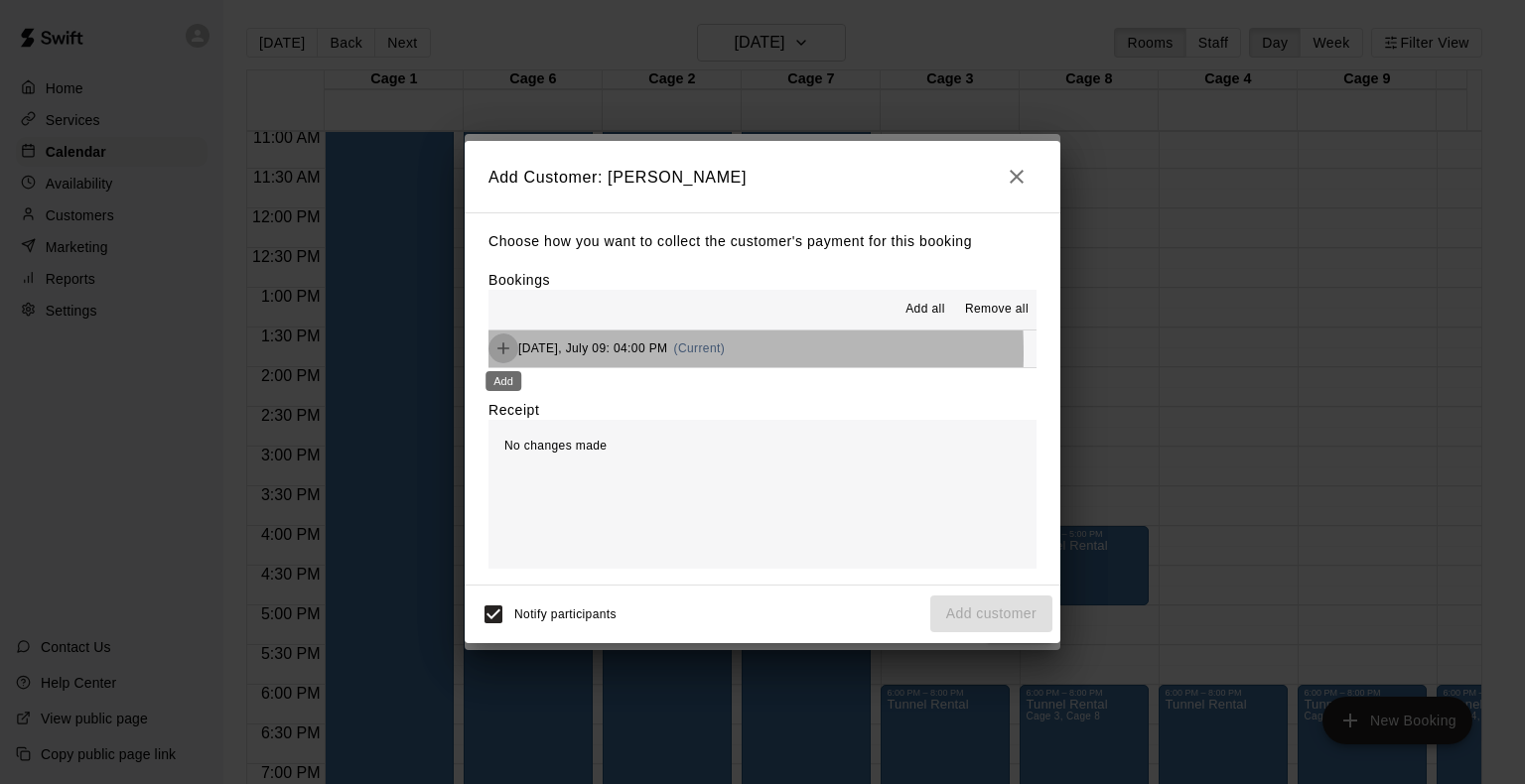 click 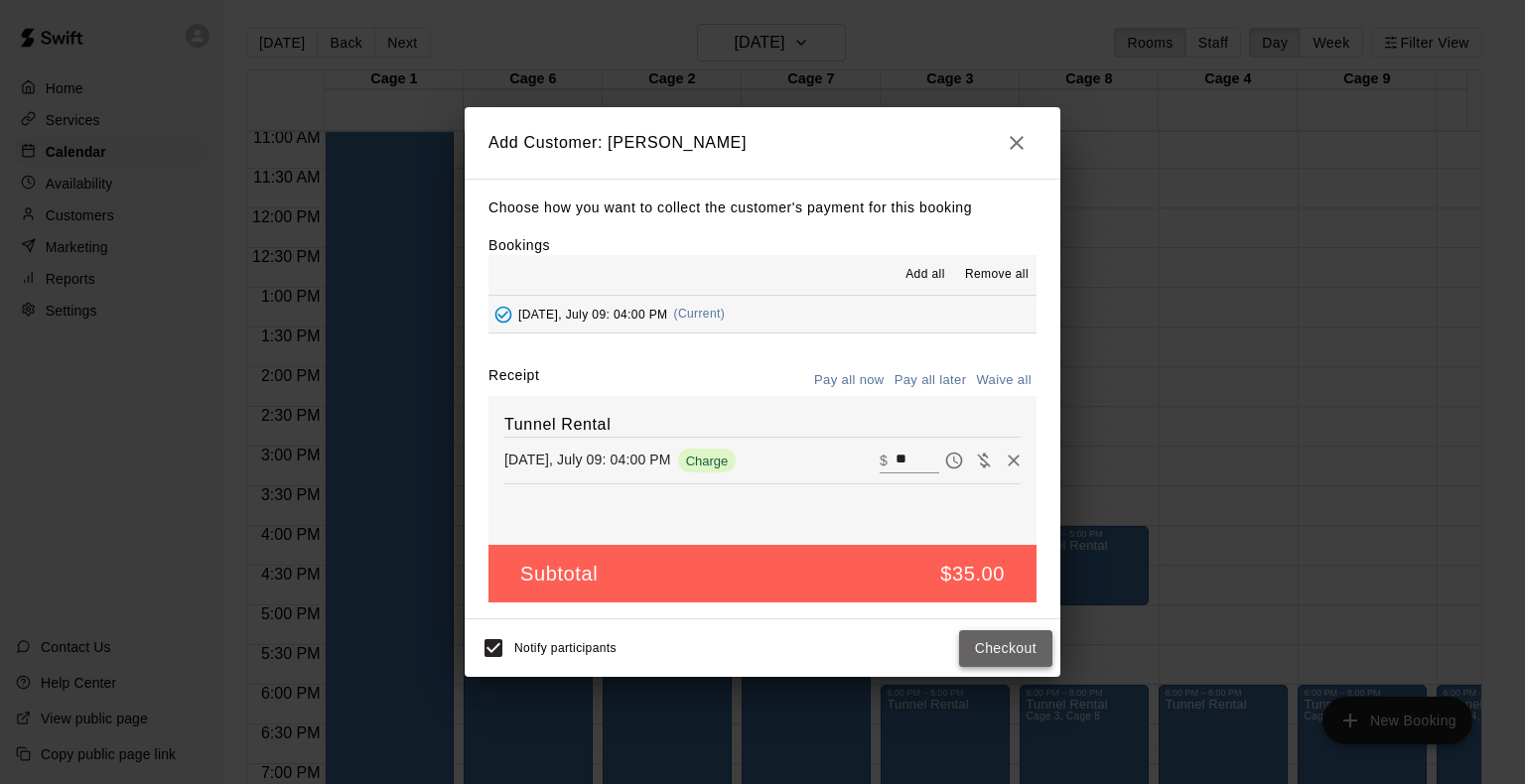 click on "Checkout" at bounding box center [1006, 648] 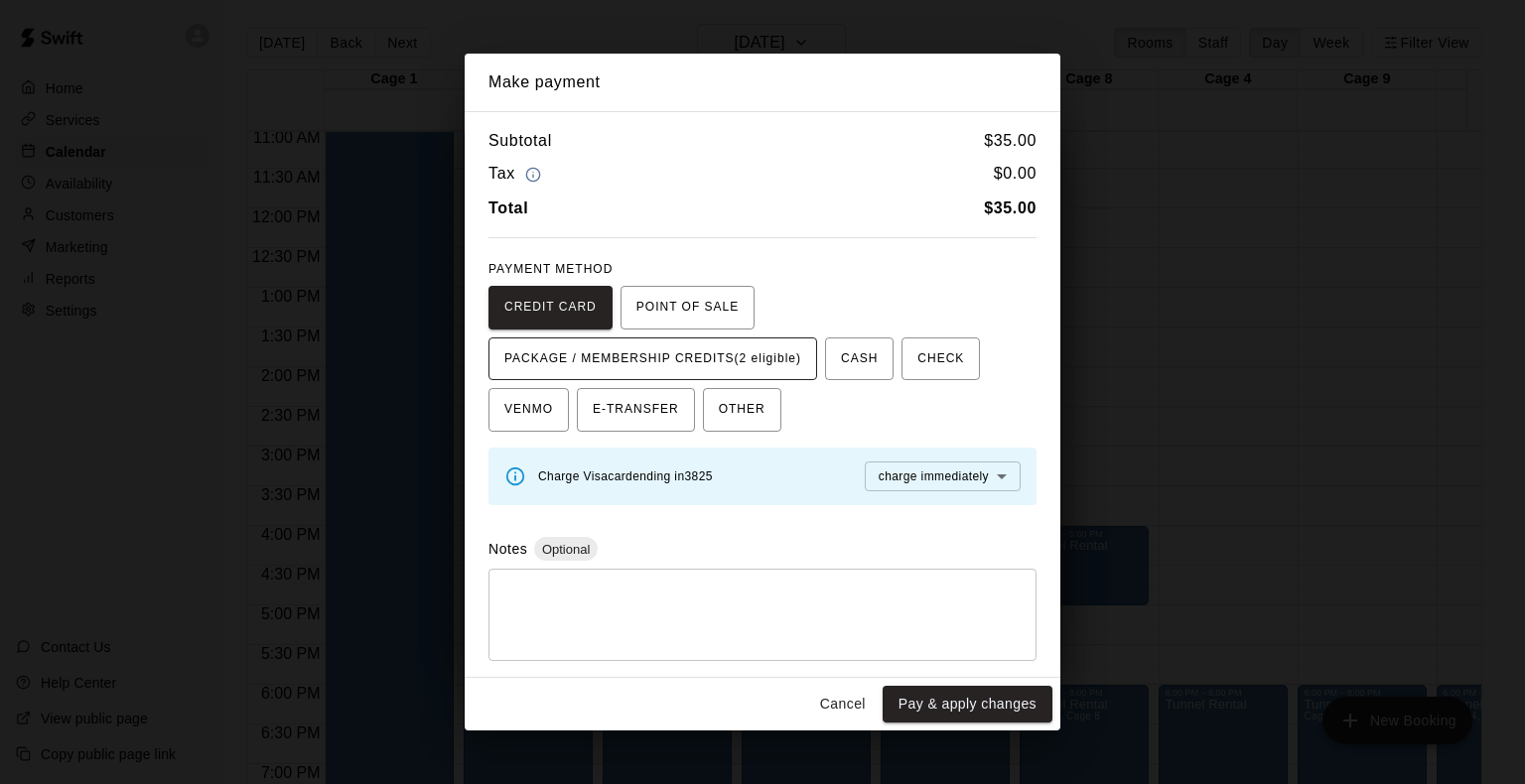 click on "PACKAGE / MEMBERSHIP CREDITS  (2 eligible)" at bounding box center (652, 359) 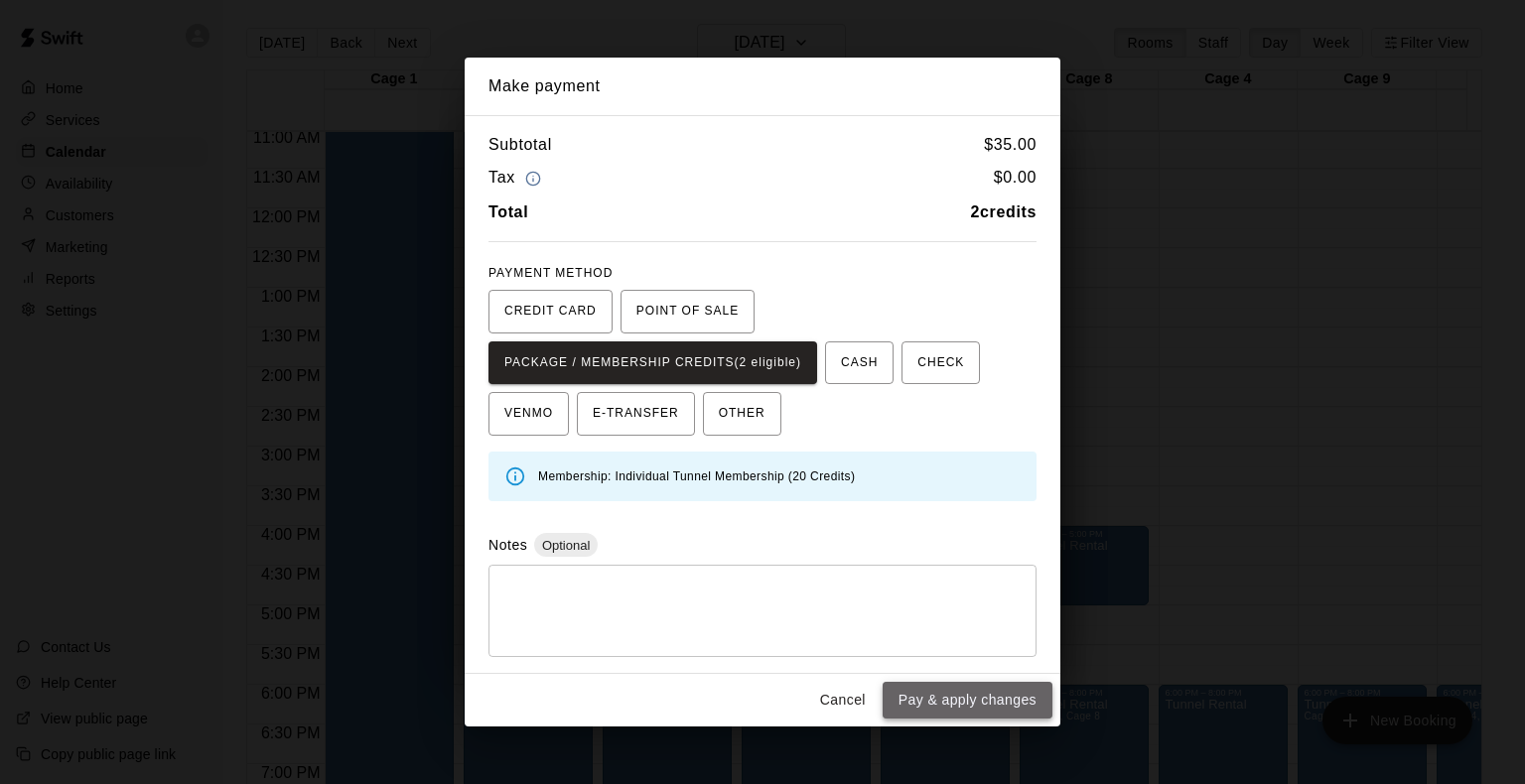 click on "Pay & apply changes" at bounding box center [967, 700] 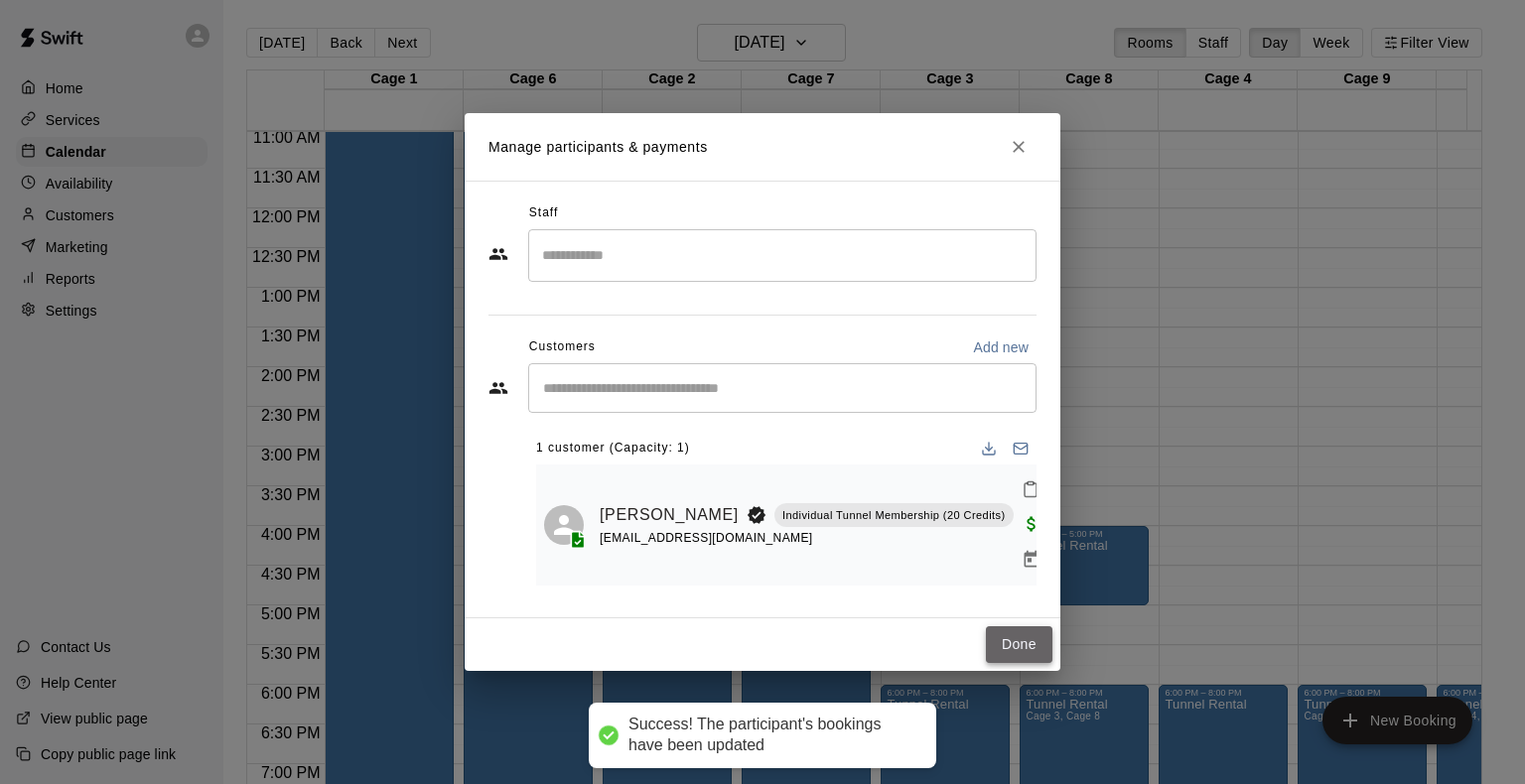 click on "Done" at bounding box center (1019, 644) 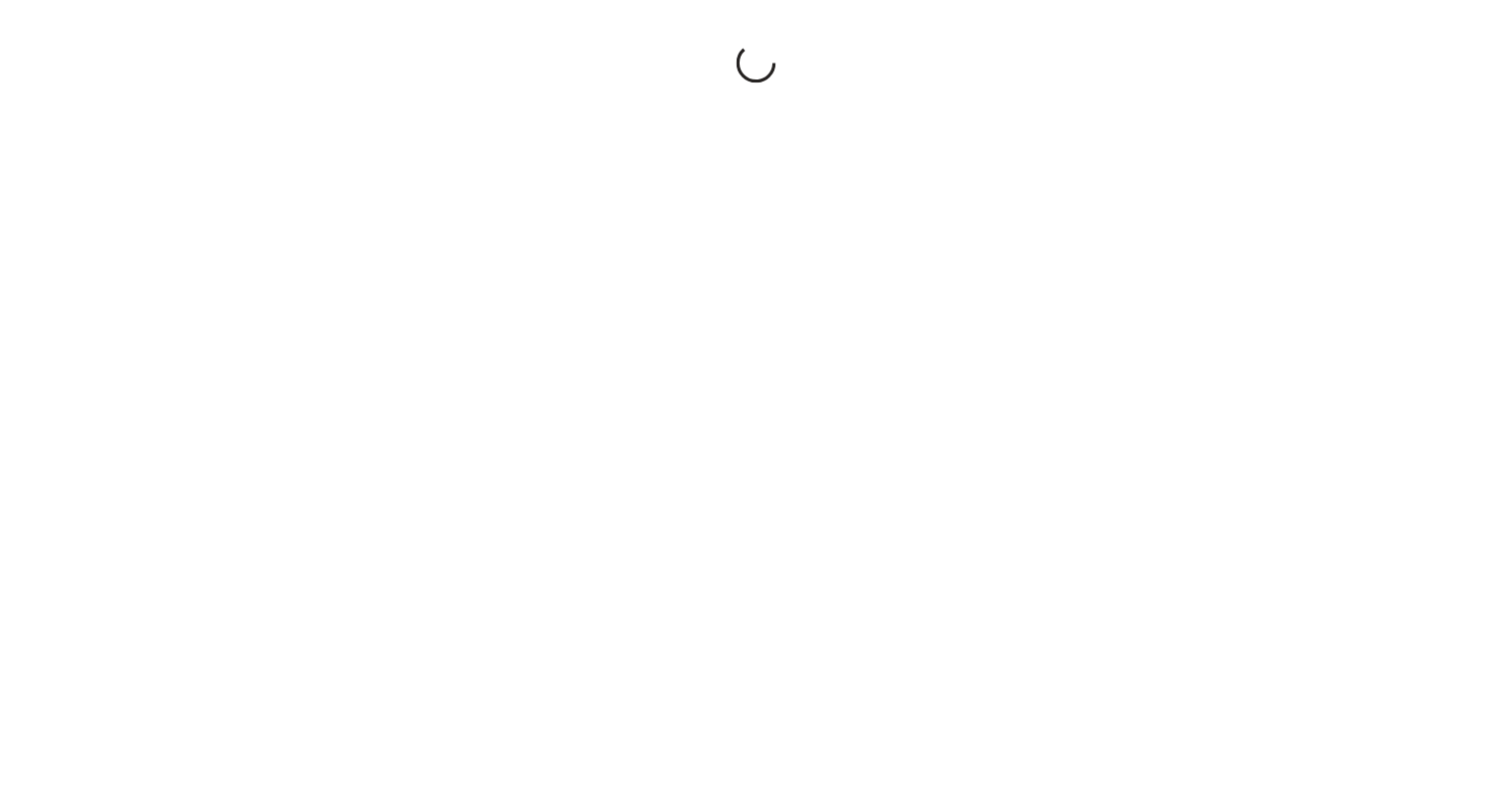 scroll, scrollTop: 0, scrollLeft: 0, axis: both 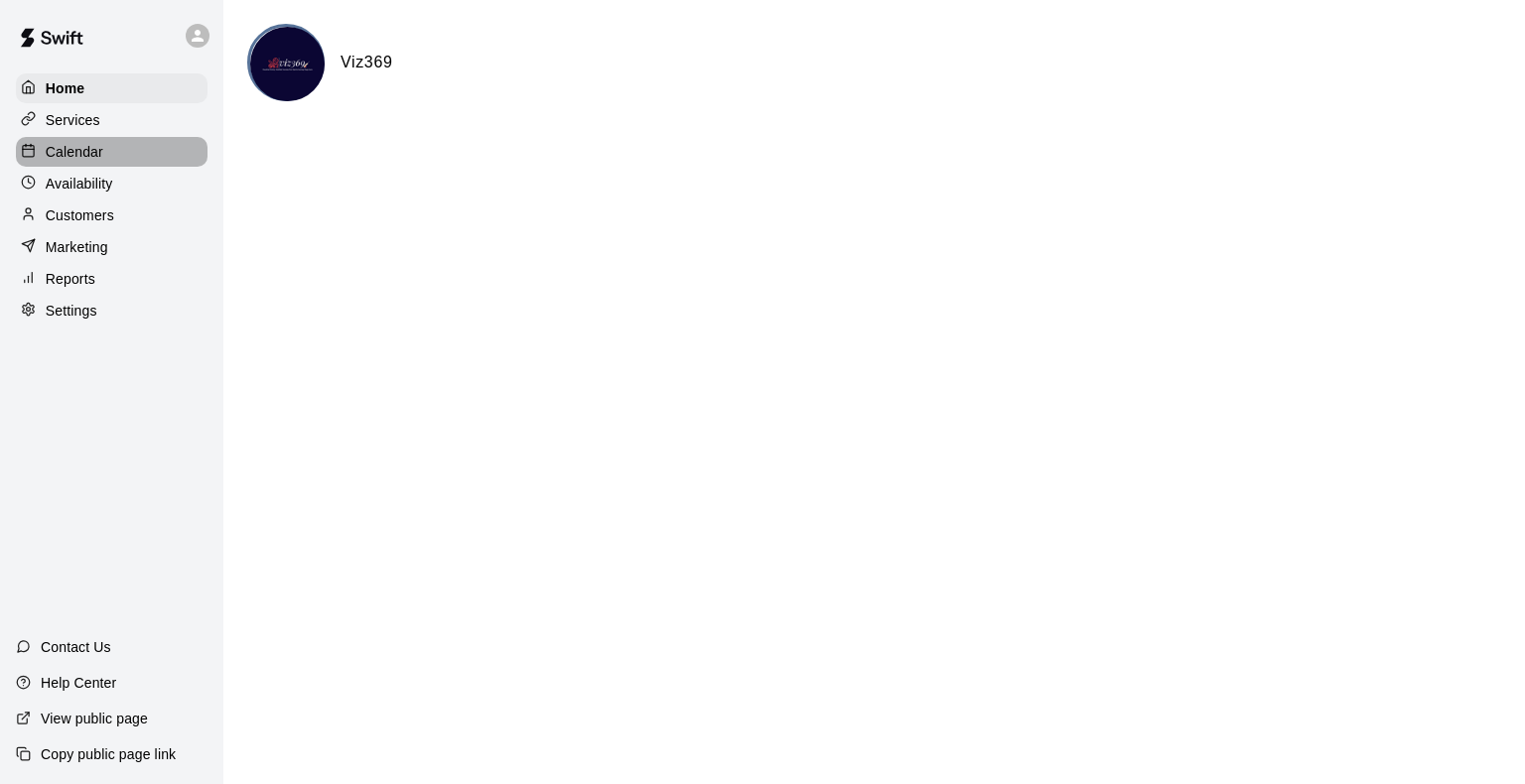 click on "Calendar" at bounding box center (111, 152) 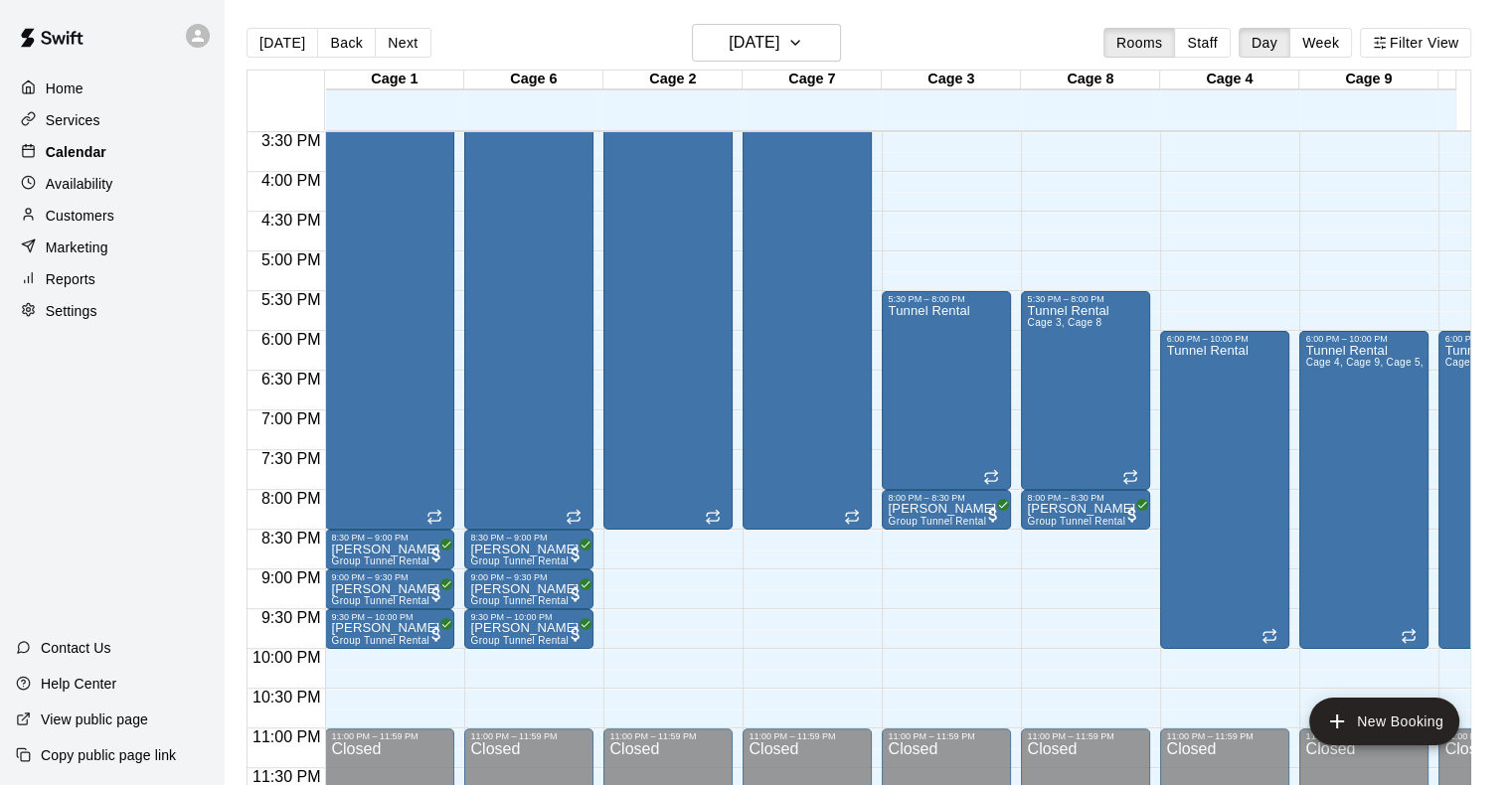 scroll, scrollTop: 1246, scrollLeft: 133, axis: both 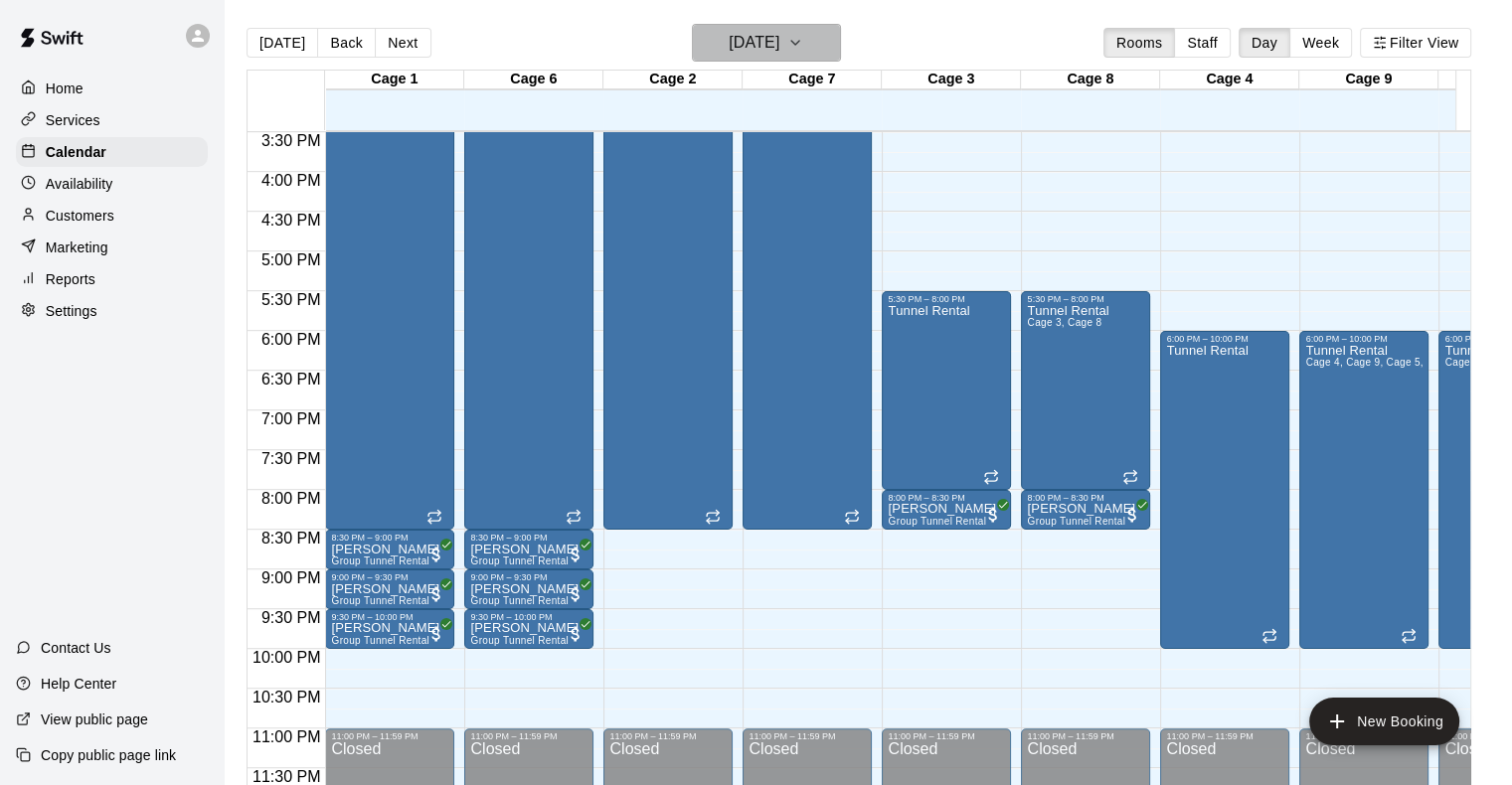 click 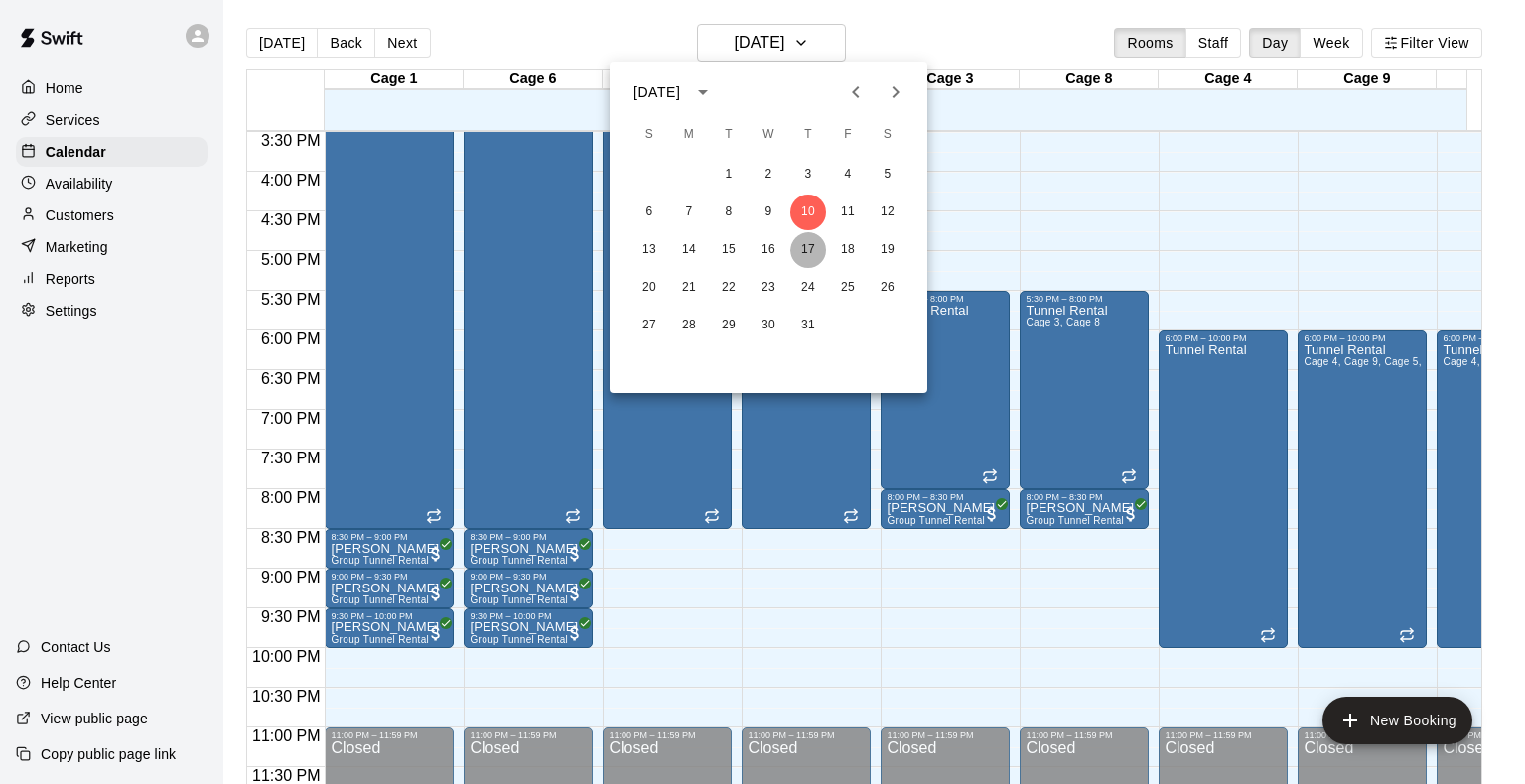 click on "17" at bounding box center [808, 250] 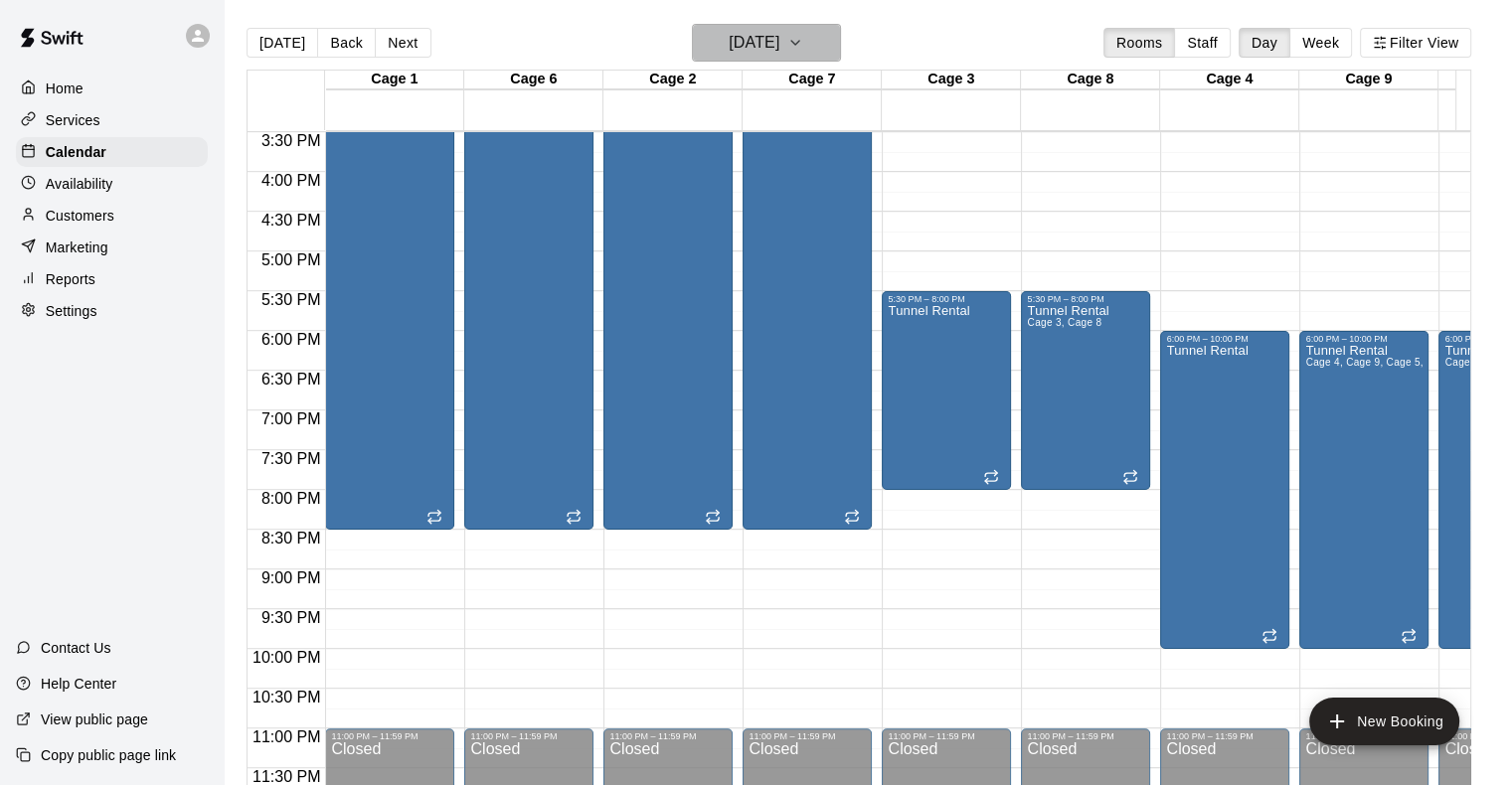 click 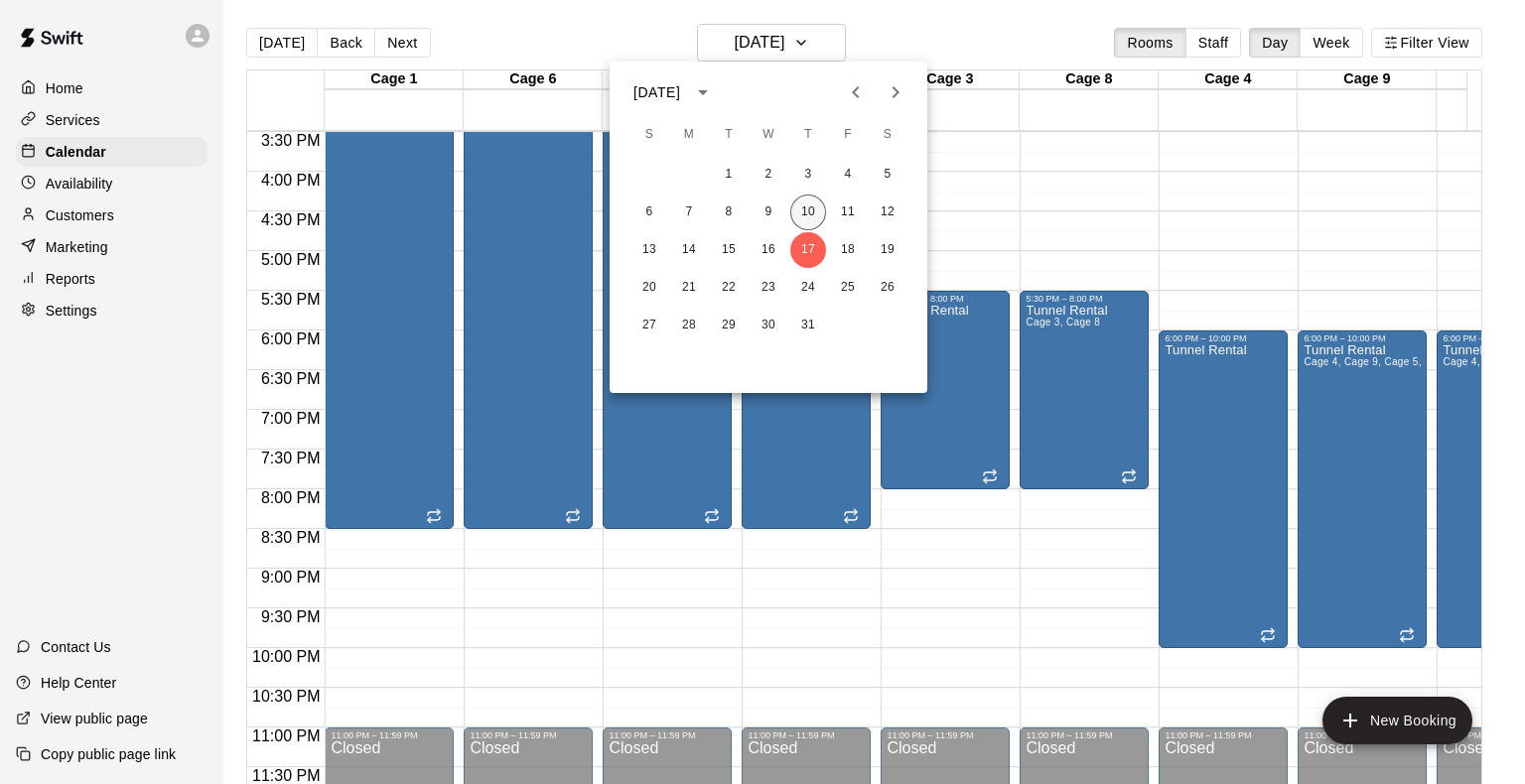 click on "10" at bounding box center [808, 212] 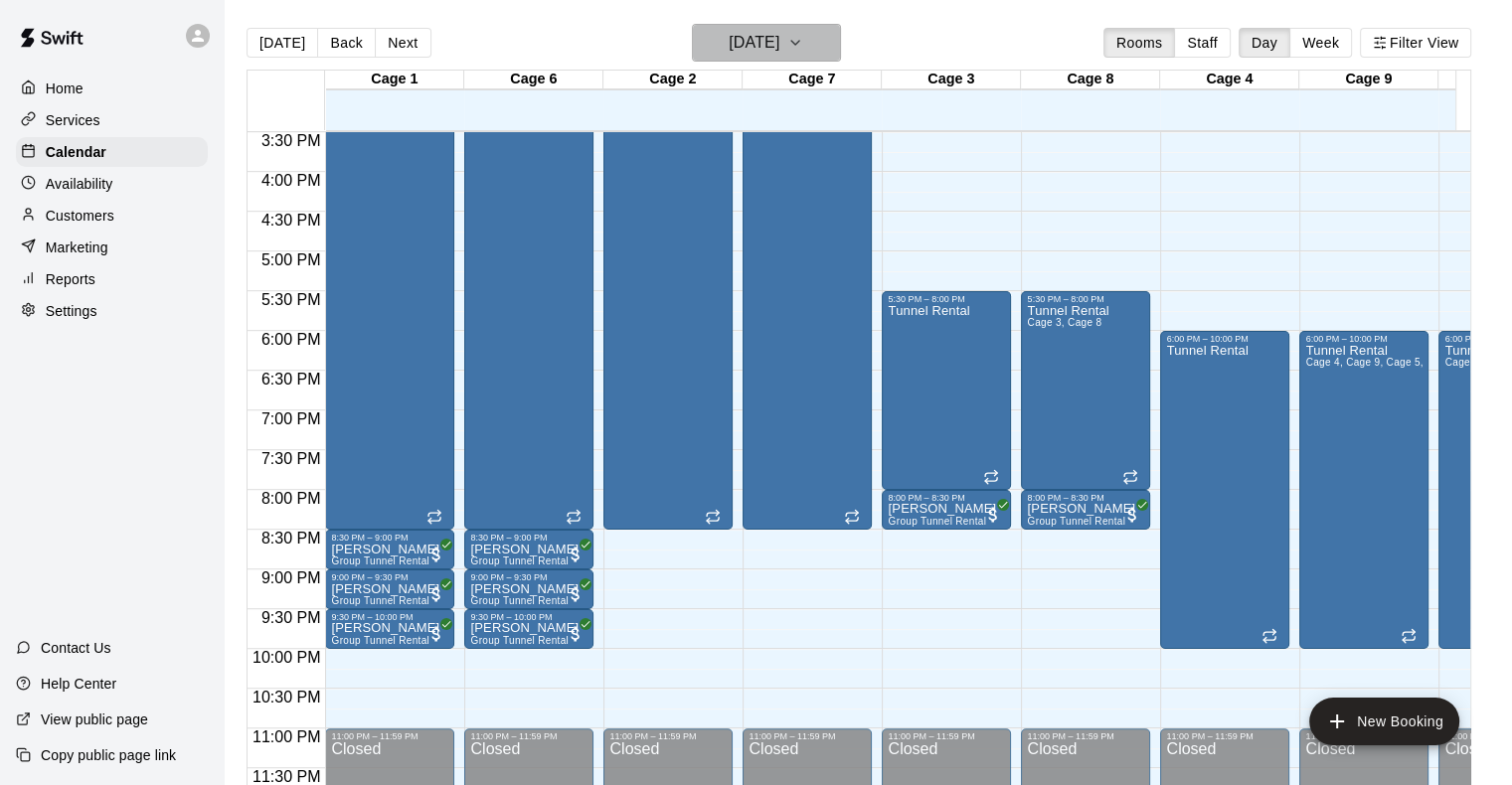 click on "[DATE]" at bounding box center [766, 43] 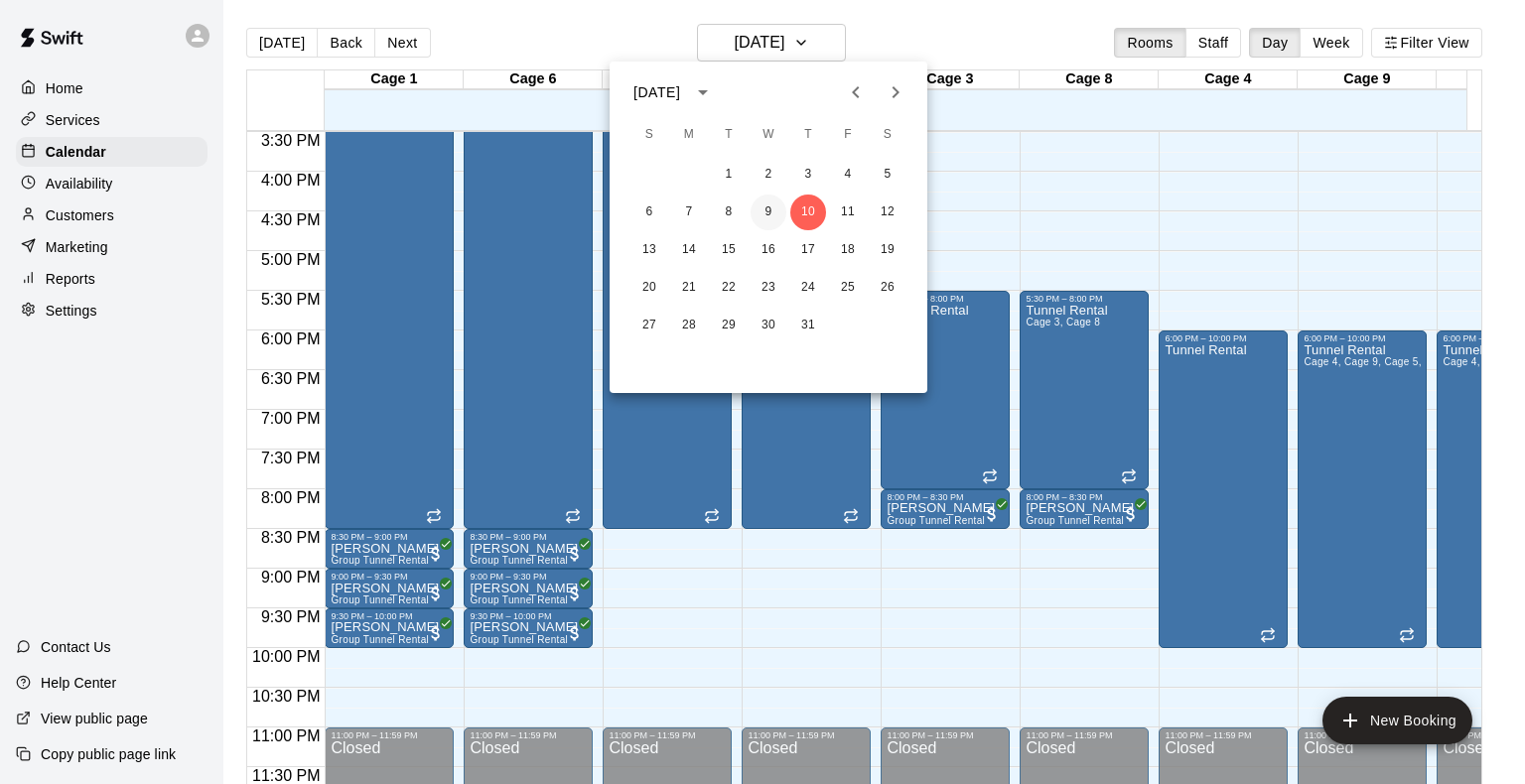 click on "9" at bounding box center (768, 212) 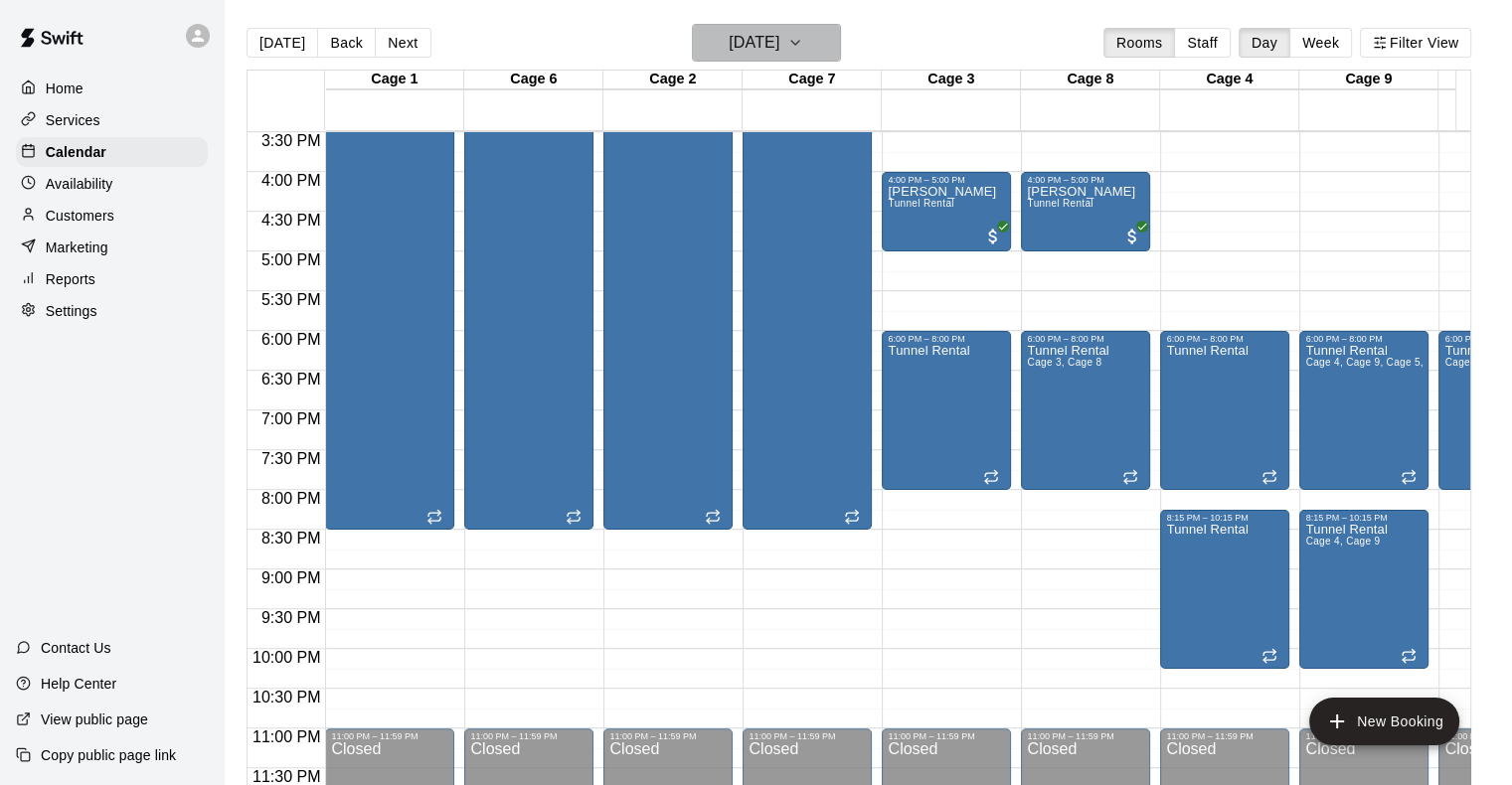 click 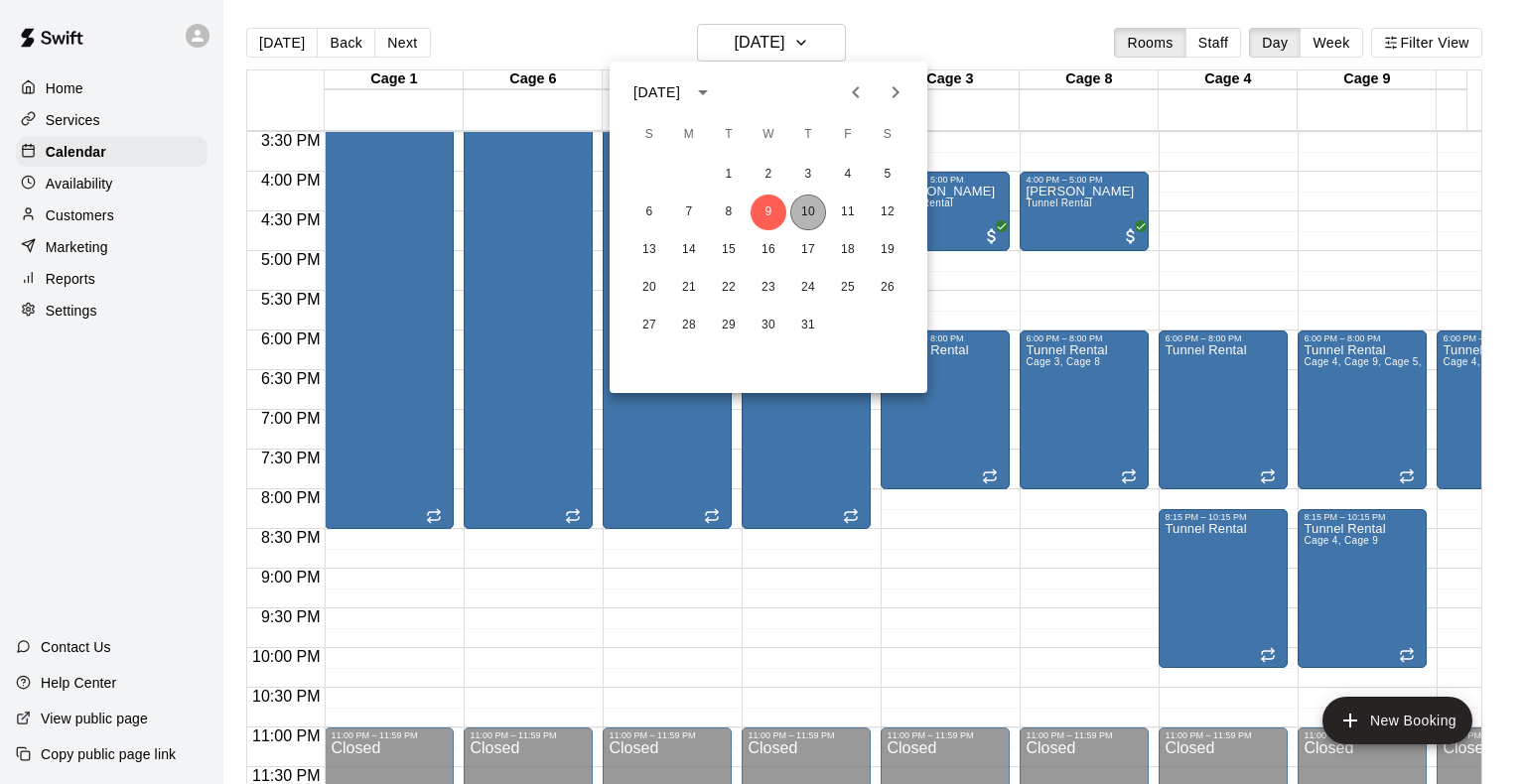 click on "10" at bounding box center [808, 212] 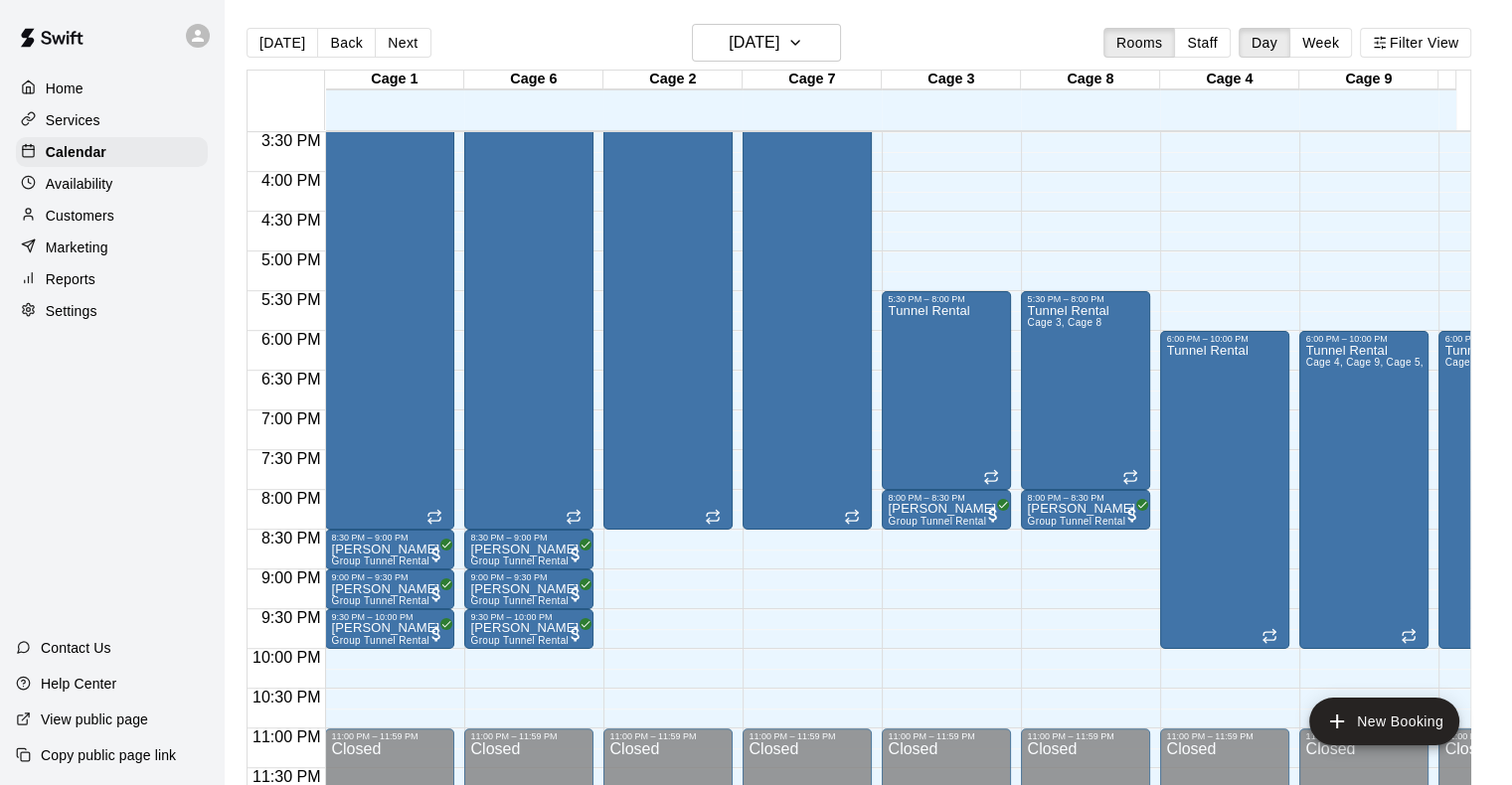 drag, startPoint x: 942, startPoint y: 496, endPoint x: 822, endPoint y: 593, distance: 154.30165 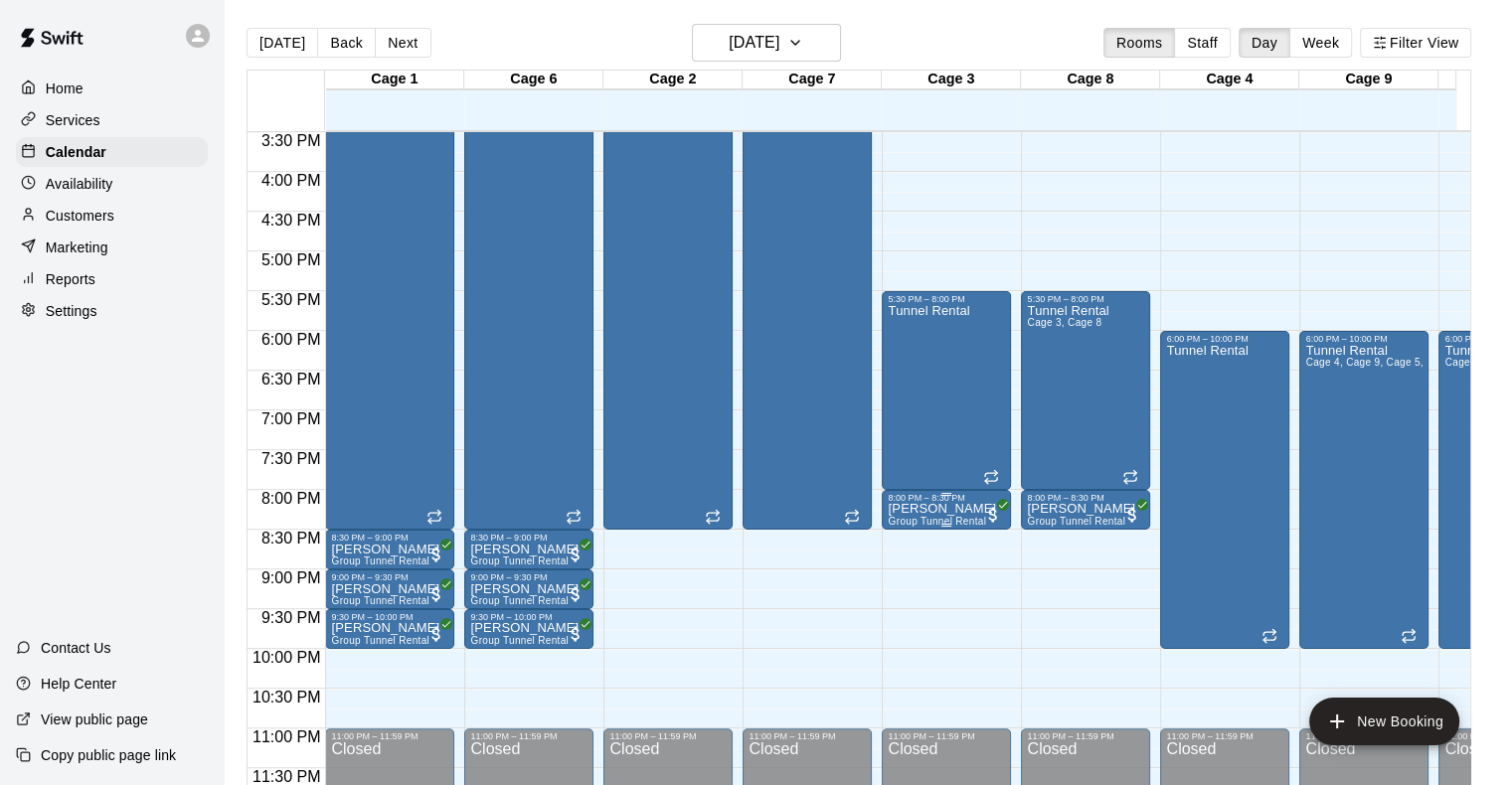 click on "Group Tunnel Rental" at bounding box center [936, 521] 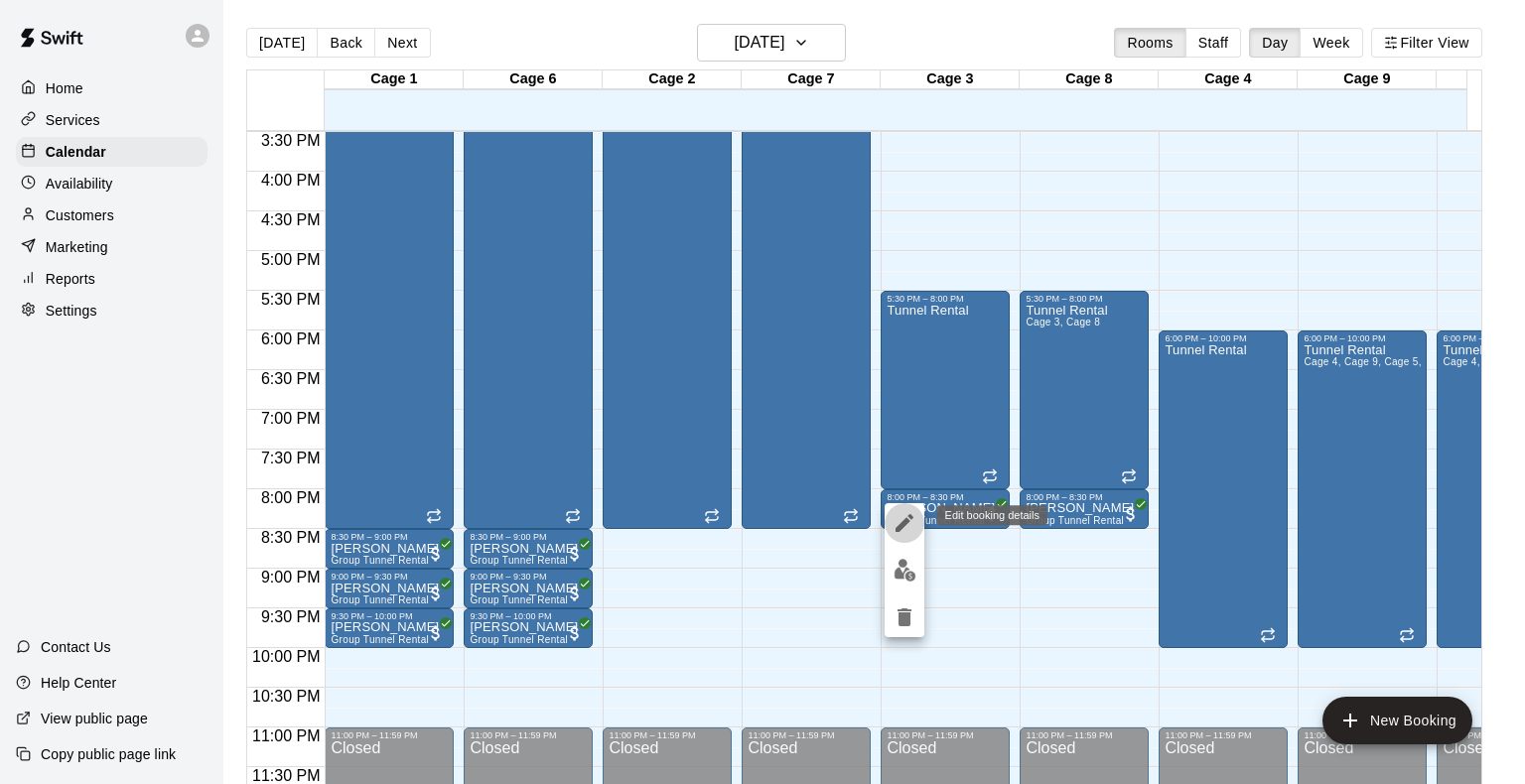 click 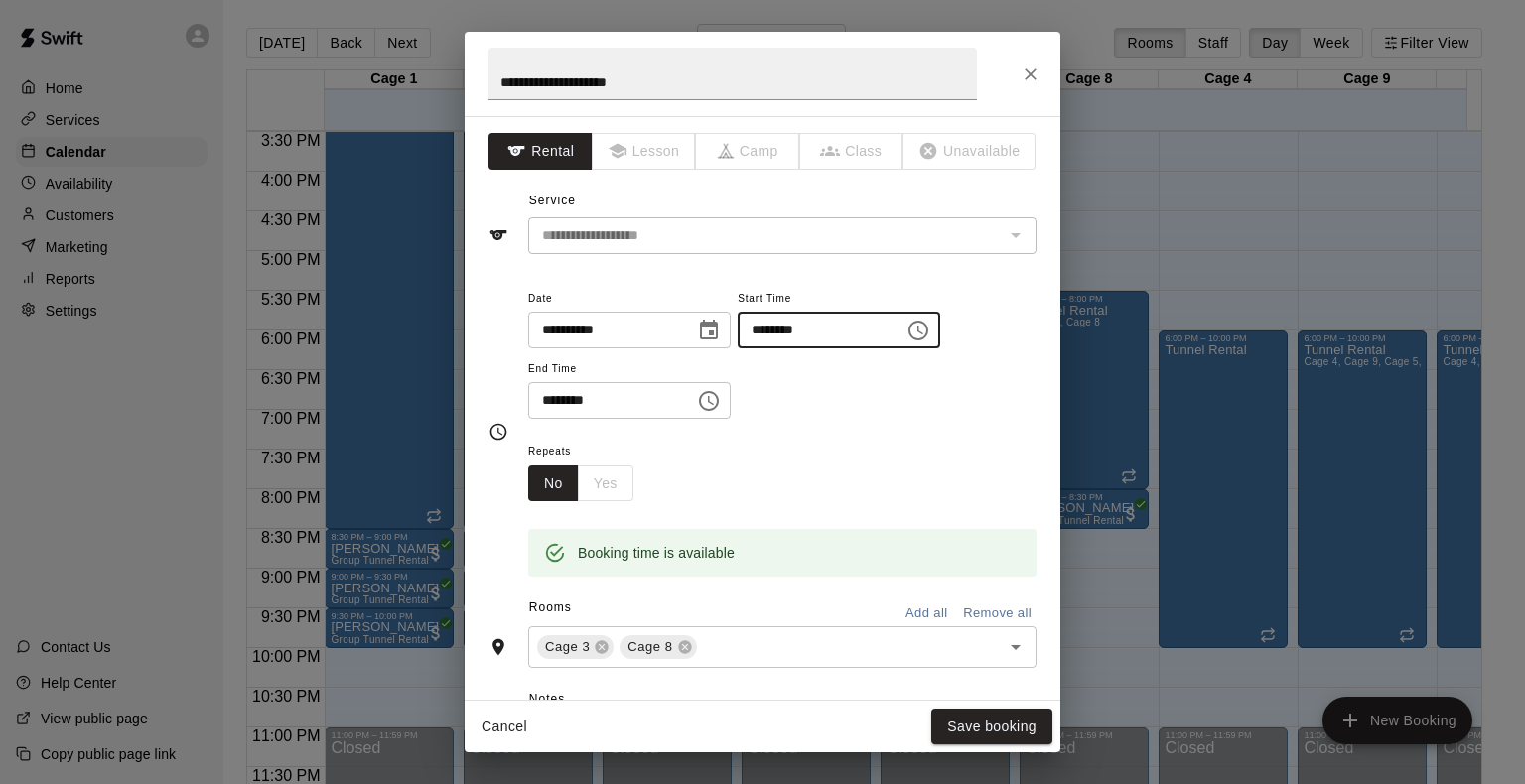 click on "********" at bounding box center (814, 329) 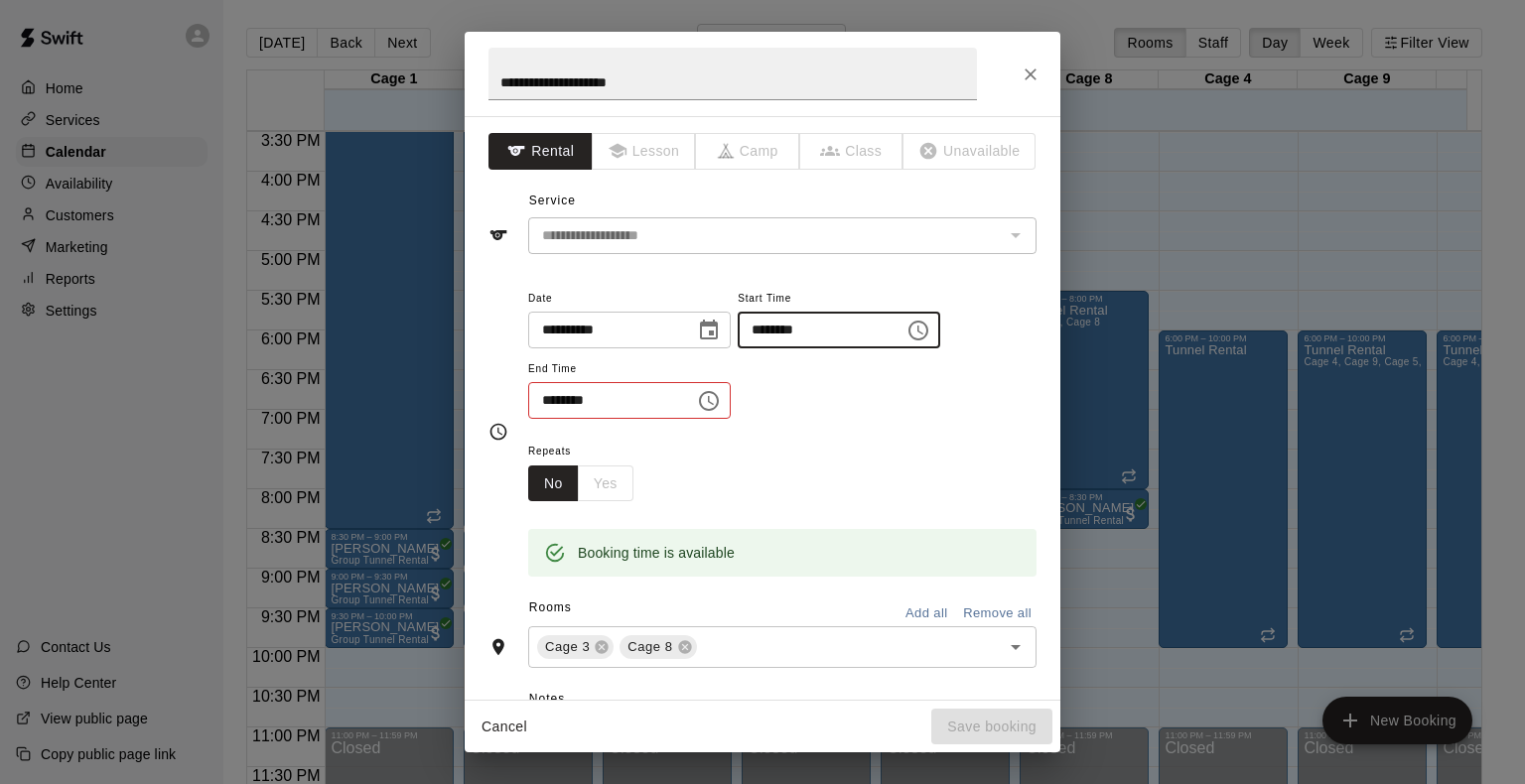 type on "********" 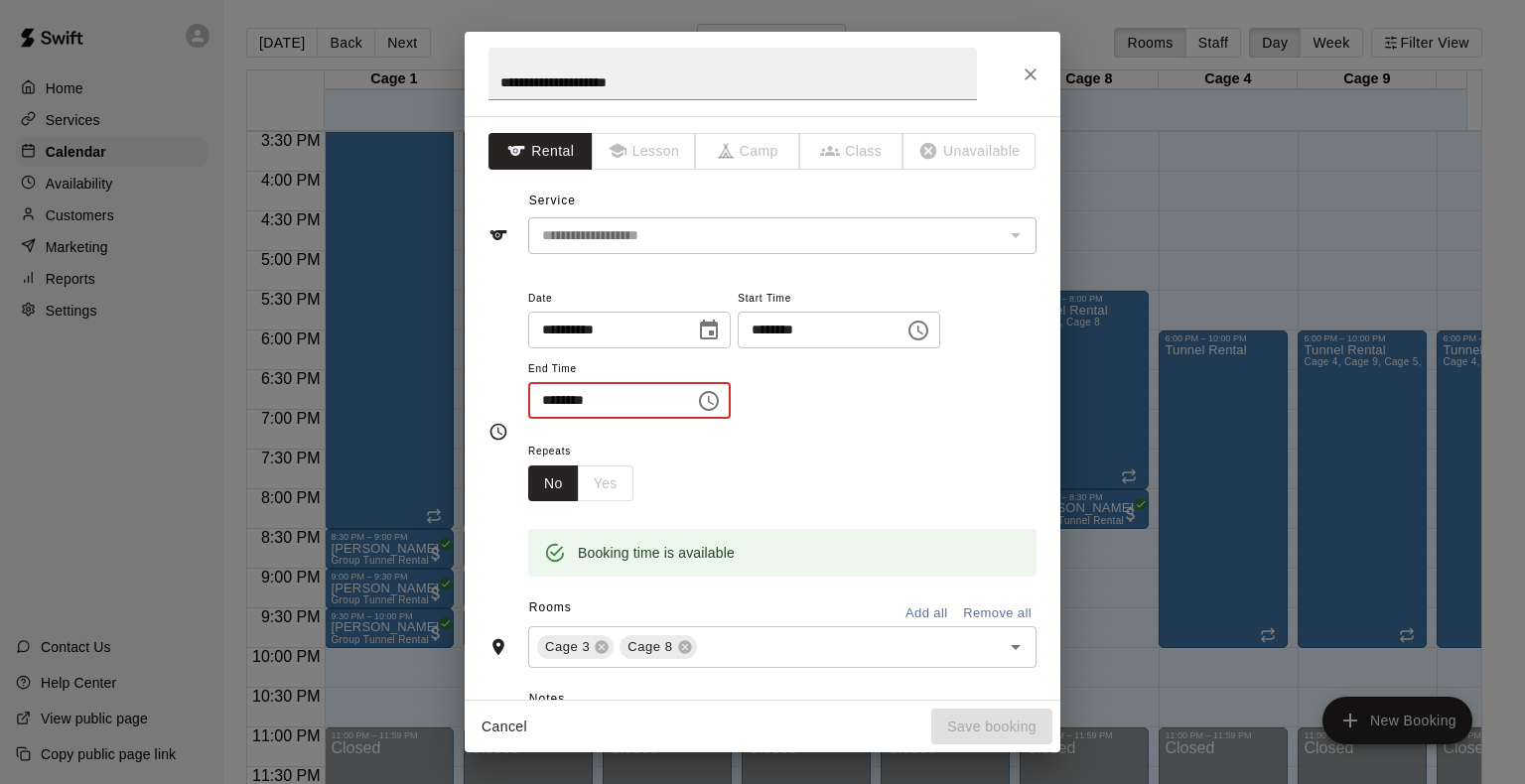 click on "********" at bounding box center (605, 400) 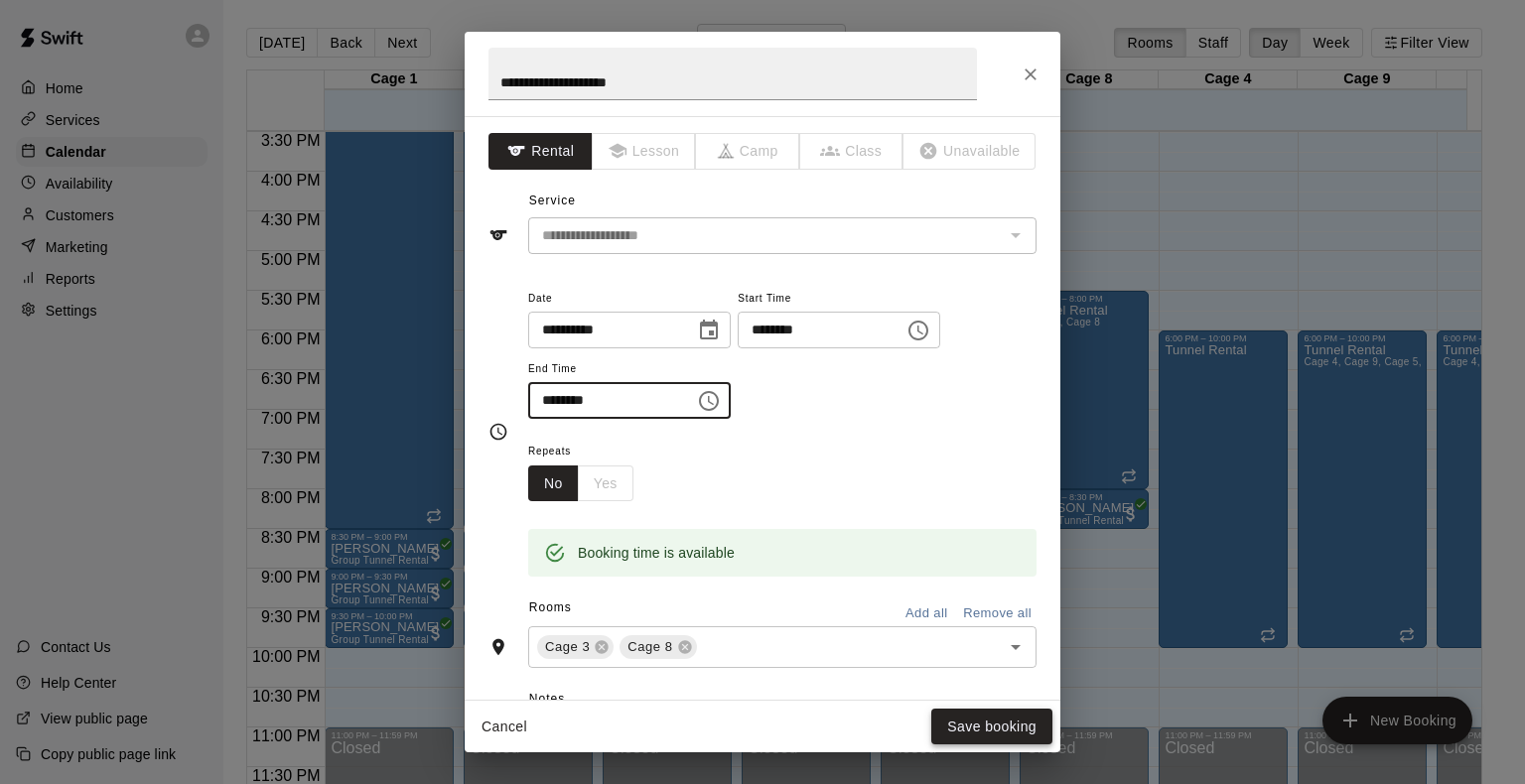 type on "********" 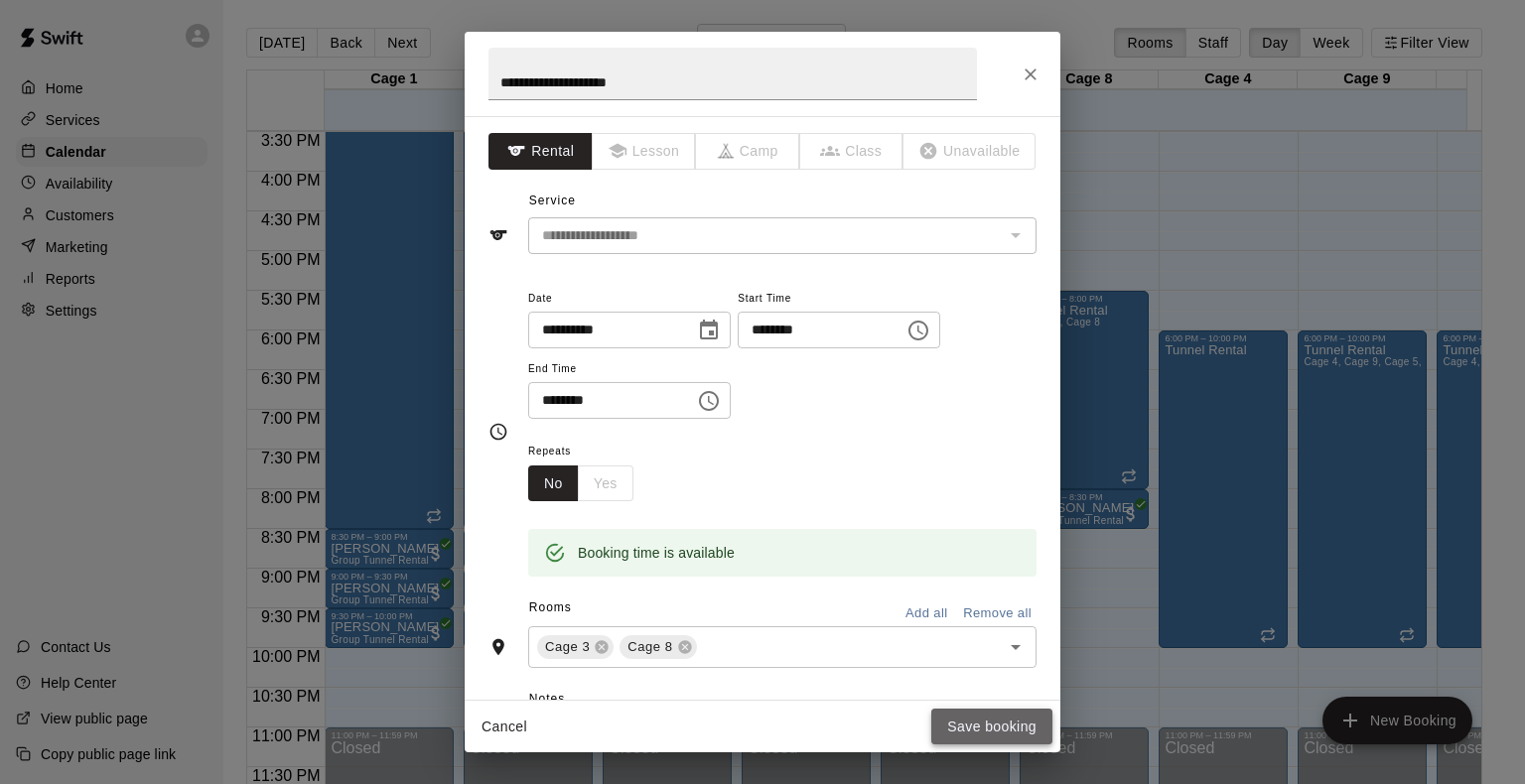 click on "Save booking" at bounding box center (992, 726) 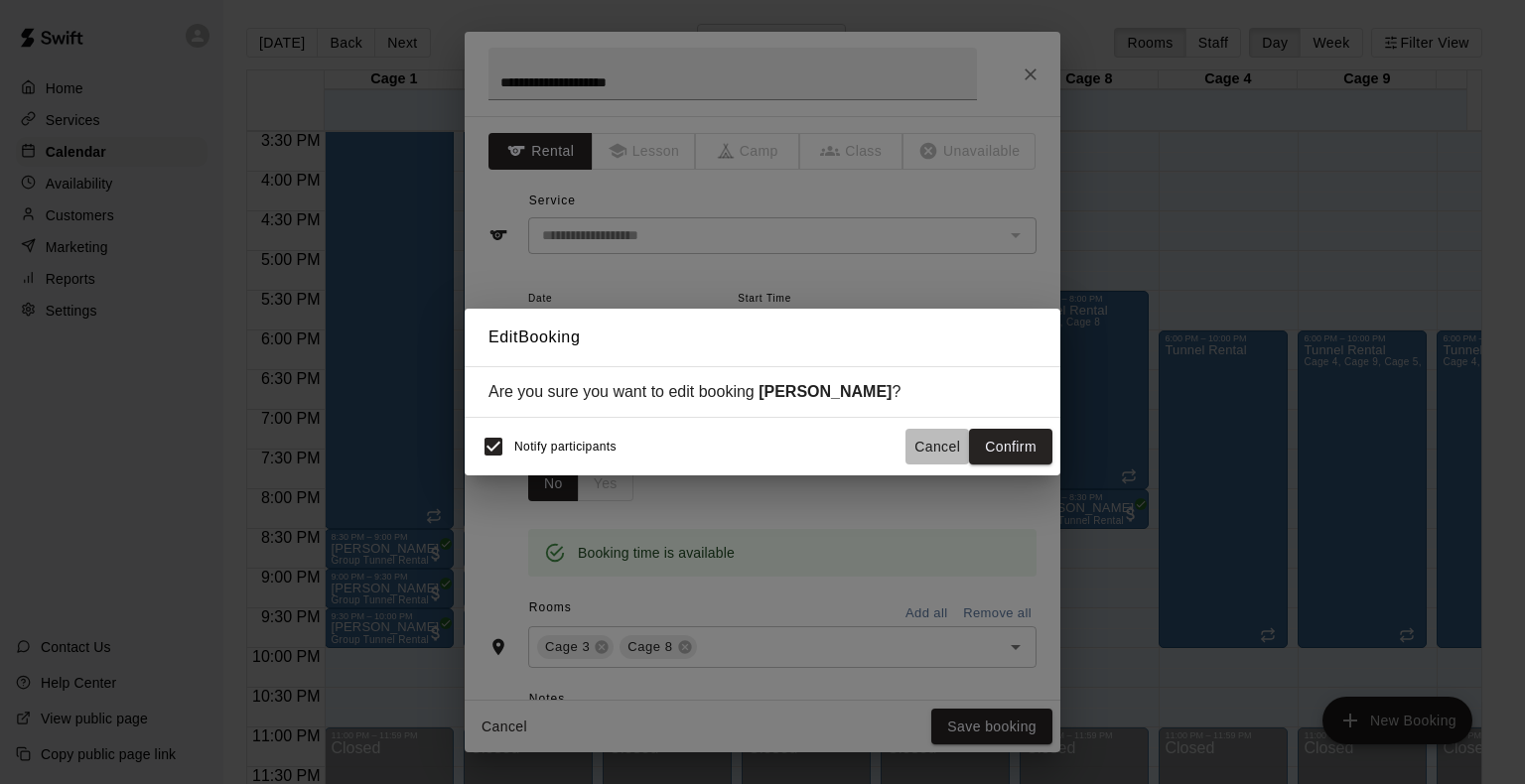 click on "Cancel" at bounding box center [937, 447] 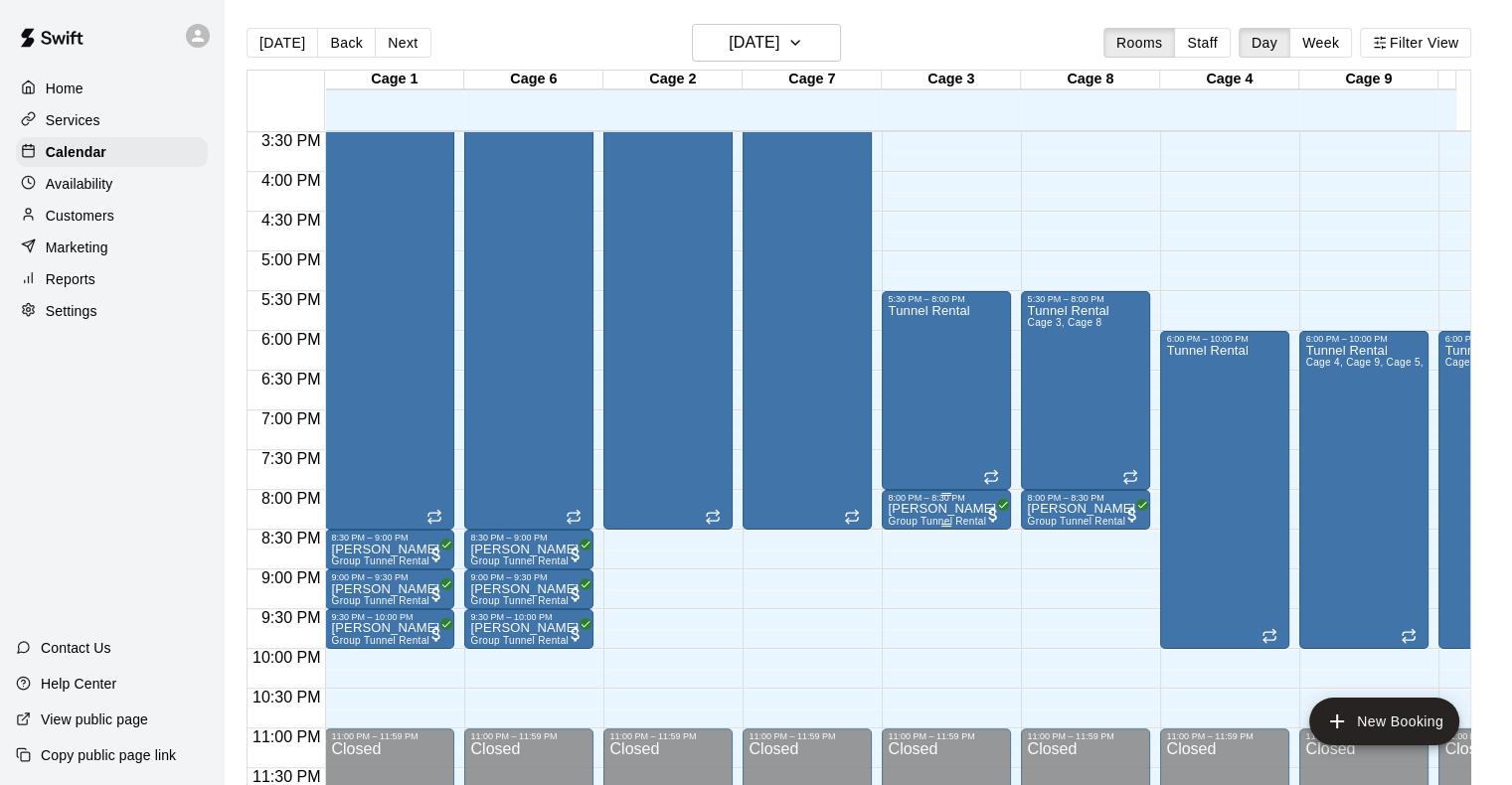 click on "Group Tunnel Rental" at bounding box center (936, 521) 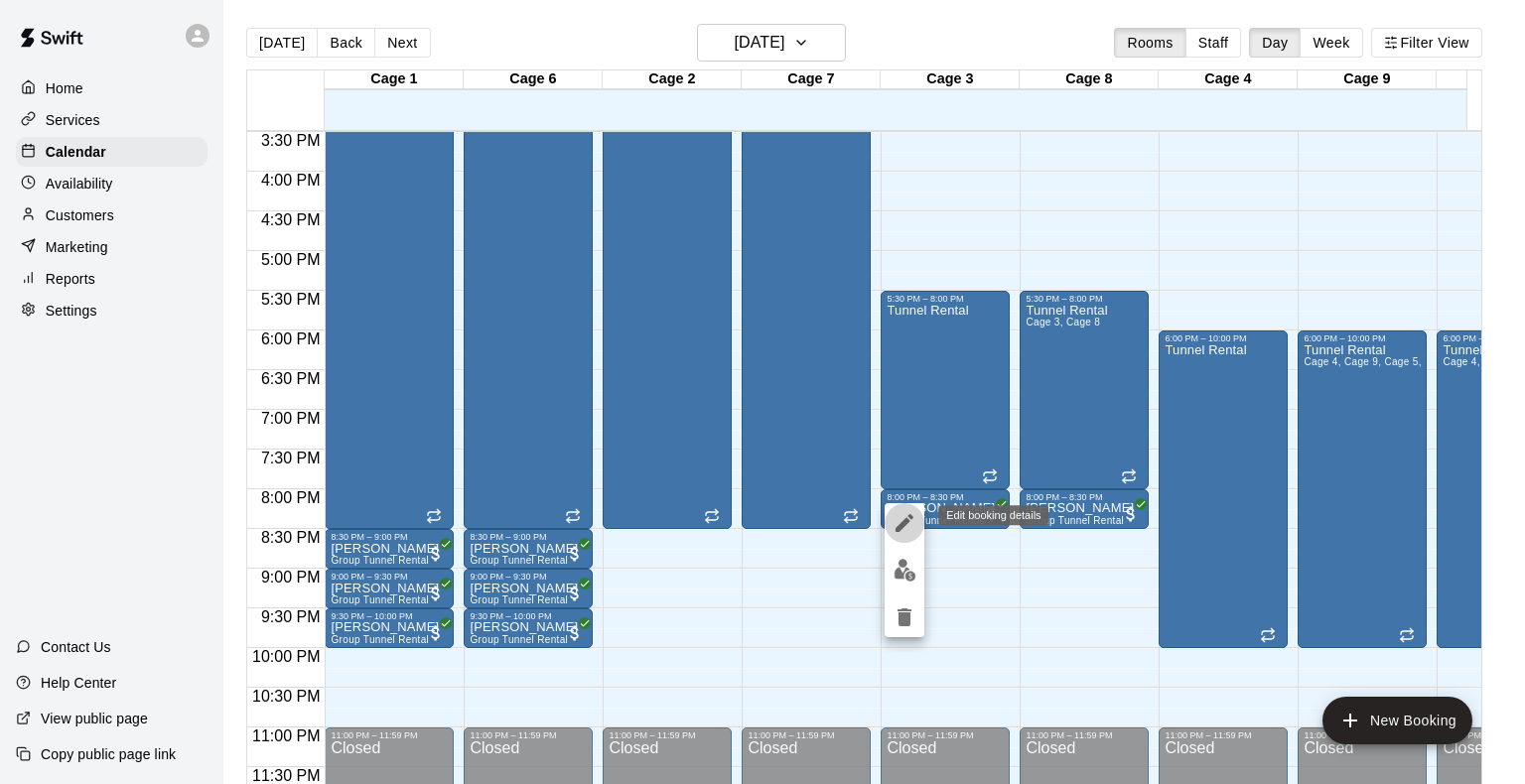 click 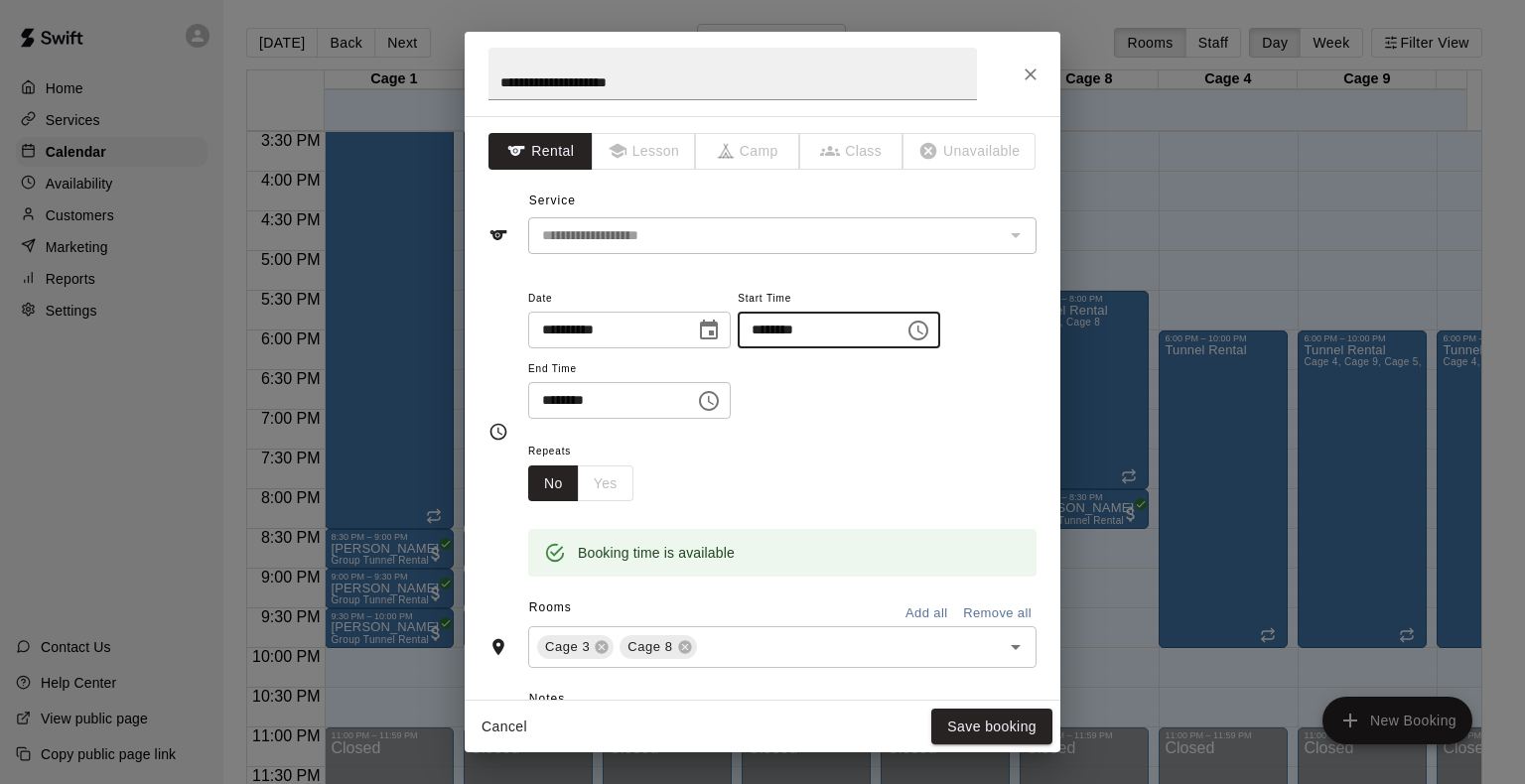 click on "********" at bounding box center (814, 329) 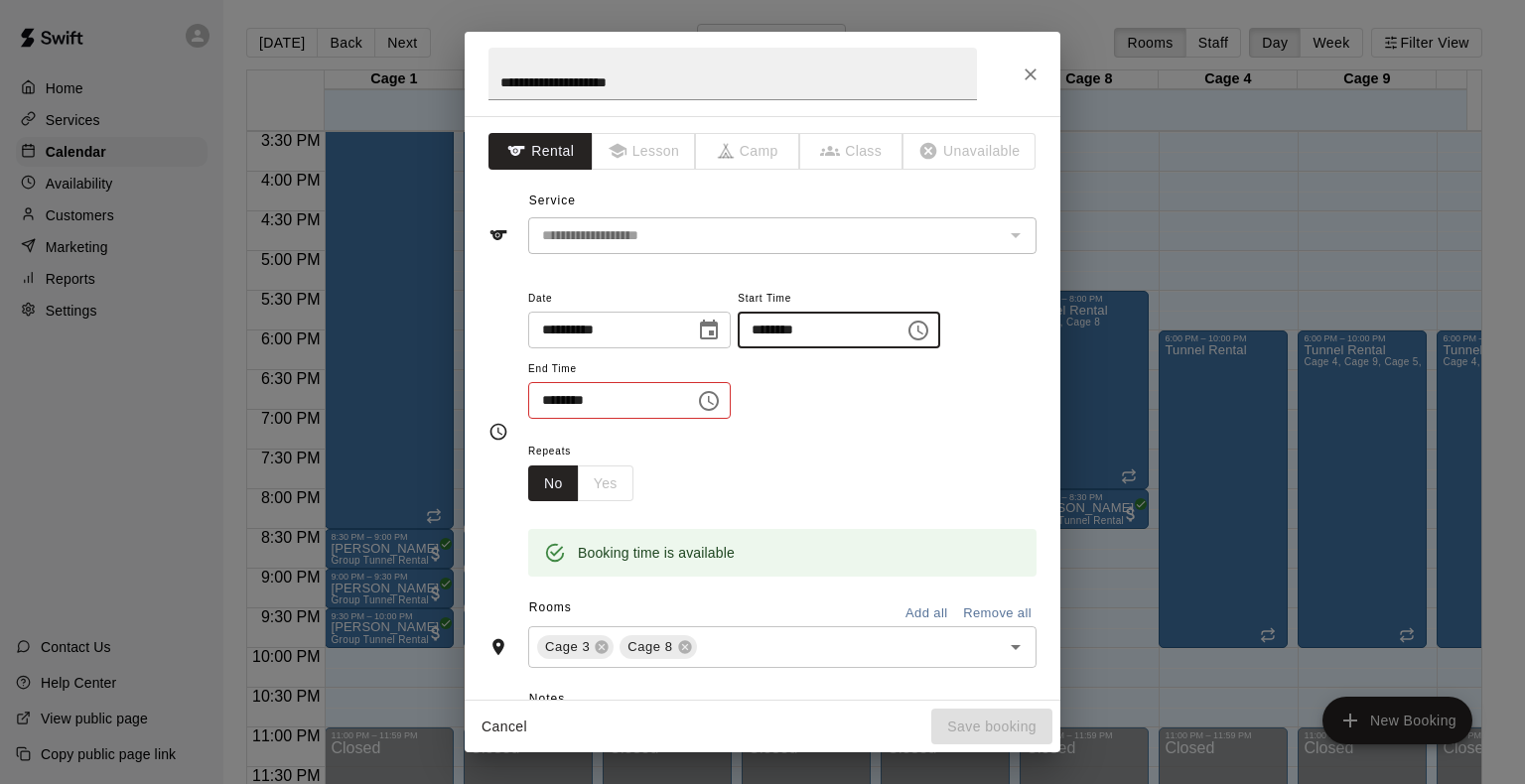 type on "********" 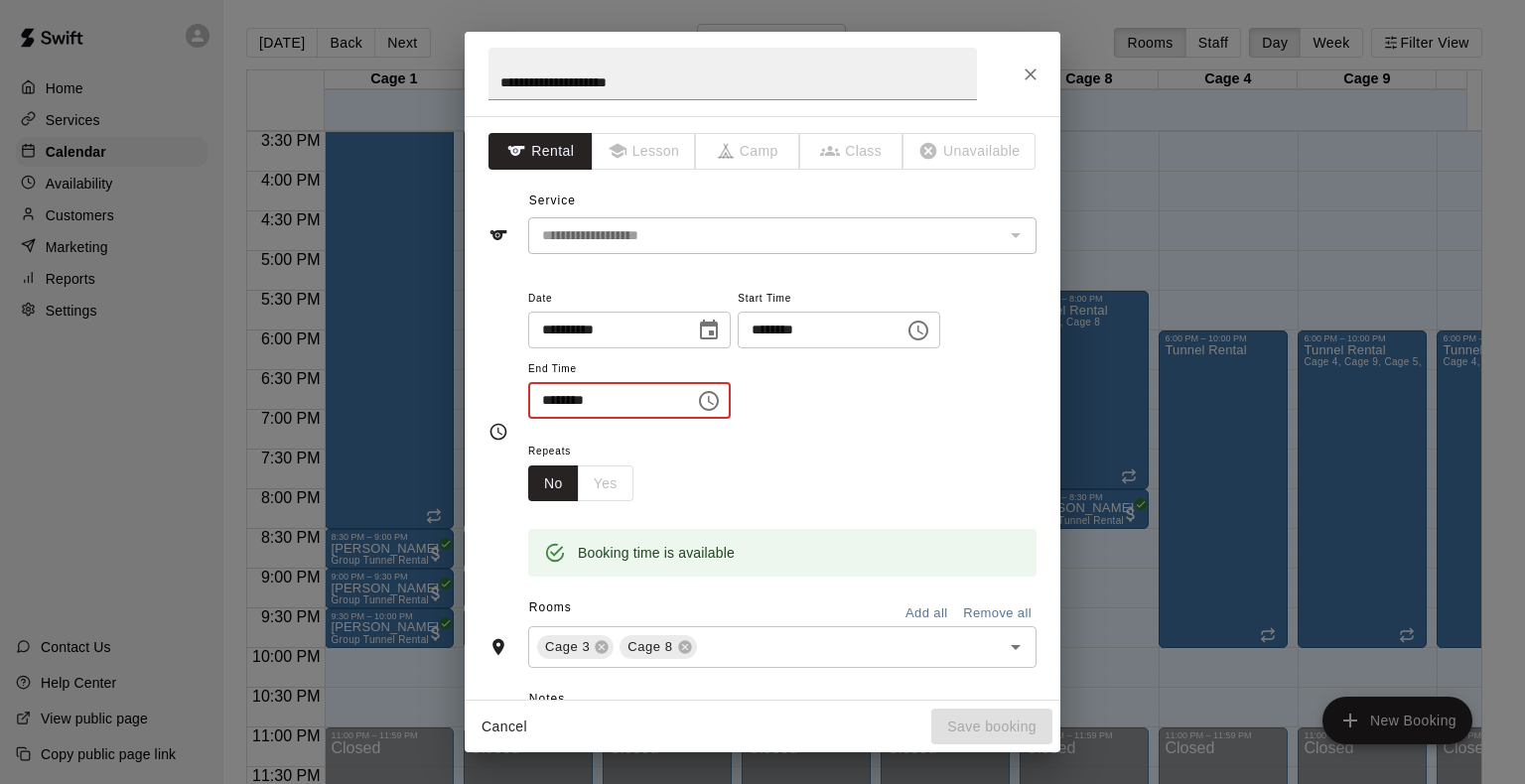 click on "********" at bounding box center [605, 400] 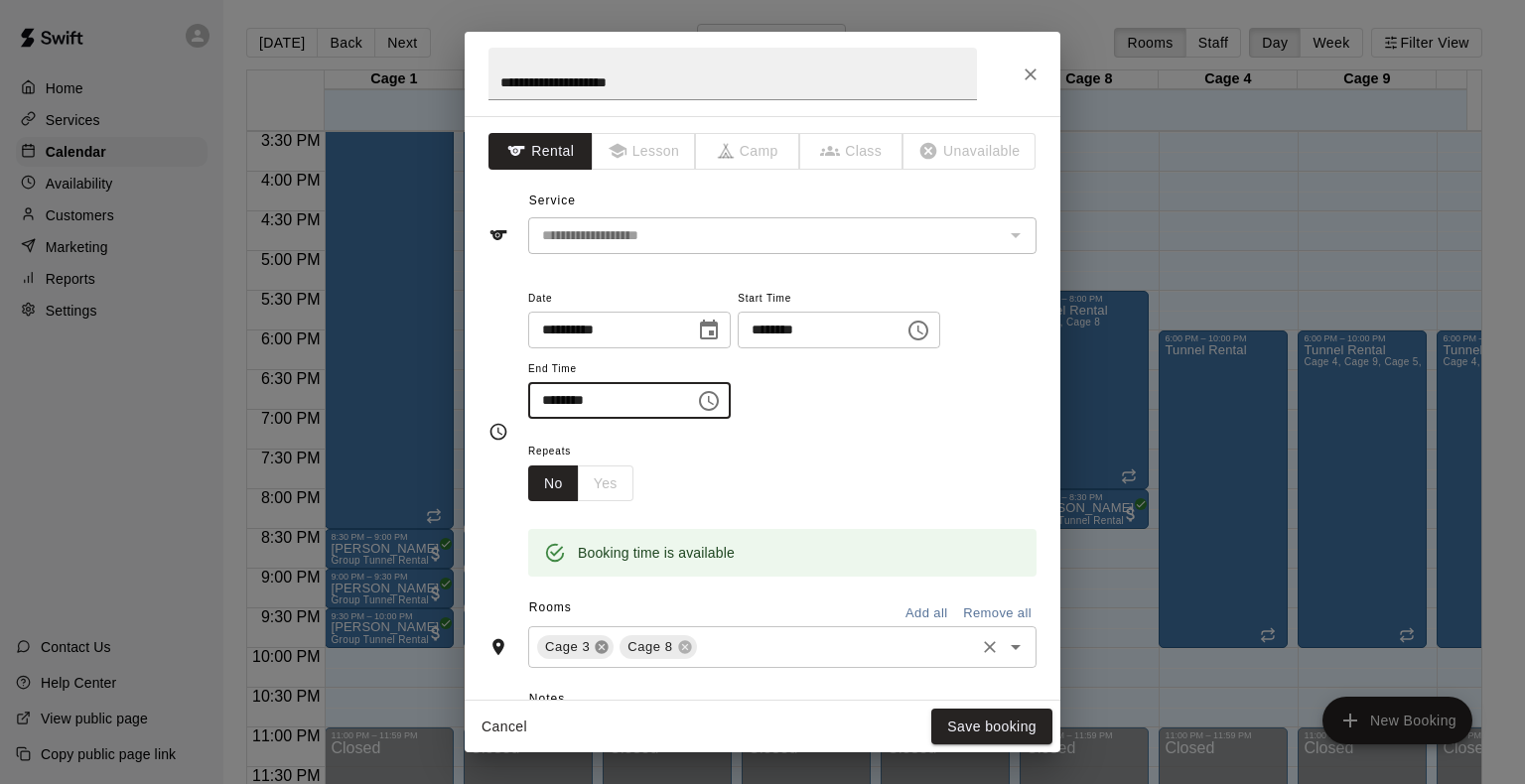 click 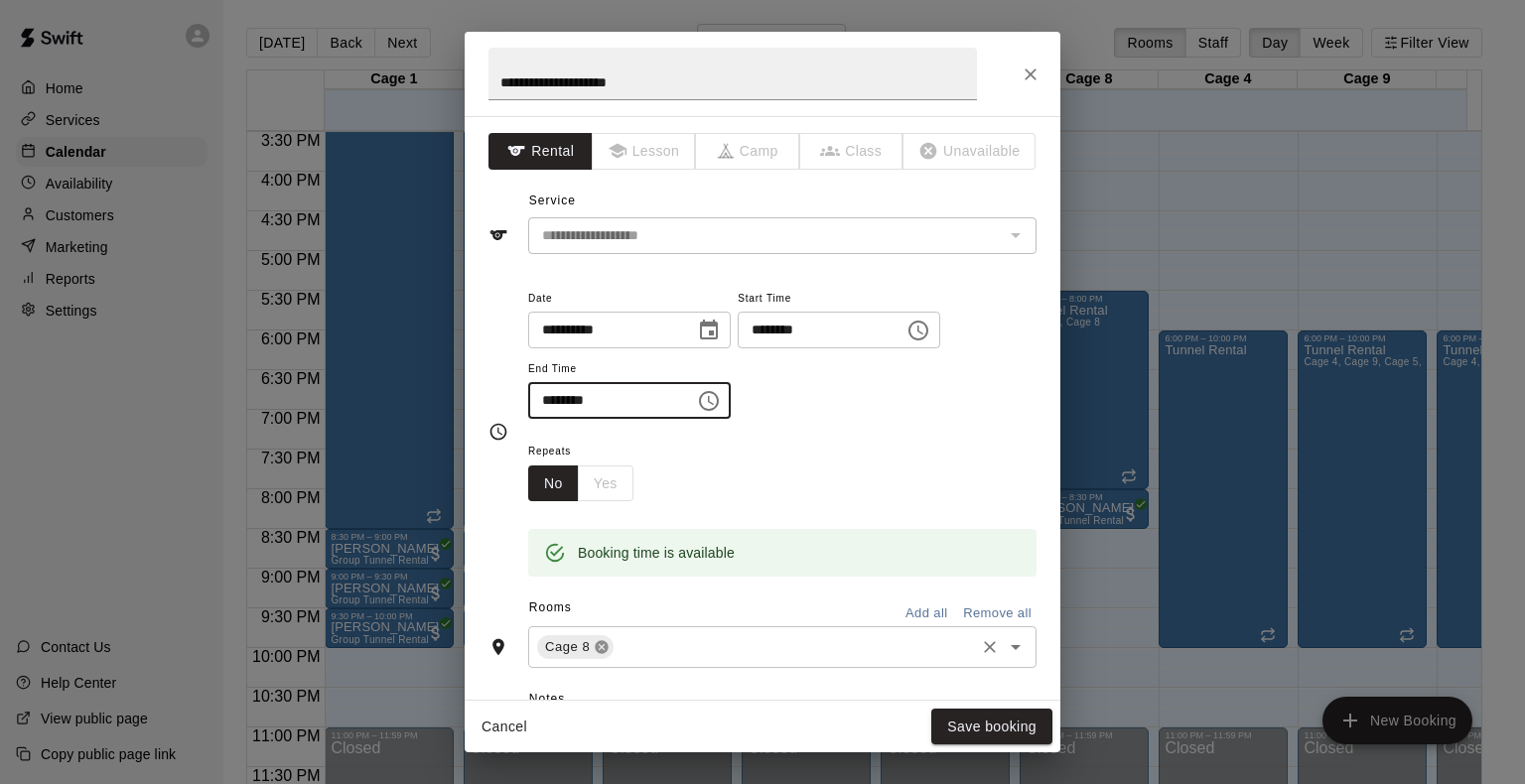 click 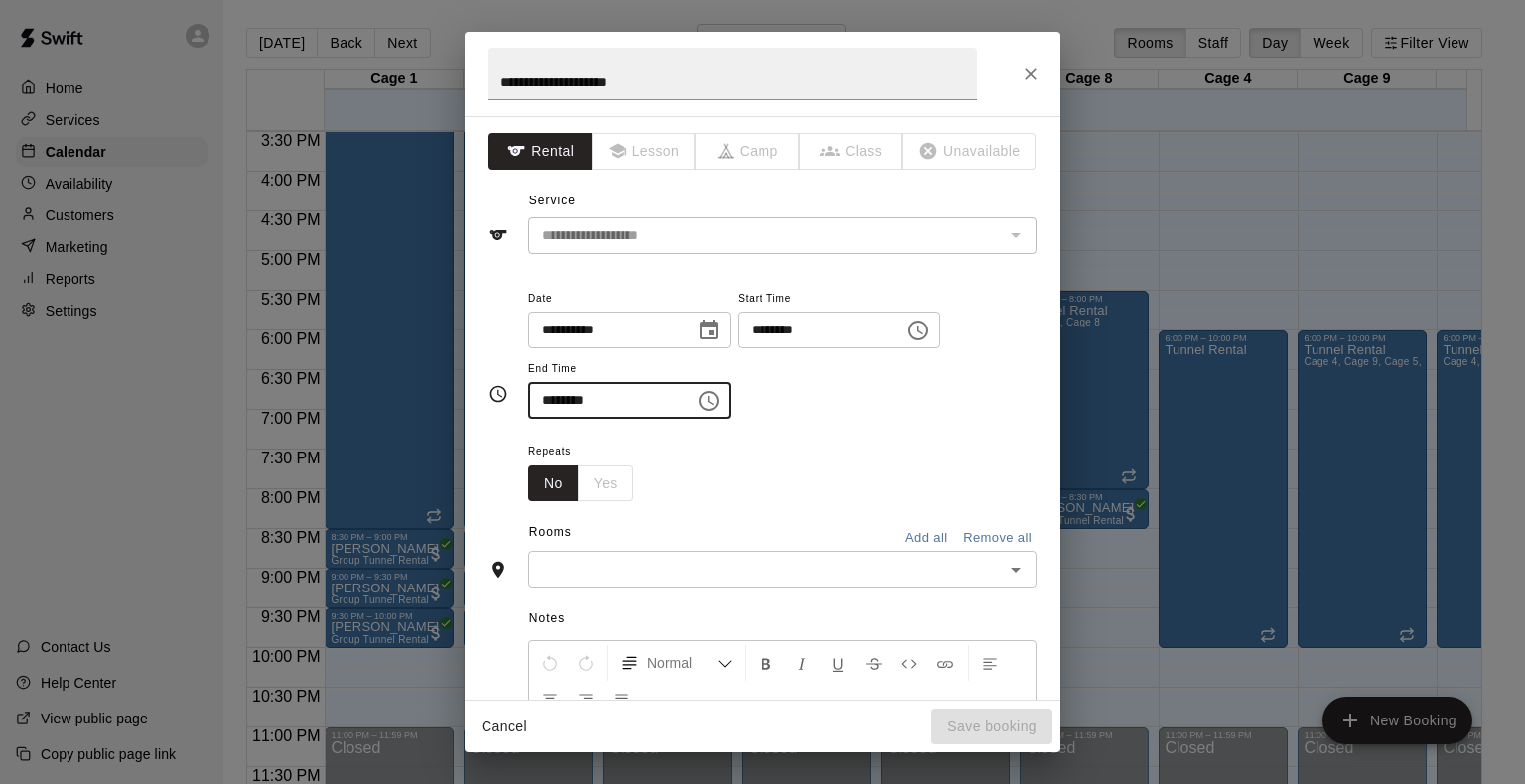 type on "********" 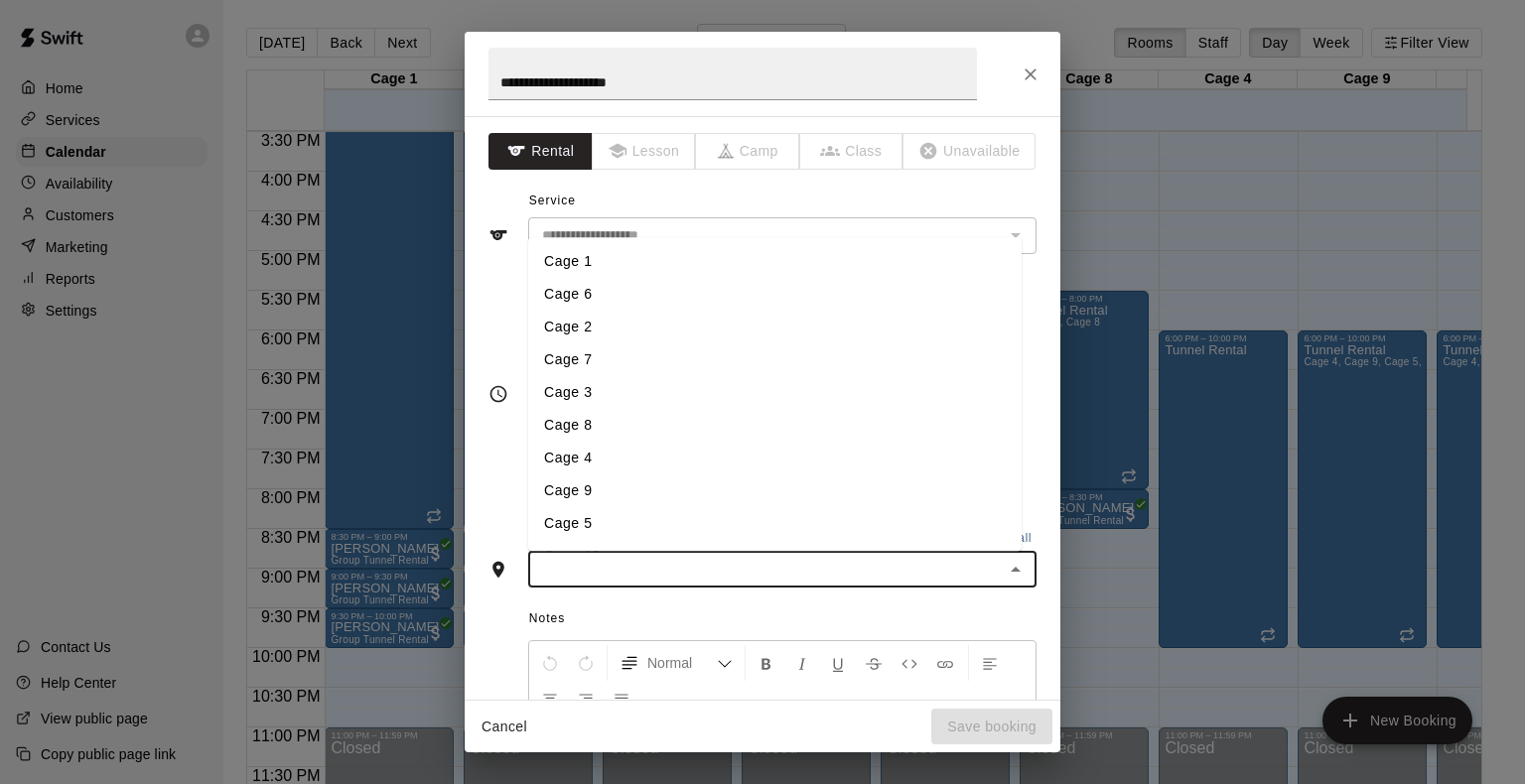 click at bounding box center (765, 569) 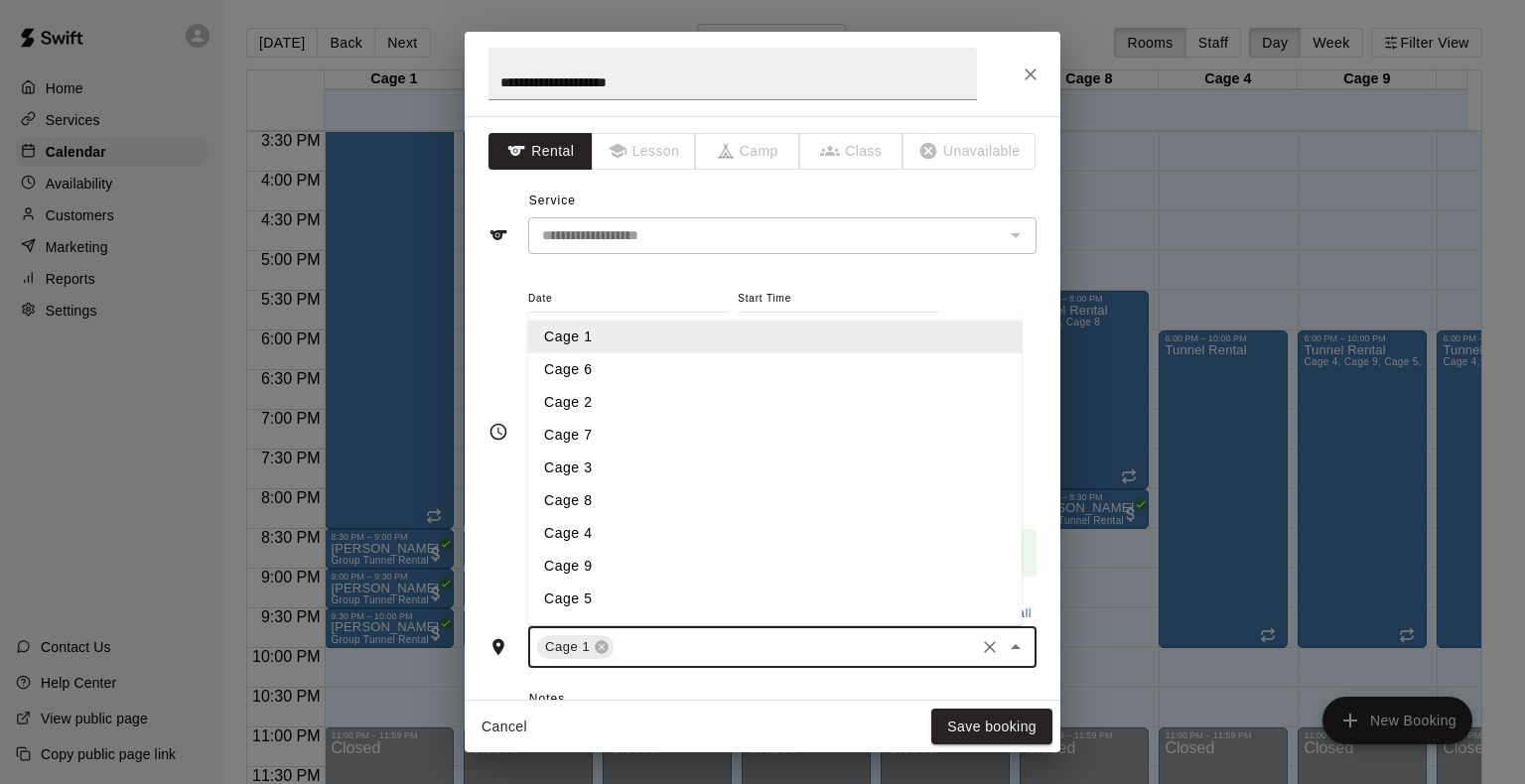 click at bounding box center [794, 647] 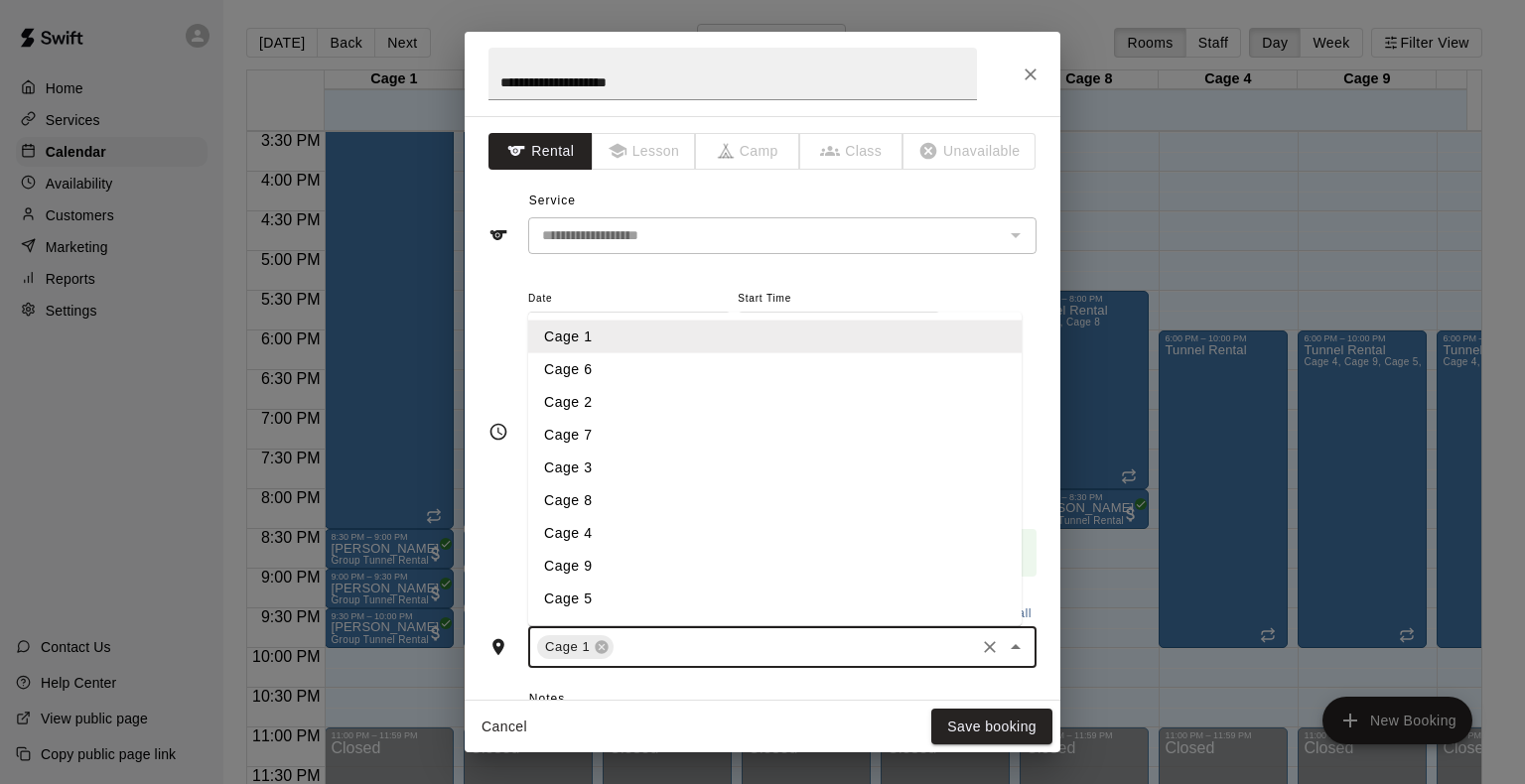 click on "Cage 6" at bounding box center (774, 369) 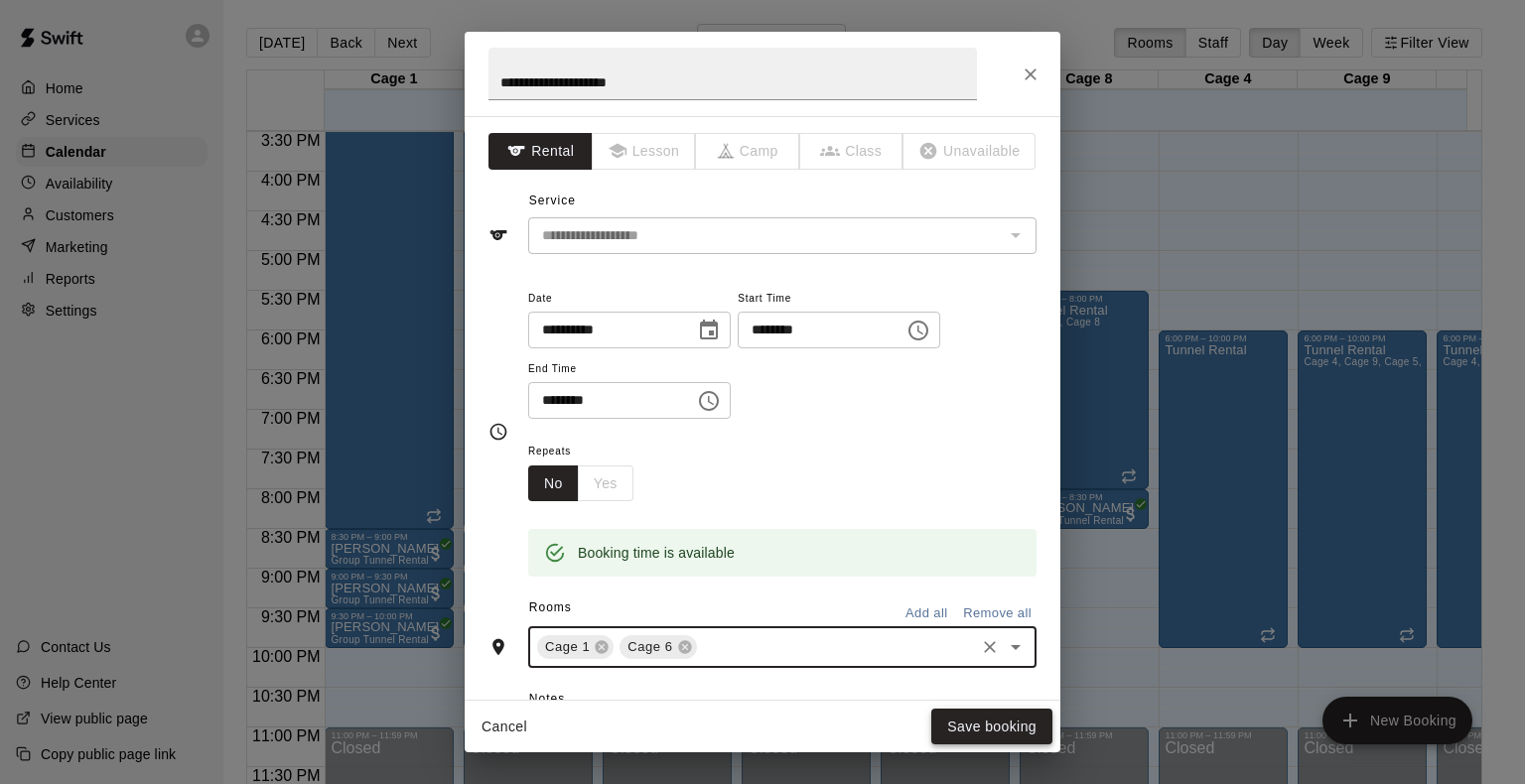 click on "Save booking" at bounding box center [992, 726] 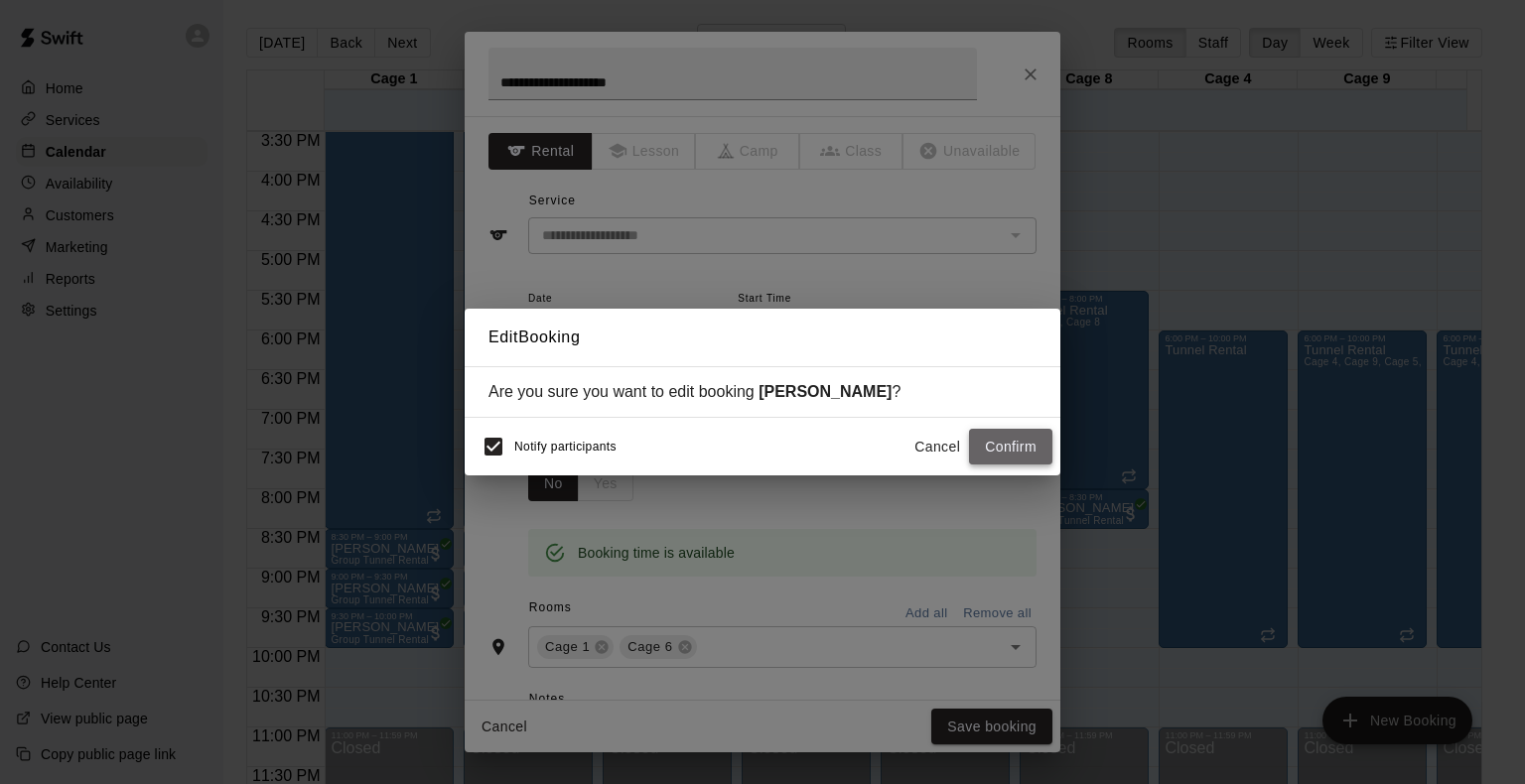 click on "Confirm" at bounding box center (1011, 447) 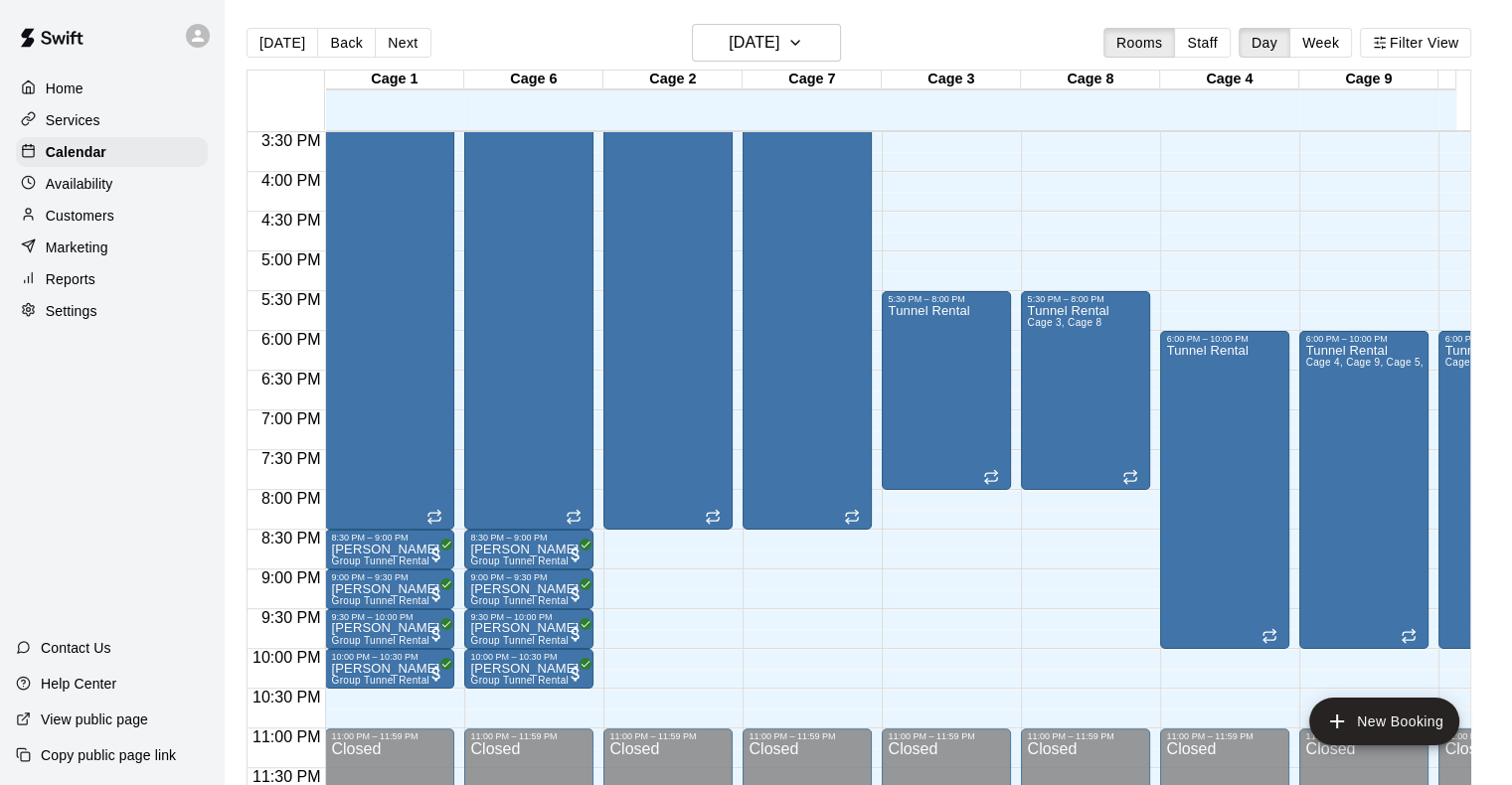 click on "12:00 AM – 5:00 AM Closed 6:00 AM – 8:30 PM Tunnel Rental Cage 1, Cage 6, Cage 2, Cage 7 11:00 PM – 11:59 PM Closed" at bounding box center (668, -146) 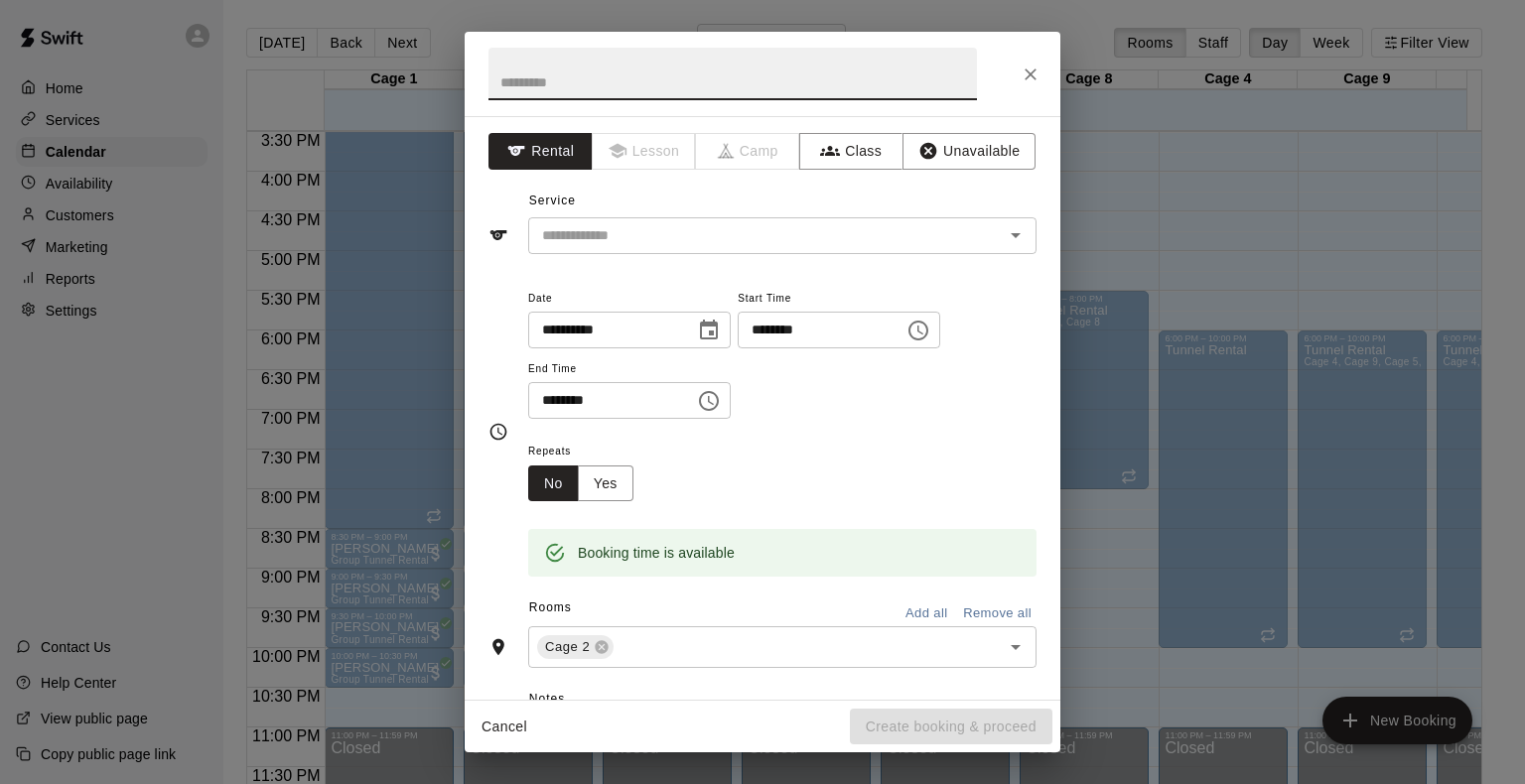 click on "********" at bounding box center [814, 329] 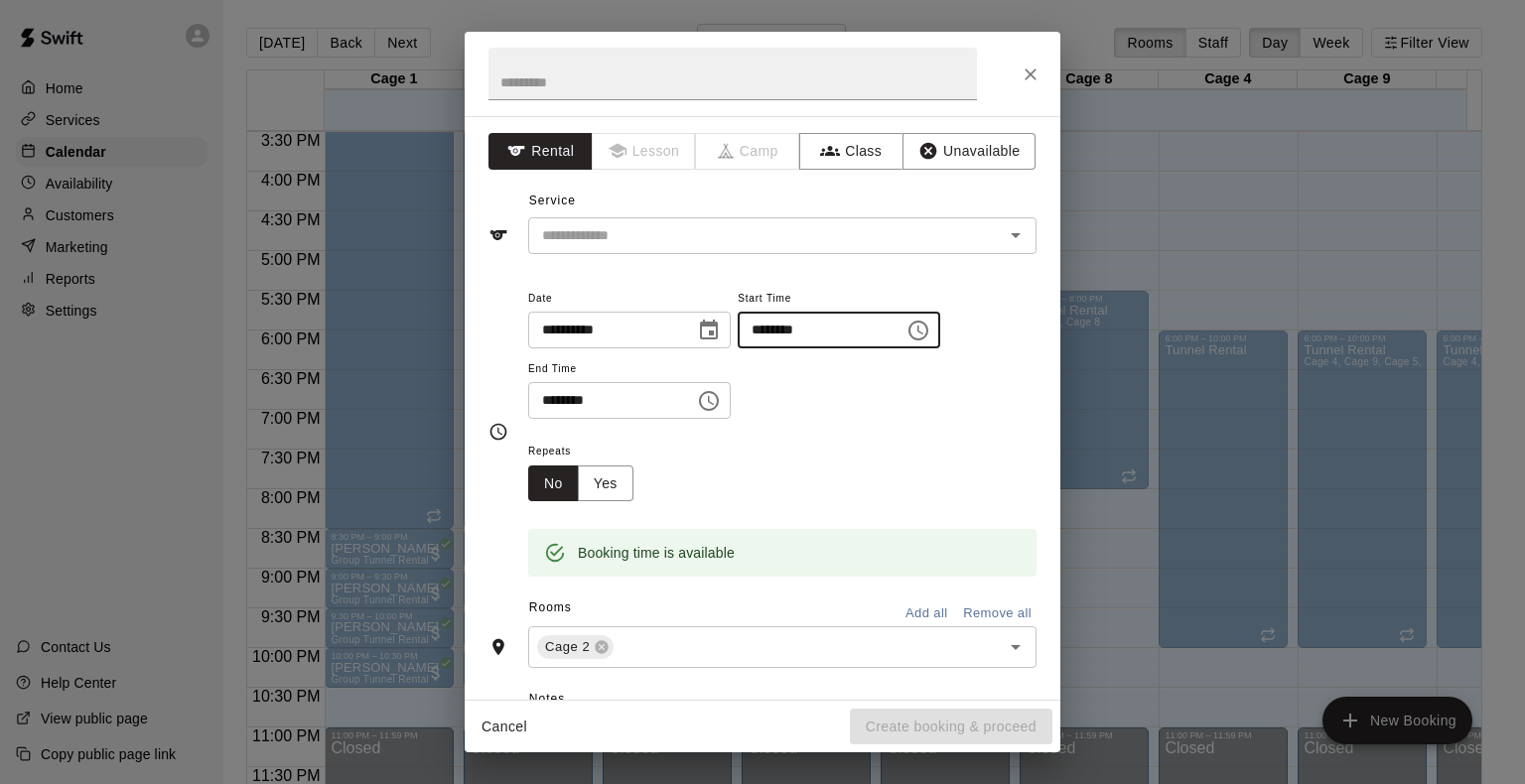 type on "********" 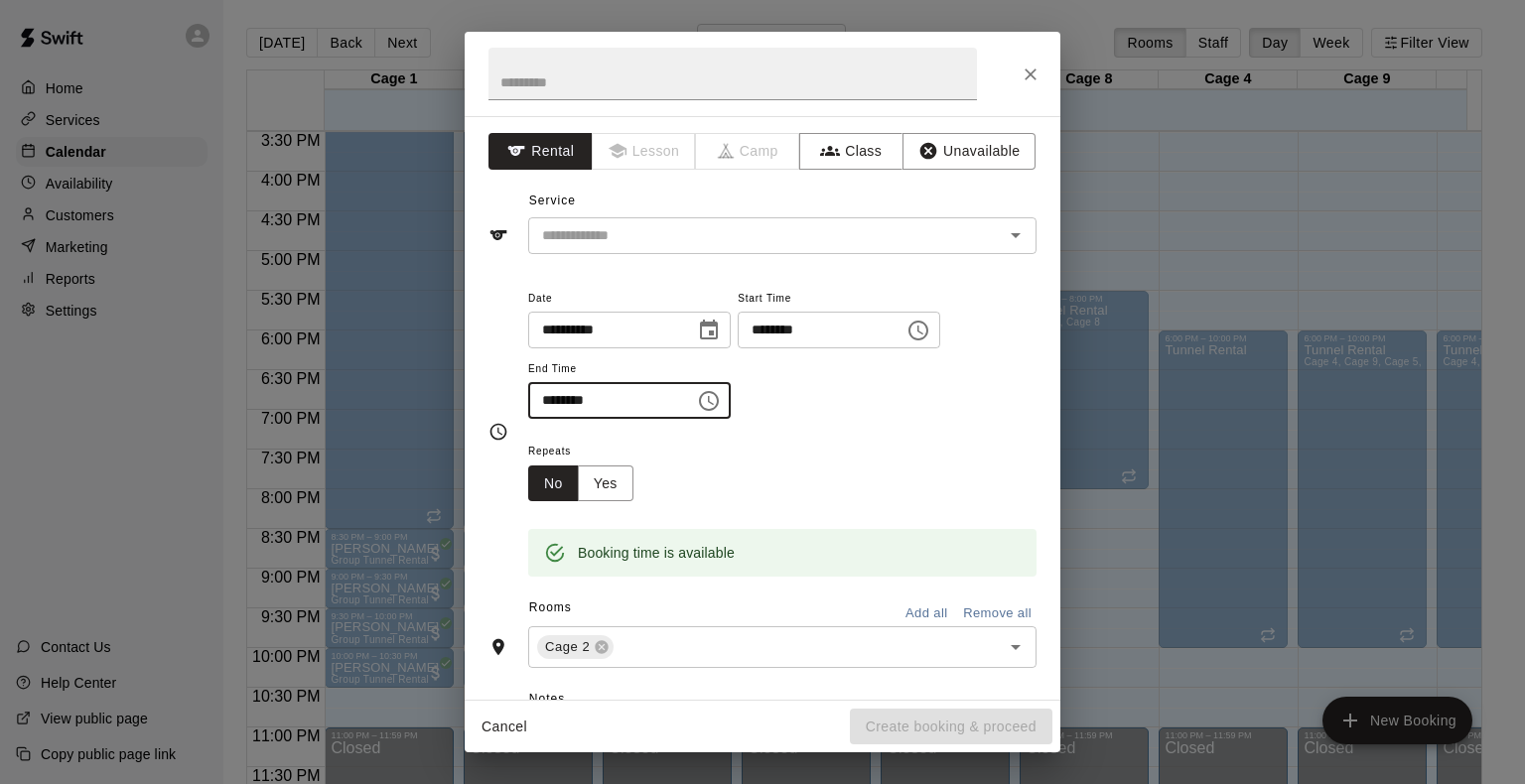 click on "********" at bounding box center [605, 400] 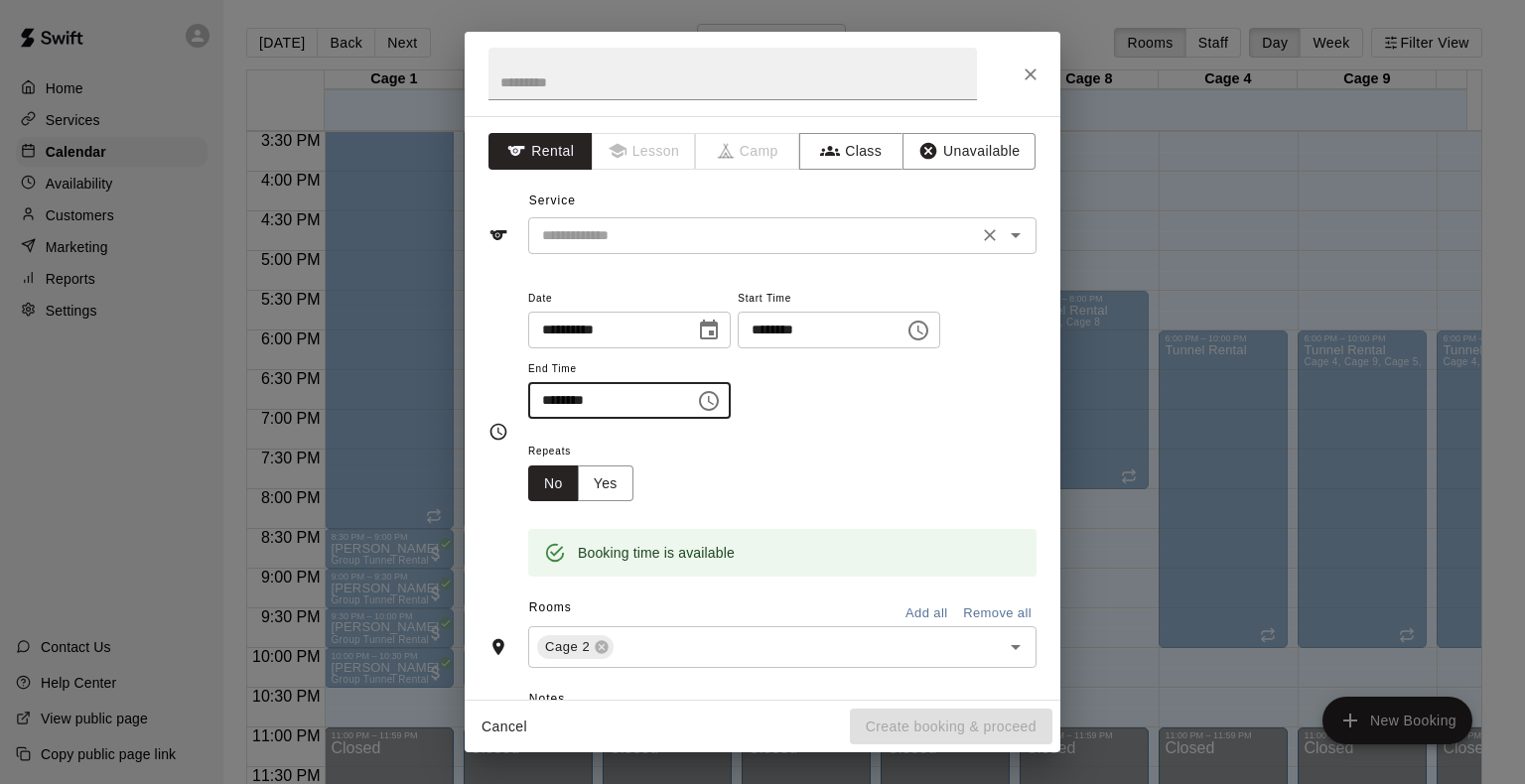 click 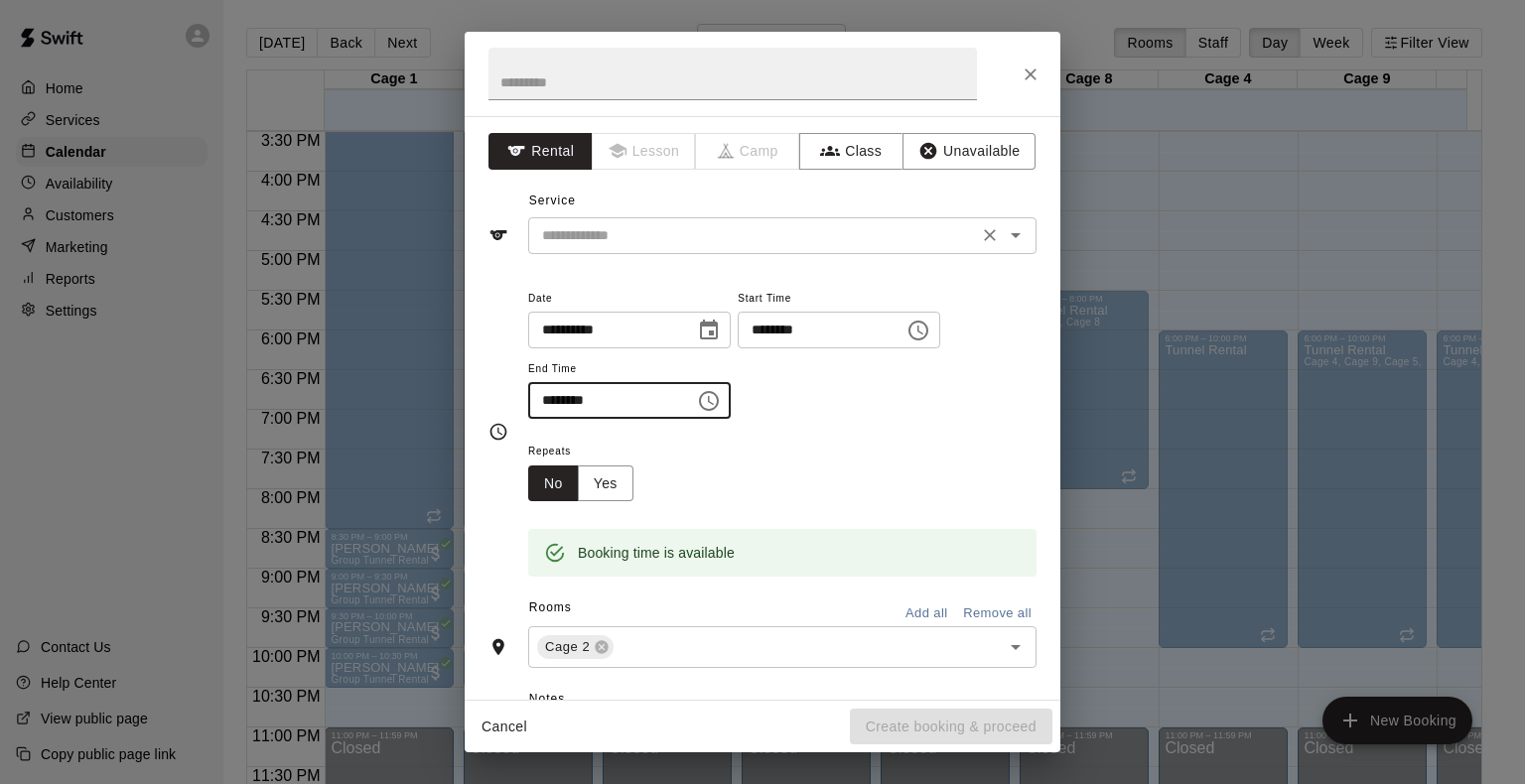 type on "********" 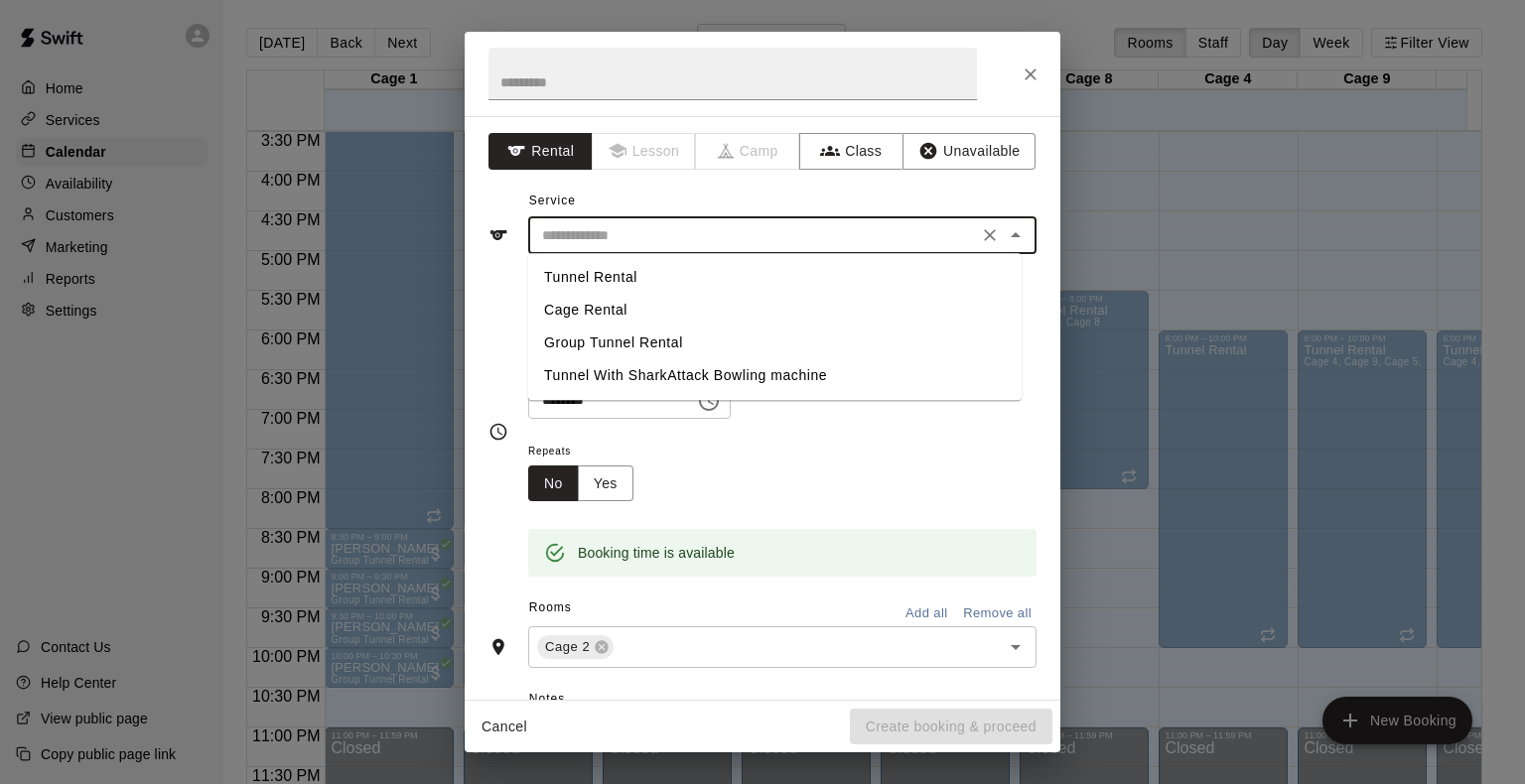 click on "Tunnel Rental" at bounding box center (774, 277) 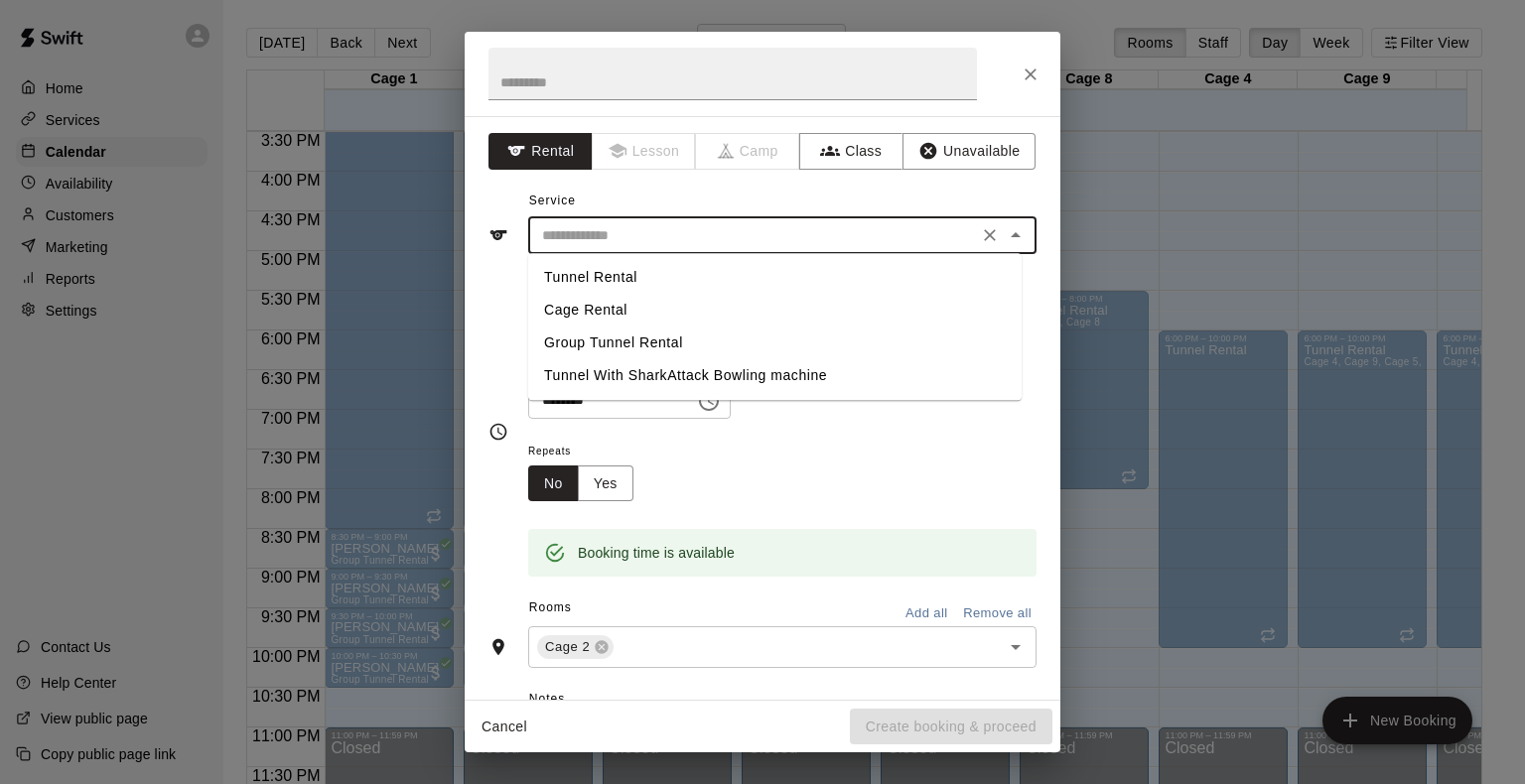 type on "**********" 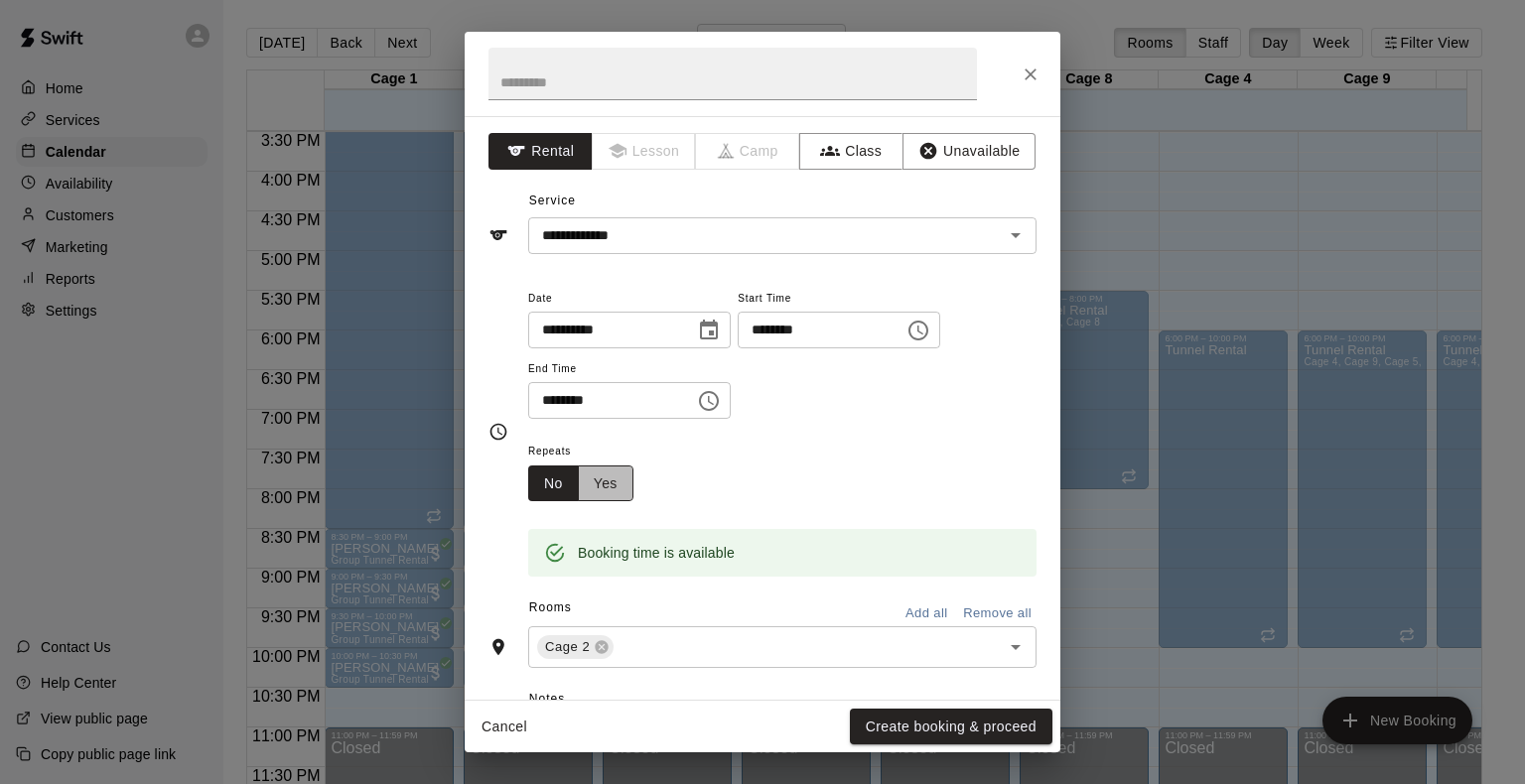 click on "Yes" at bounding box center (606, 483) 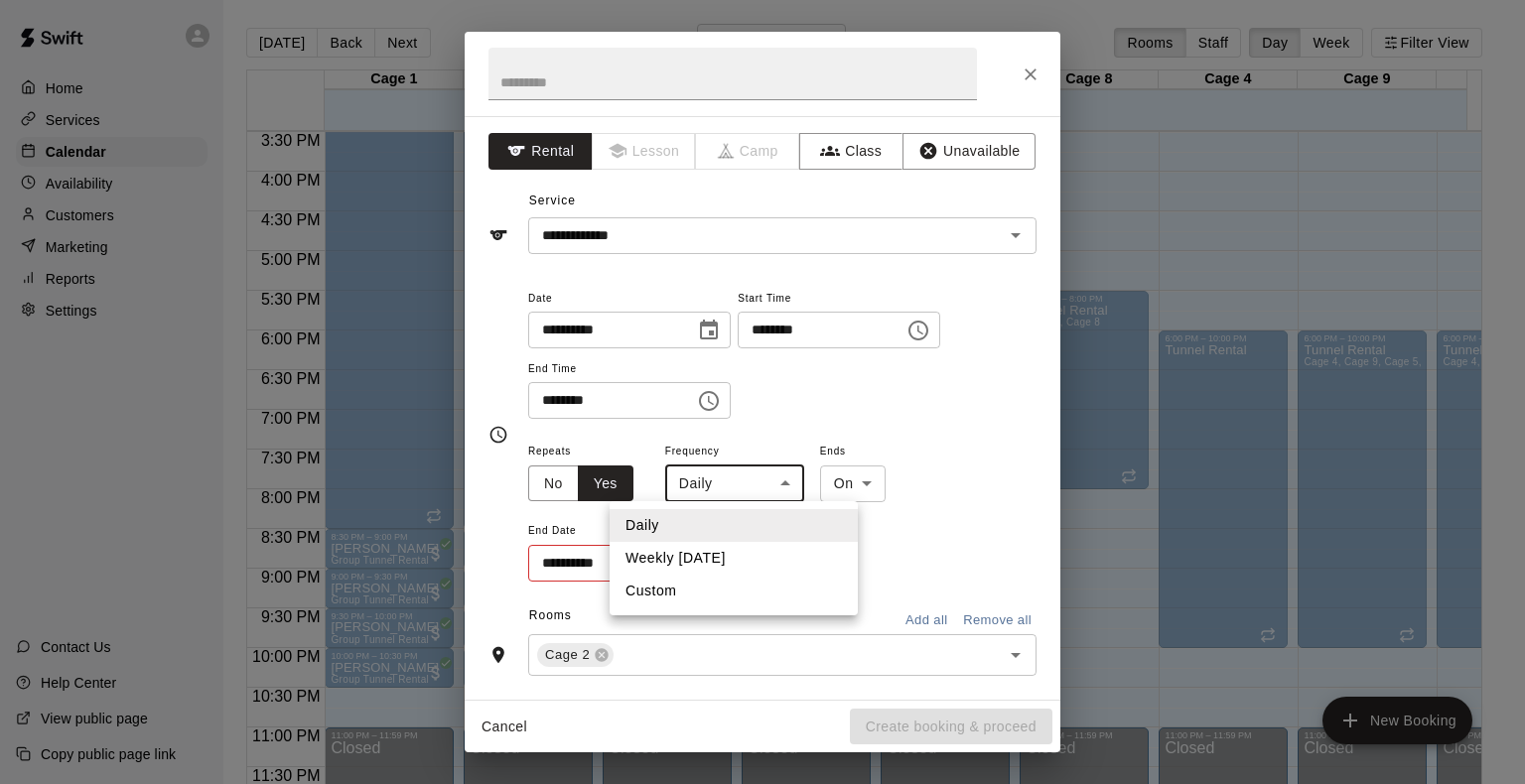 click on "Home Services Calendar Availability Customers Marketing Reports Settings Contact Us Help Center View public page Copy public page link Today Back Next Thursday Jul 10 Rooms Staff Day Week Filter View Cage 1 10 Thu Cage 6 10 Thu Cage 2 10 Thu Cage 7 10 Thu Cage 3 10 Thu Cage 8 10 Thu Cage 4 10 Thu Cage 9 10 Thu Cage 5 10 Thu Cage 10 10 Thu 12:00 AM 12:30 AM 1:00 AM 1:30 AM 2:00 AM 2:30 AM 3:00 AM 3:30 AM 4:00 AM 4:30 AM 5:00 AM 5:30 AM 6:00 AM 6:30 AM 7:00 AM 7:30 AM 8:00 AM 8:30 AM 9:00 AM 9:30 AM 10:00 AM 10:30 AM 11:00 AM 11:30 AM 12:00 PM 12:30 PM 1:00 PM 1:30 PM 2:00 PM 2:30 PM 3:00 PM 3:30 PM 4:00 PM 4:30 PM 5:00 PM 5:30 PM 6:00 PM 6:30 PM 7:00 PM 7:30 PM 8:00 PM 8:30 PM 9:00 PM 9:30 PM 10:00 PM 10:30 PM 11:00 PM 11:30 PM 12:00 AM – 5:00 AM Closed 6:00 AM – 8:30 PM Tunnel Rental 8:30 PM – 9:00 PM Sri charan Nimmagadda Group Tunnel Rental 9:00 PM – 9:30 PM Sri charan Nimmagadda Group Tunnel Rental 9:30 PM – 10:00 PM Sri charan Nimmagadda Group Tunnel Rental 10:00 PM – 10:30 PM Closed Closed" at bounding box center (762, 408) 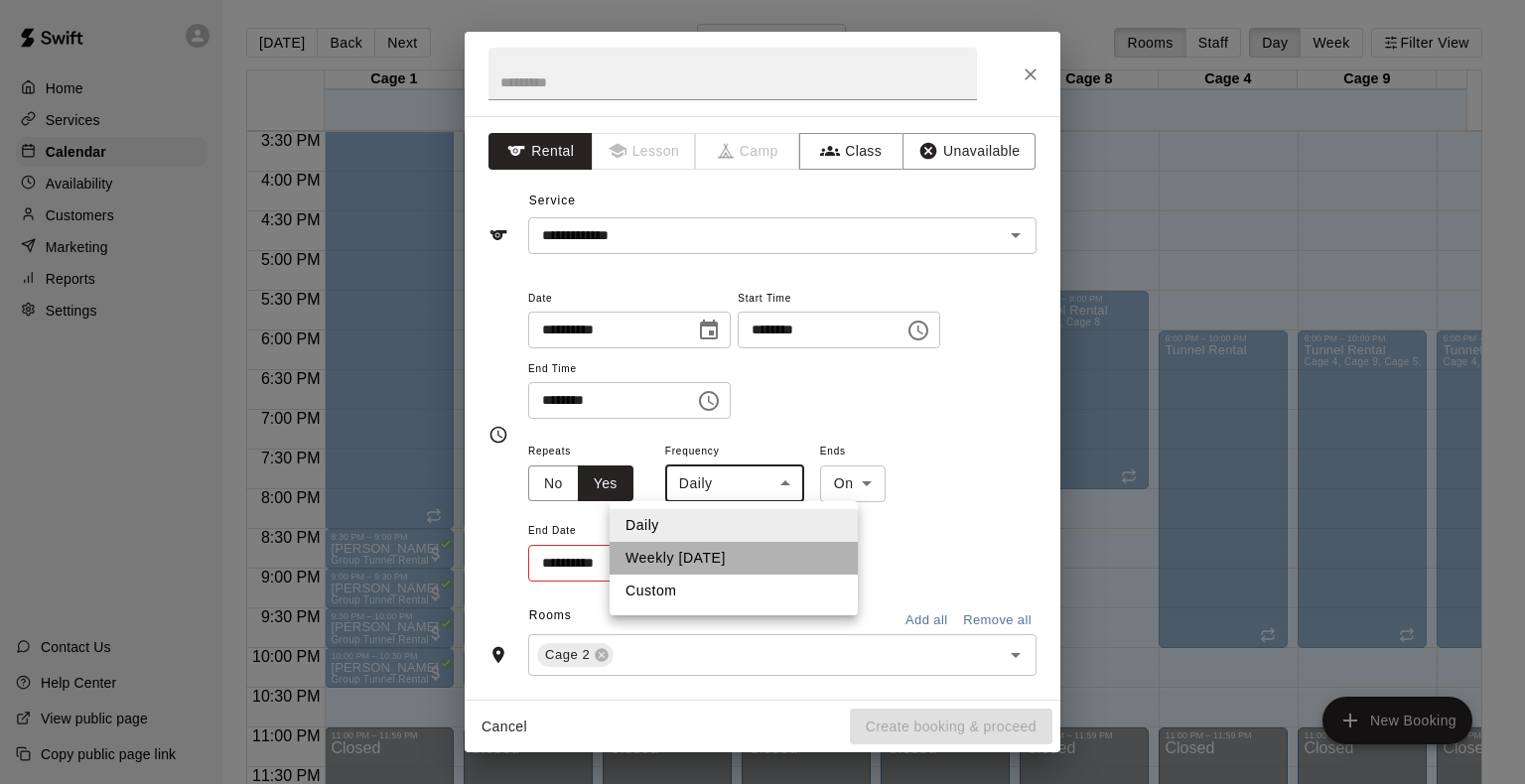 click on "Weekly on Thursday" at bounding box center [734, 558] 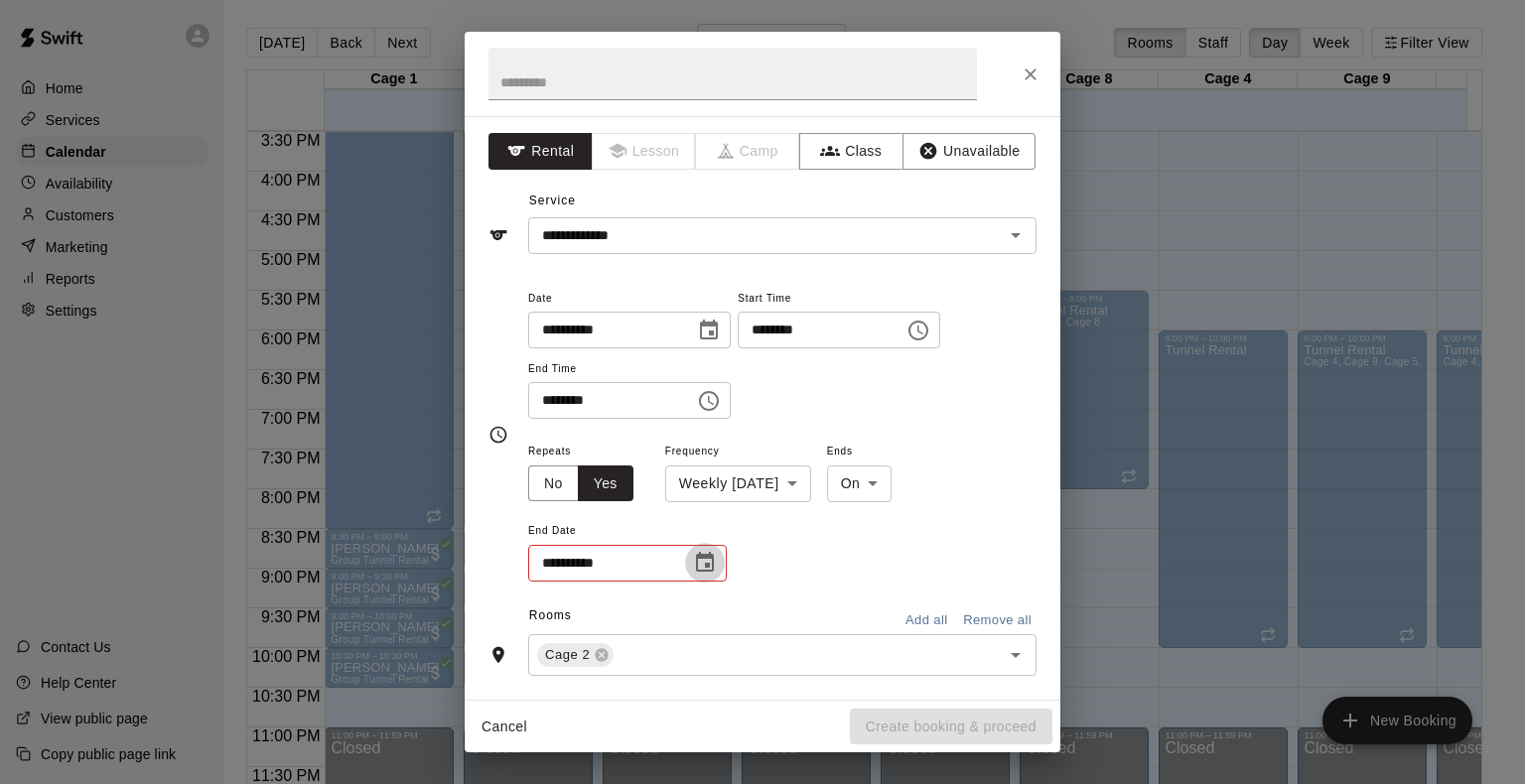 click 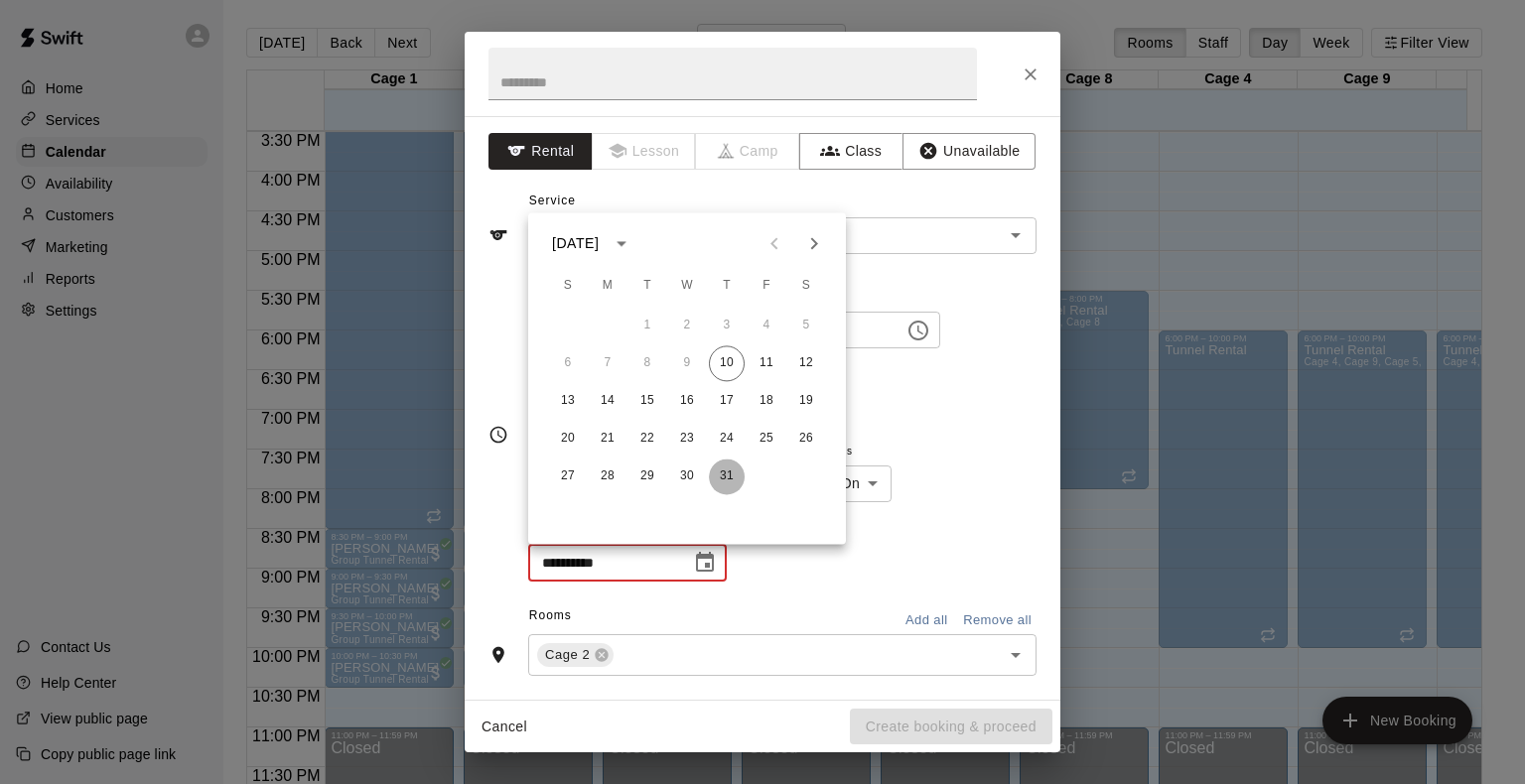 click on "31" at bounding box center (727, 476) 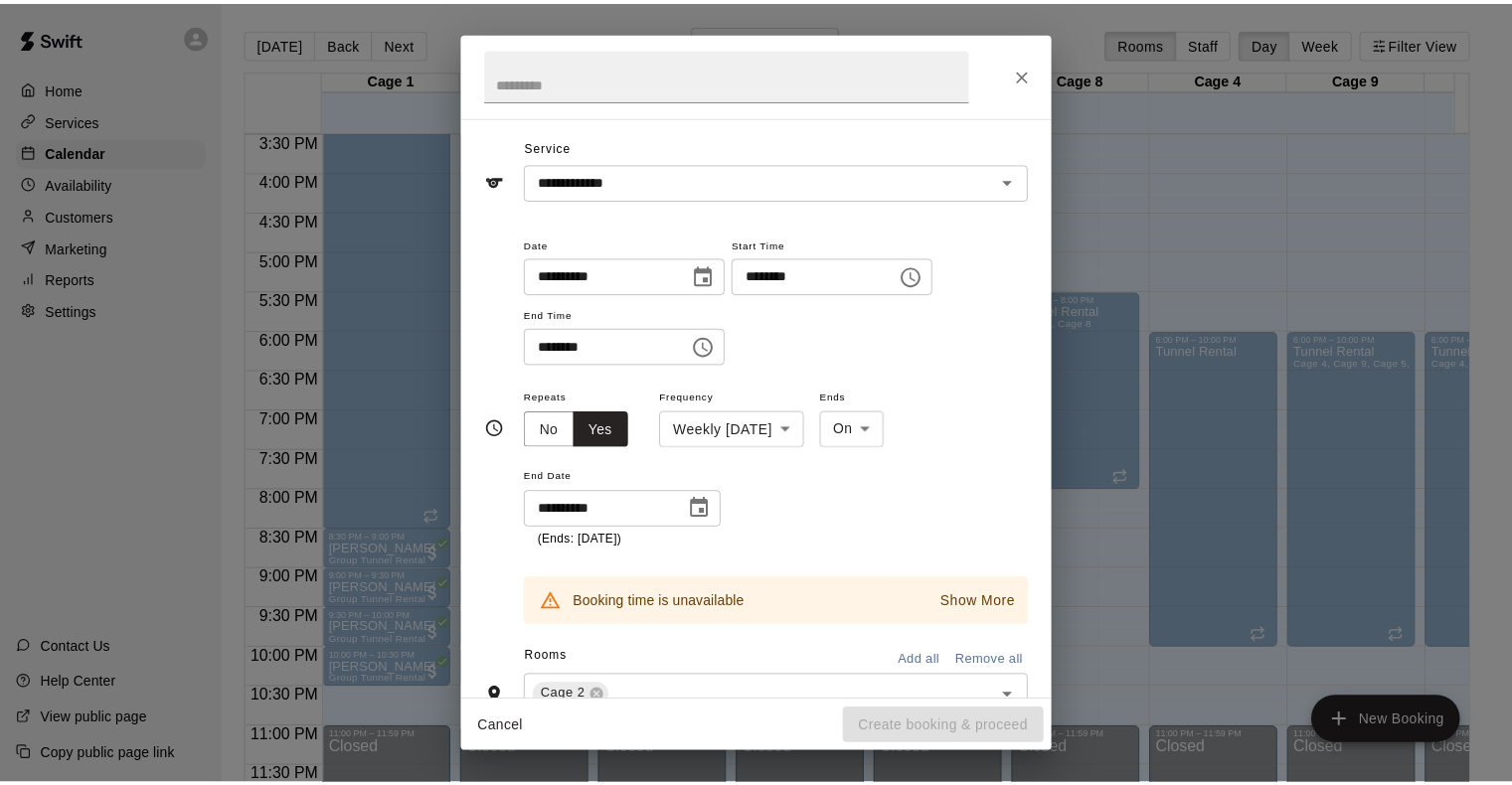 scroll, scrollTop: 53, scrollLeft: 0, axis: vertical 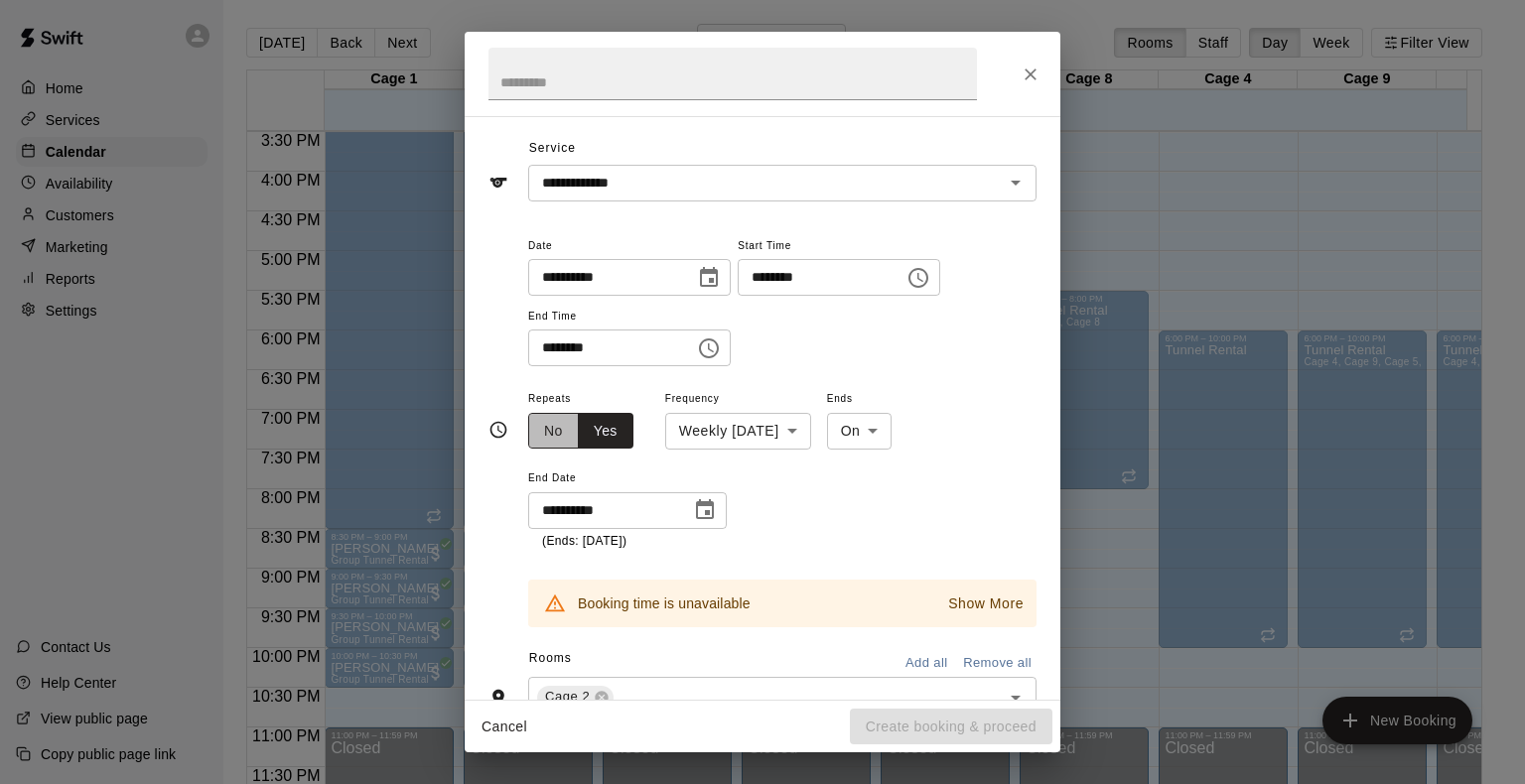 click on "No" at bounding box center (553, 431) 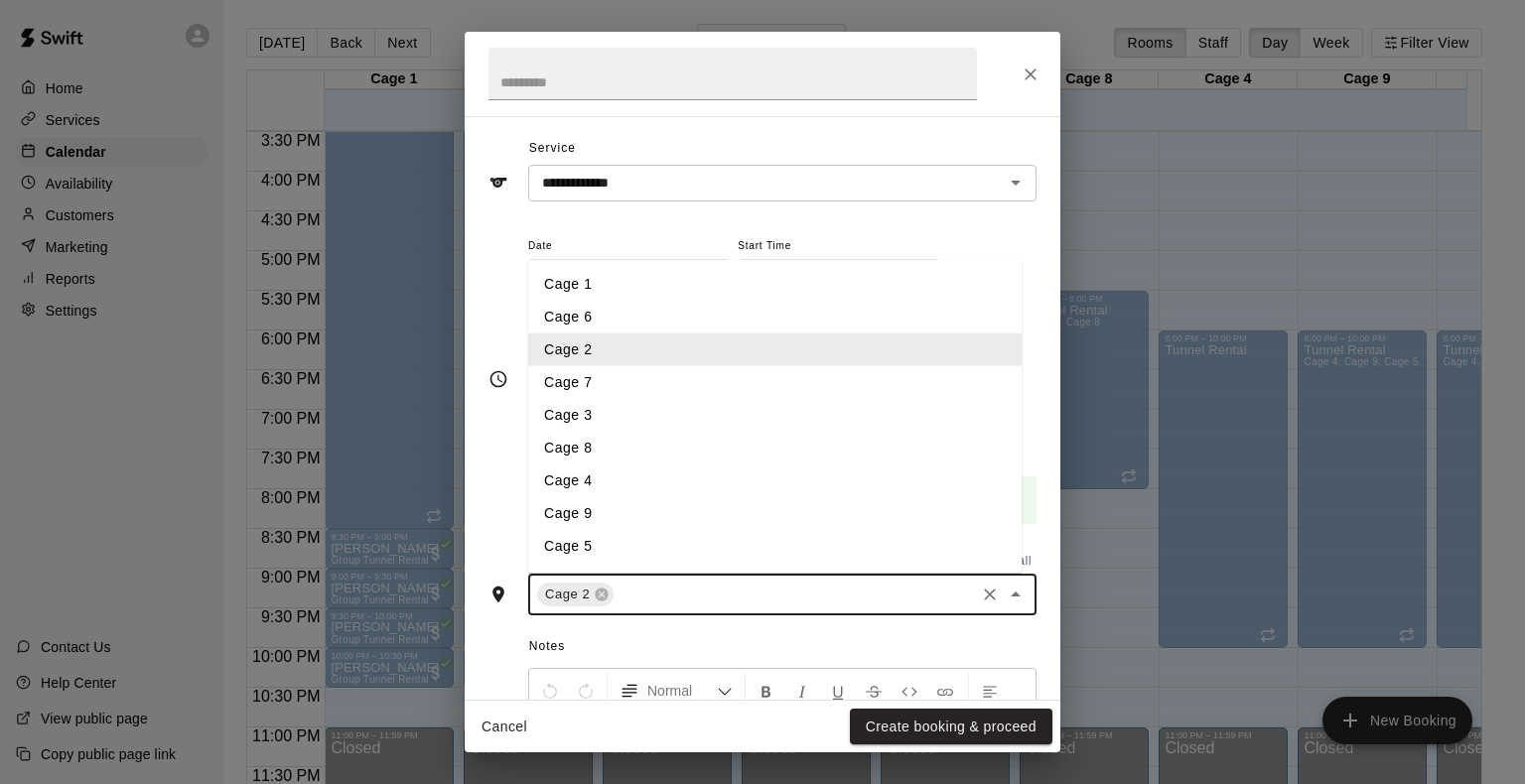 click at bounding box center [794, 594] 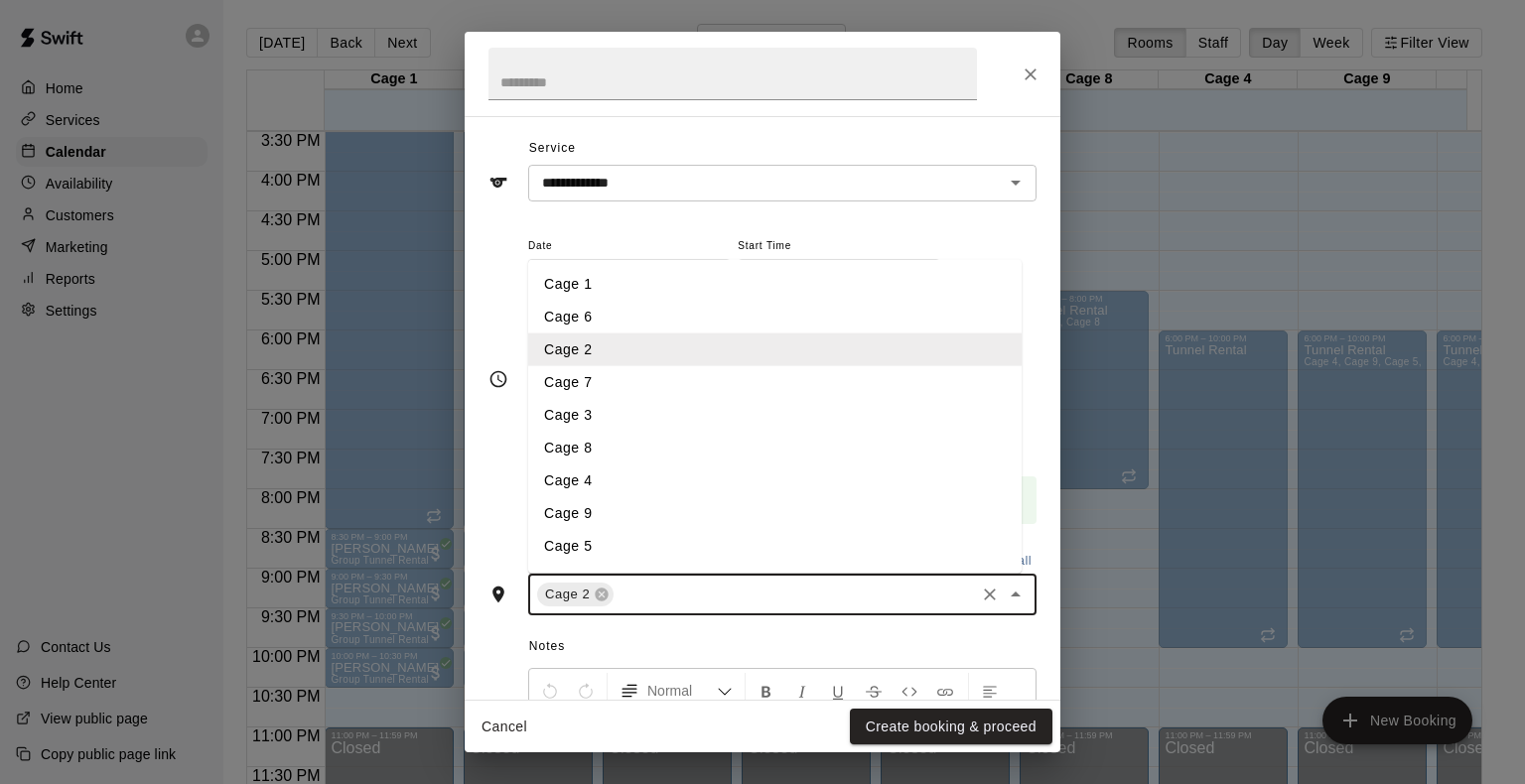 click on "Cage 7" at bounding box center [774, 382] 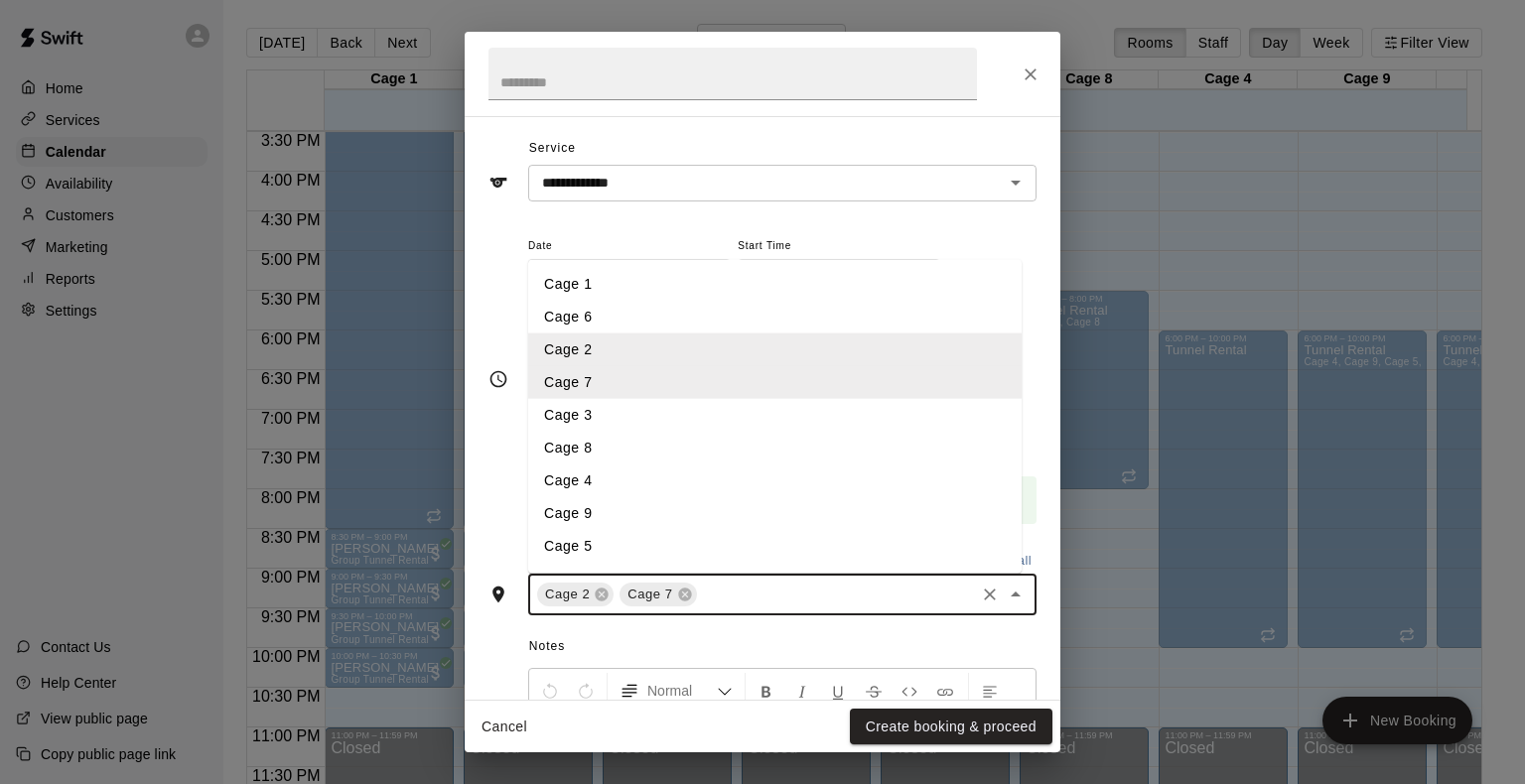 click at bounding box center (836, 594) 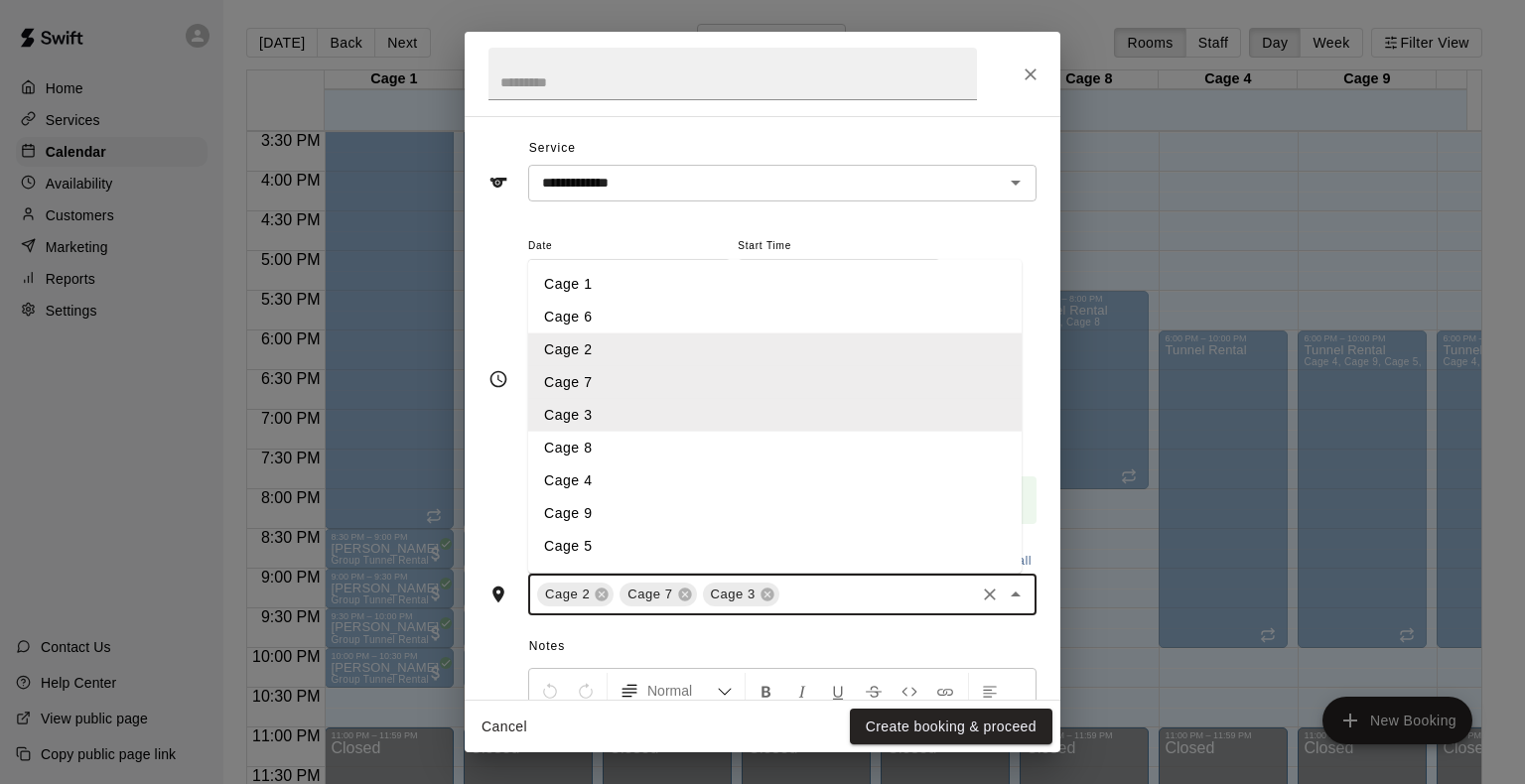 click at bounding box center (877, 594) 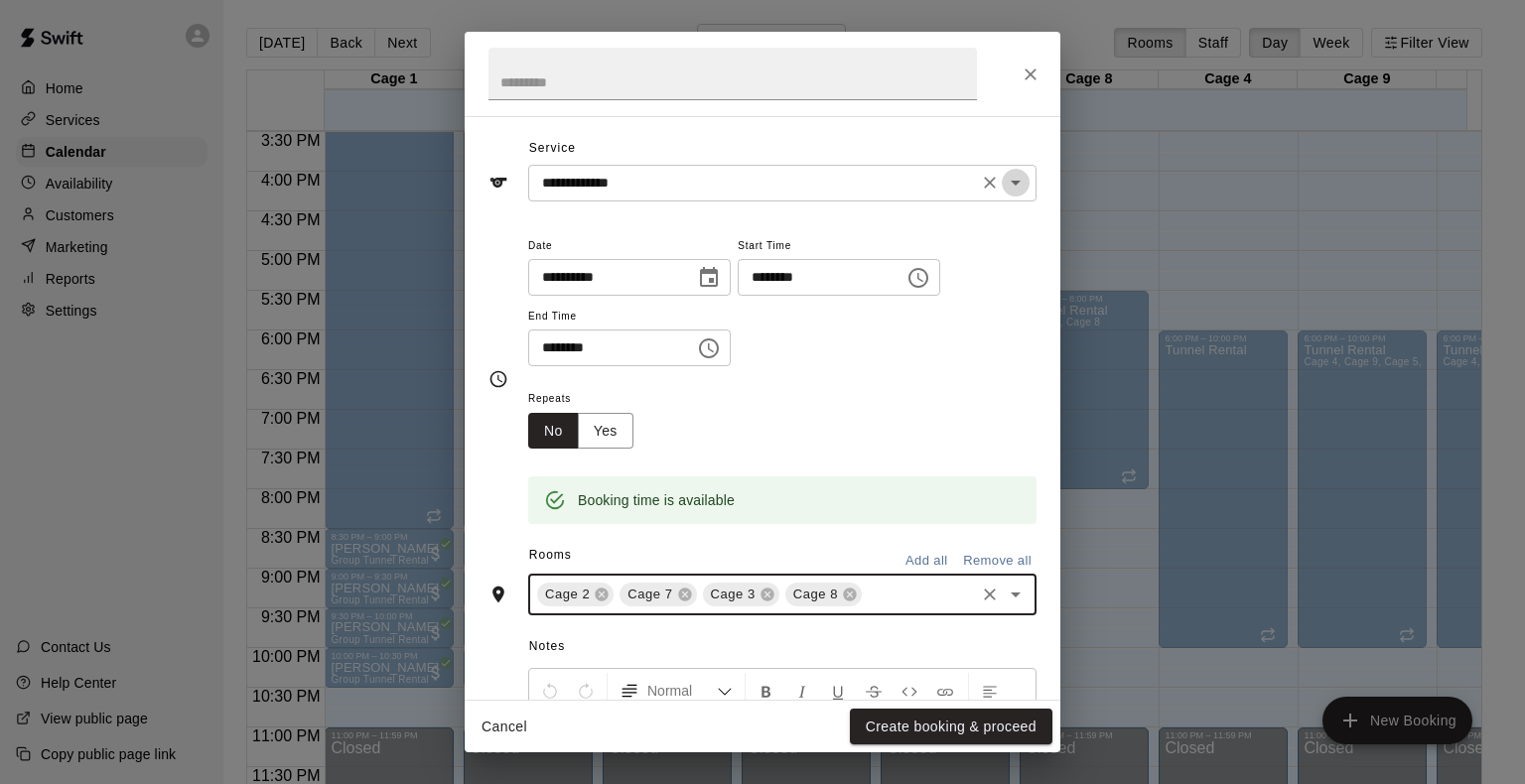 click 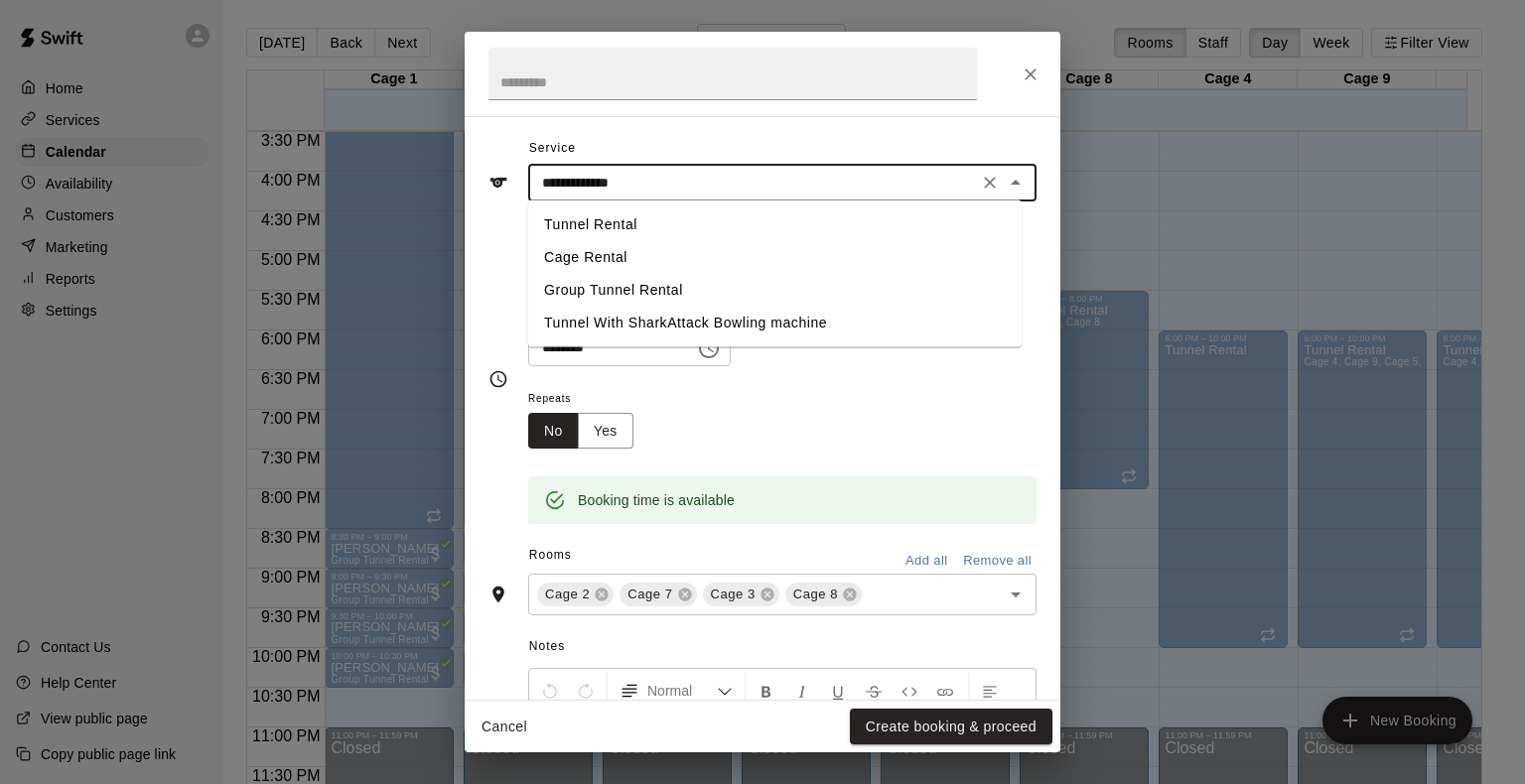 click on "Cage Rental" at bounding box center (774, 257) 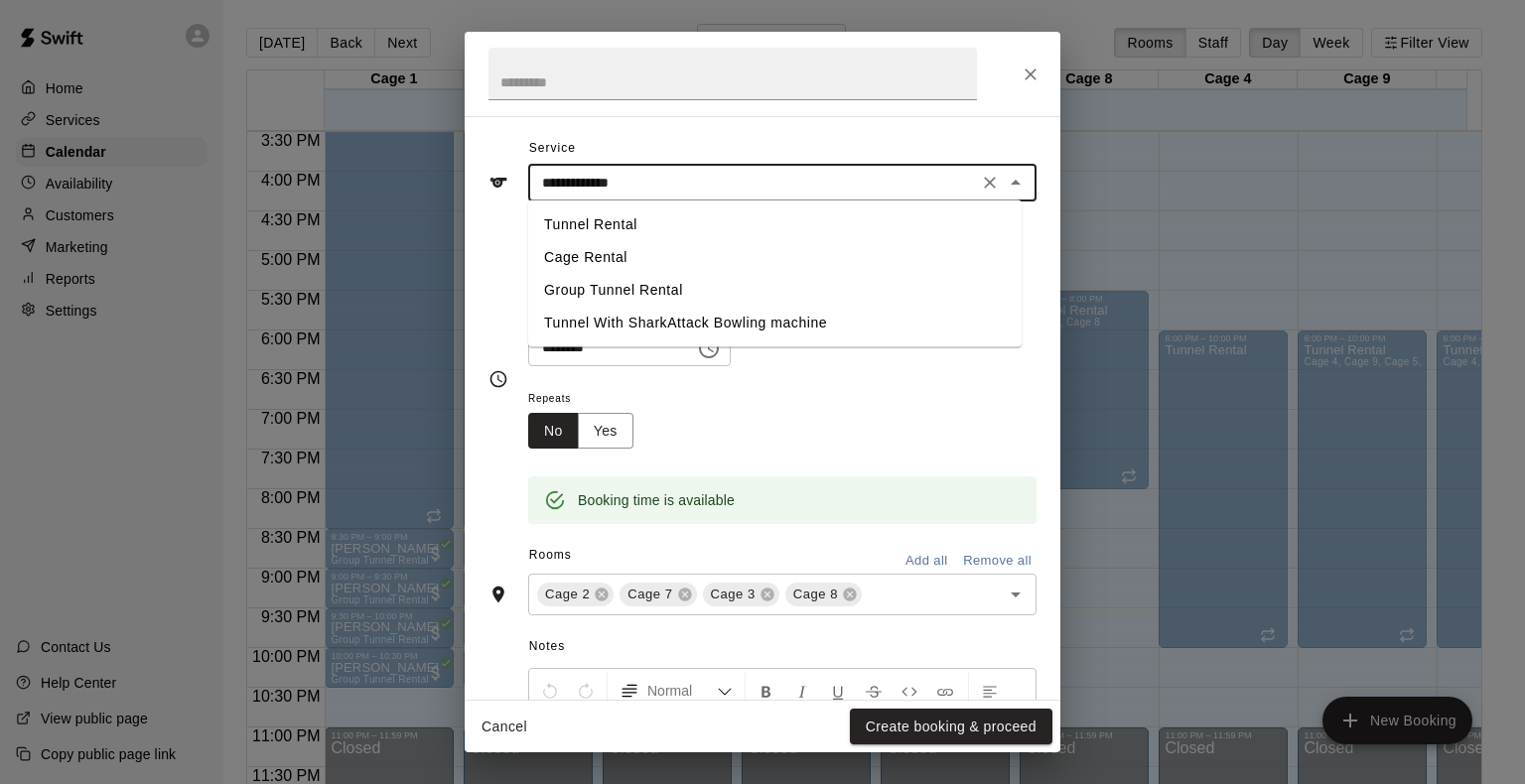 type on "**********" 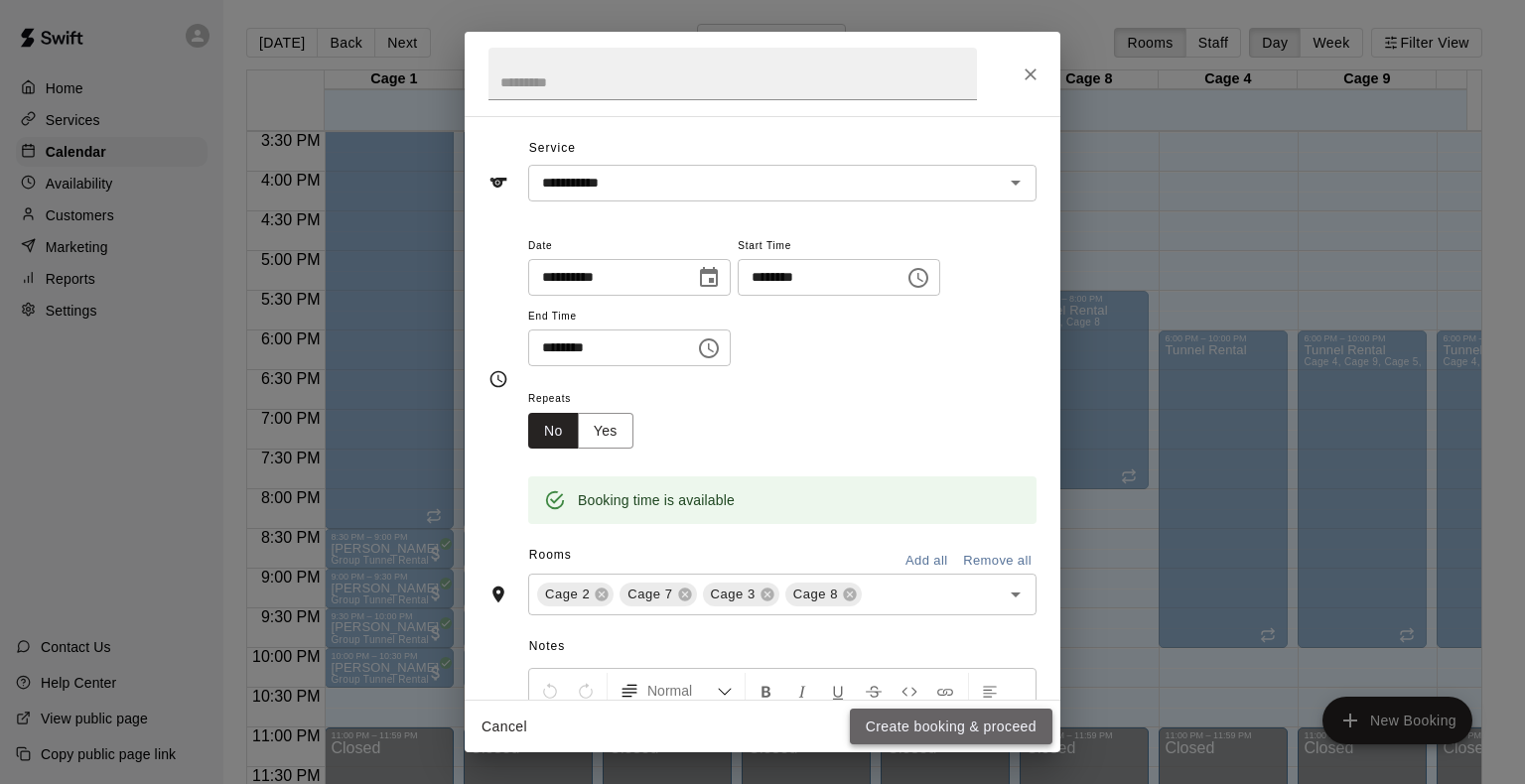 click on "Create booking & proceed" at bounding box center [951, 726] 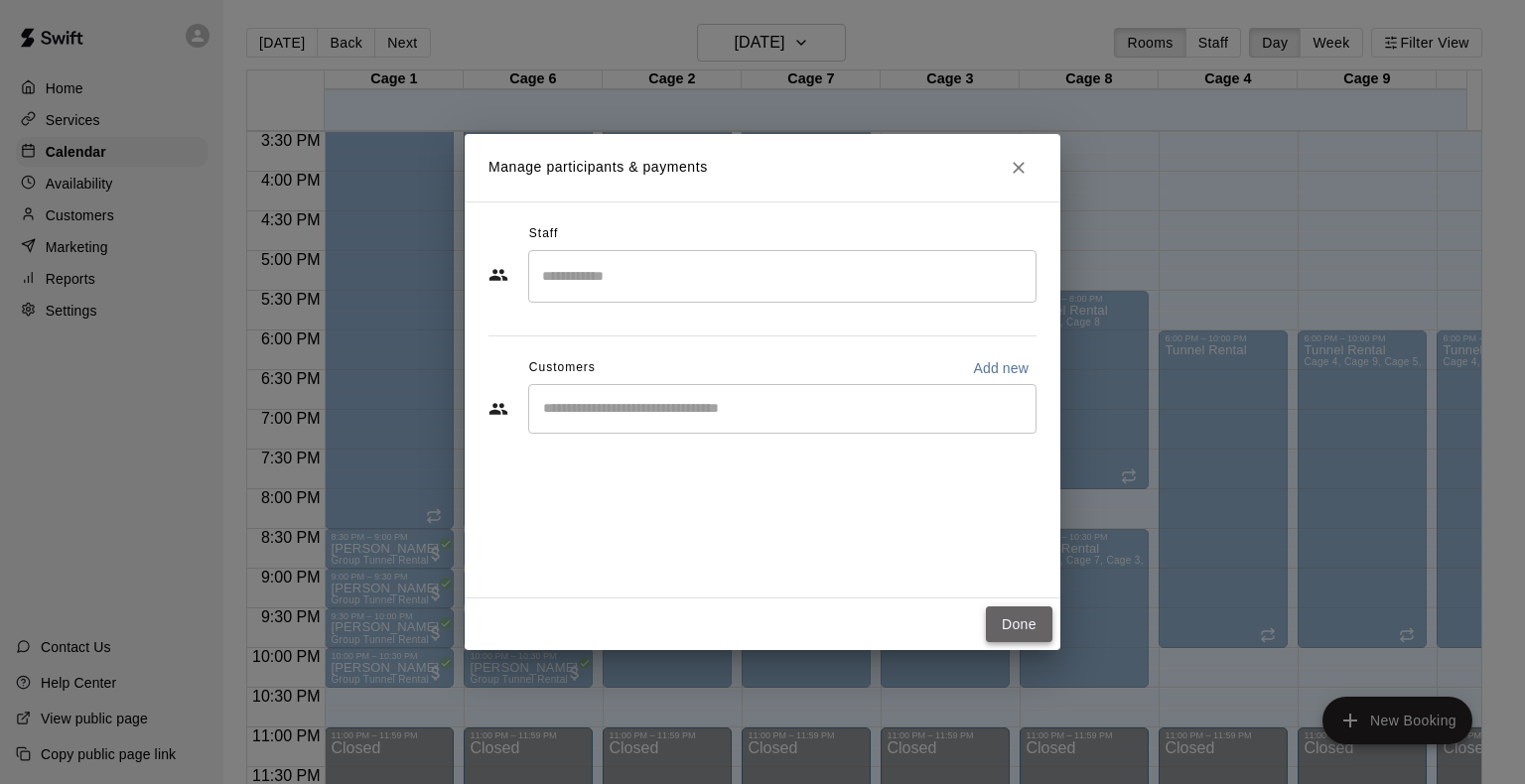 click on "Done" at bounding box center (1019, 624) 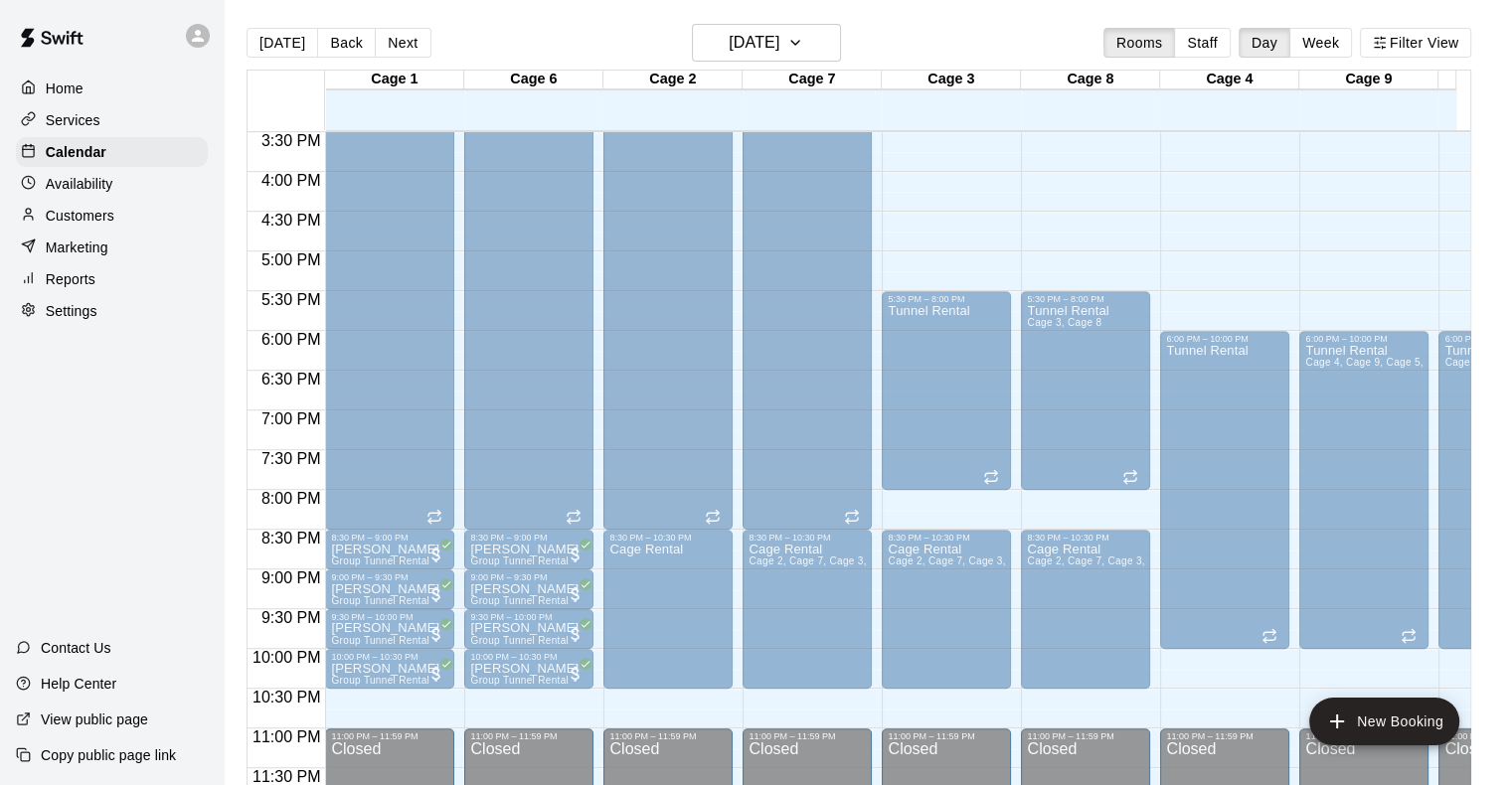 click on "Services" at bounding box center [73, 120] 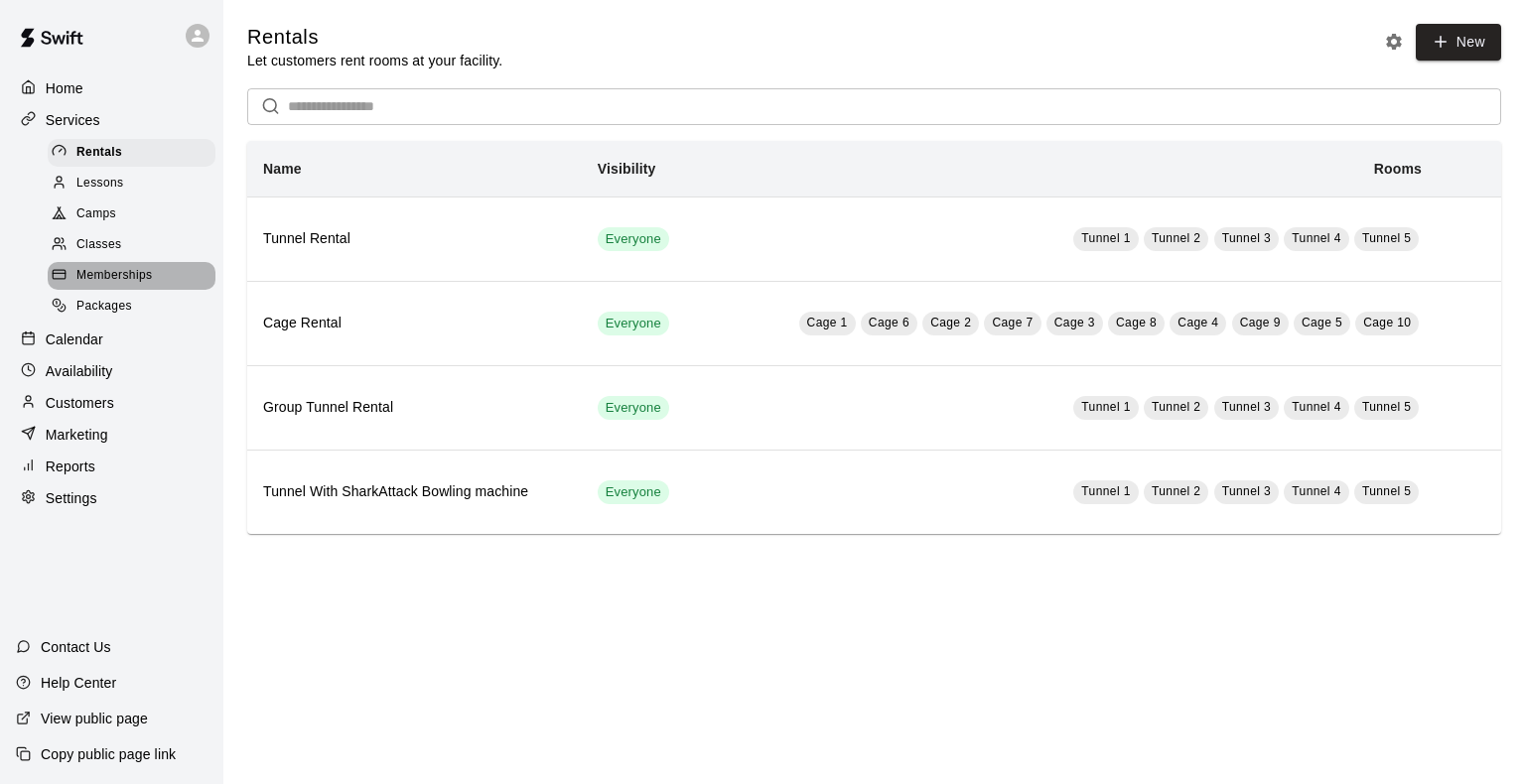 click on "Memberships" at bounding box center [114, 276] 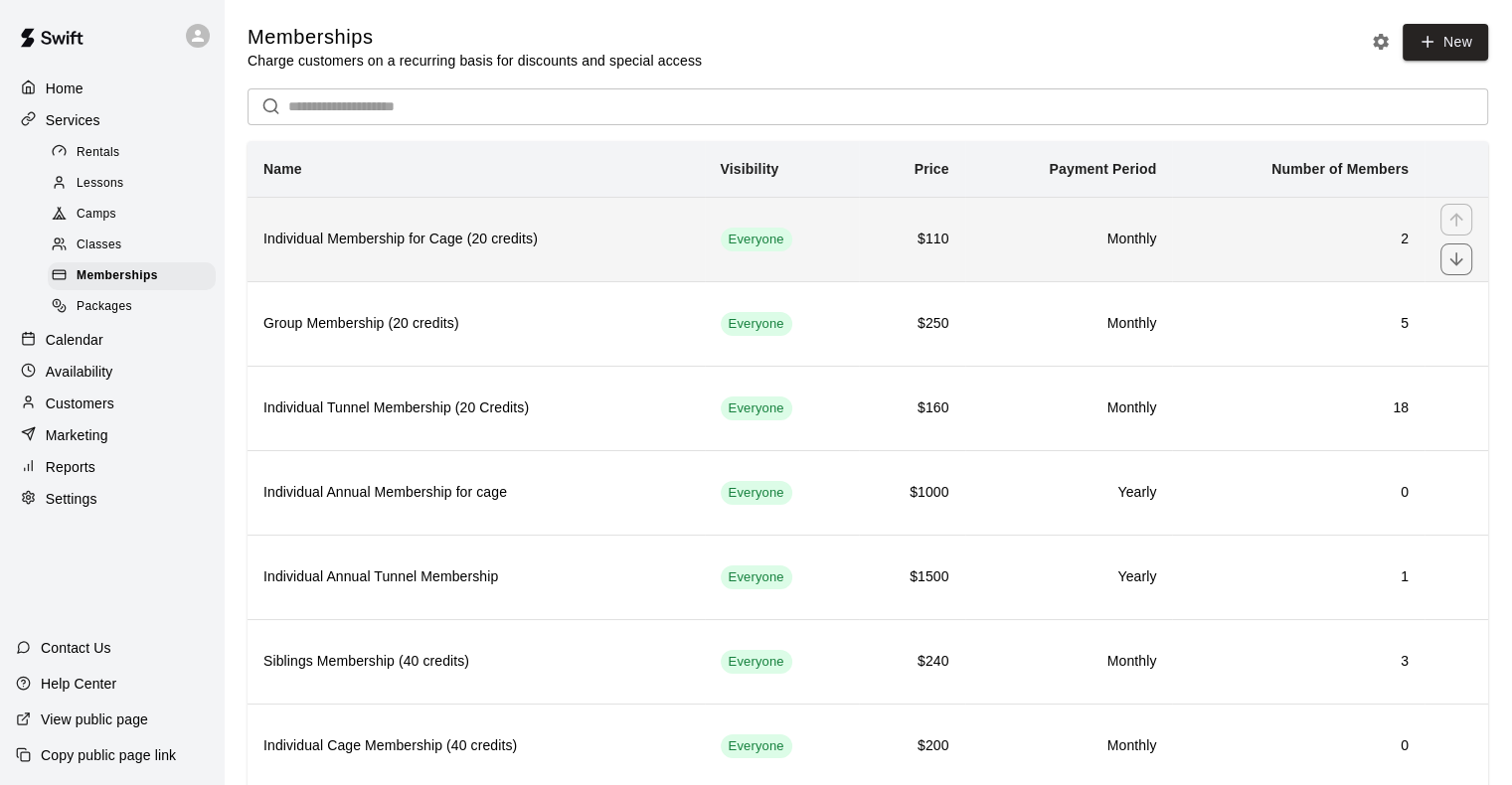 click on "2" at bounding box center [1298, 239] 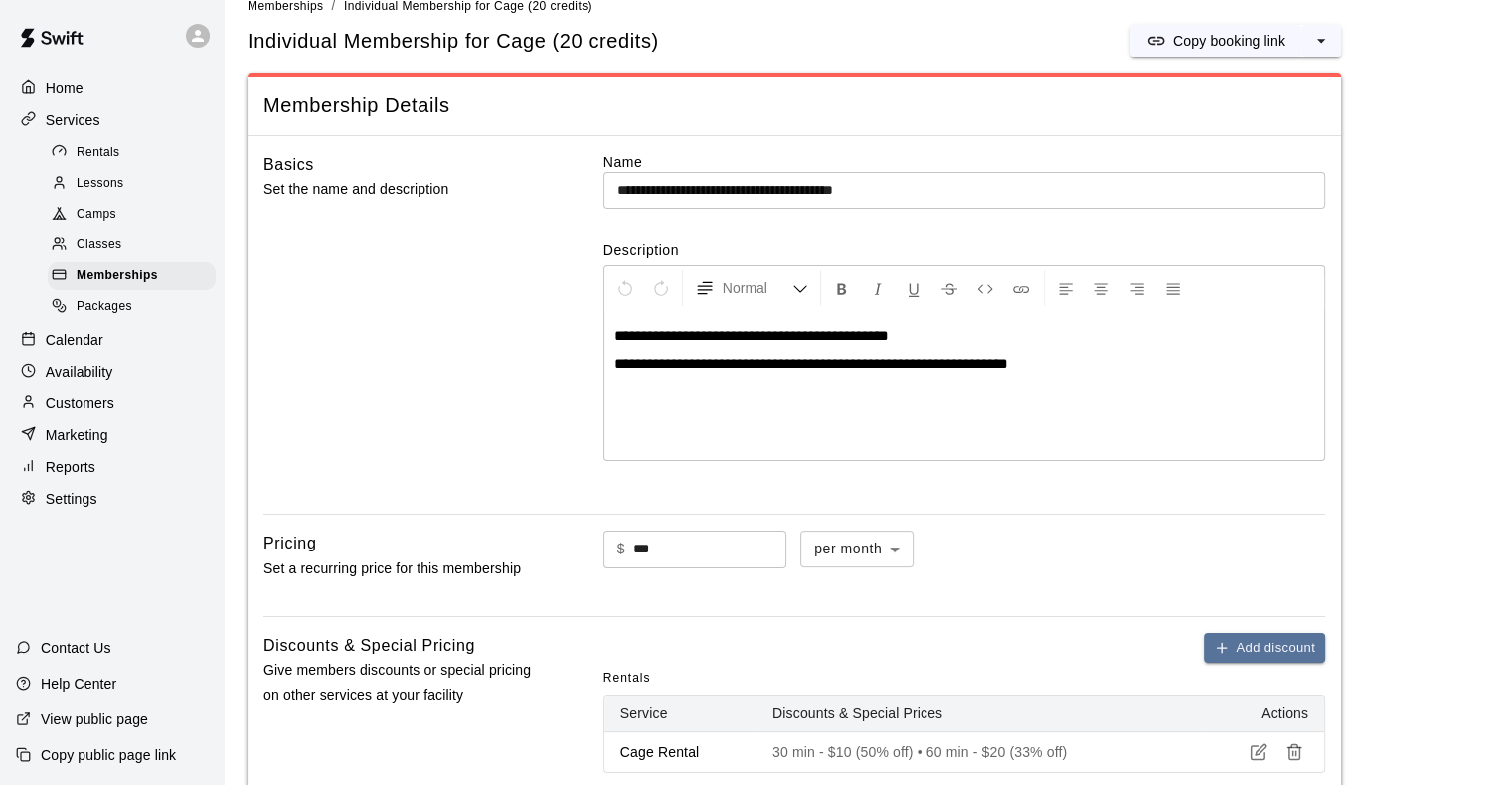 scroll, scrollTop: 0, scrollLeft: 0, axis: both 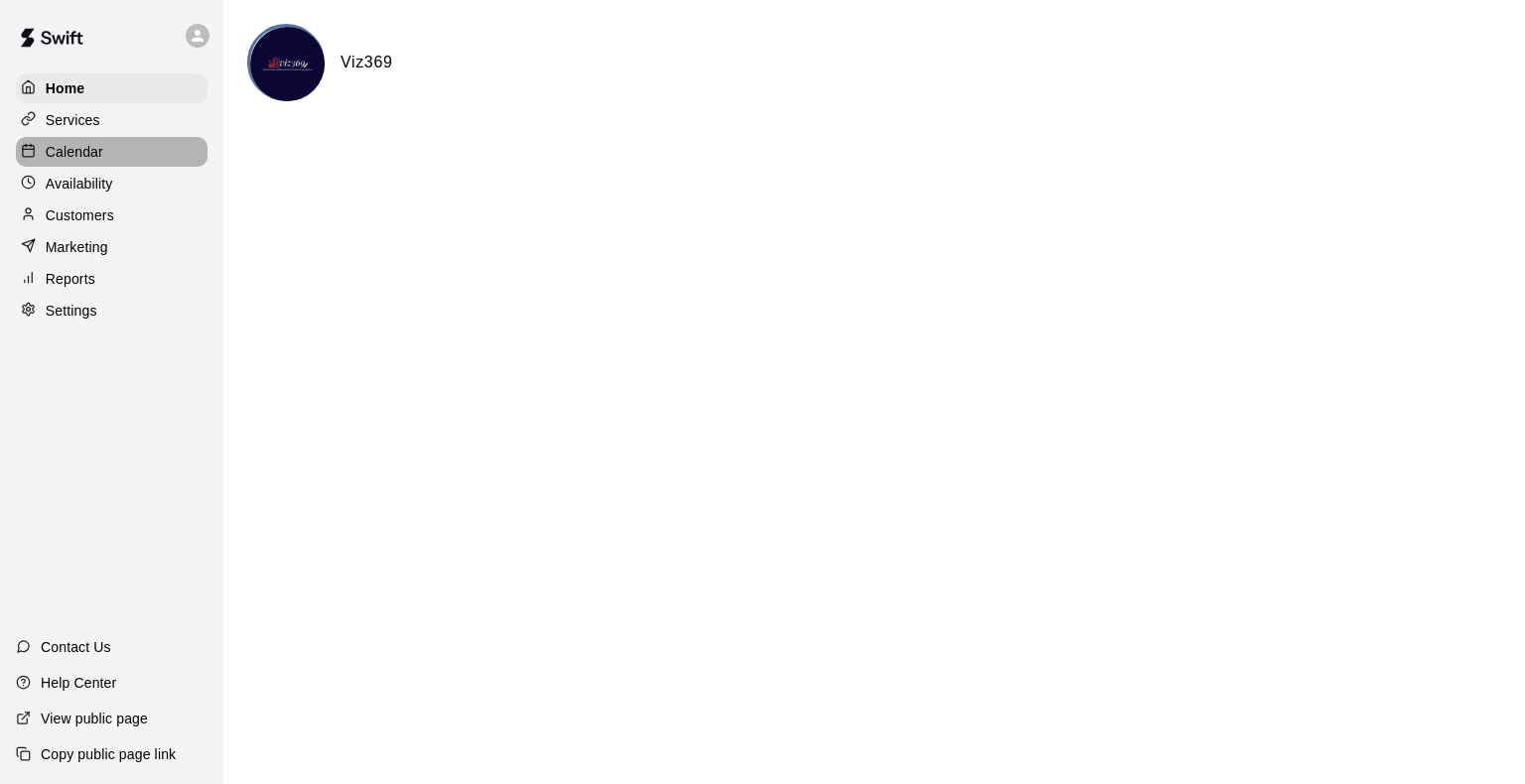 click on "Calendar" at bounding box center [74, 152] 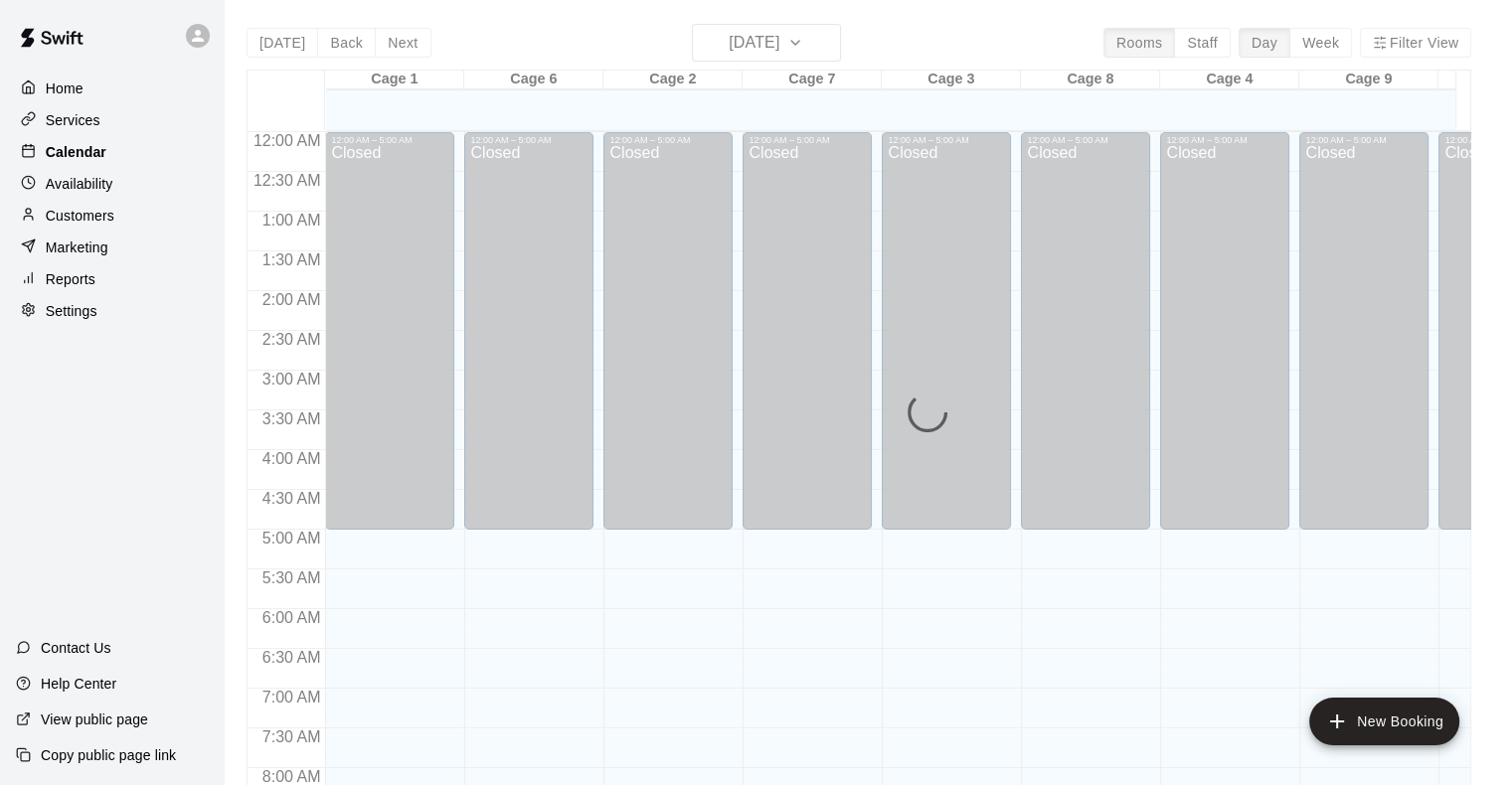 scroll, scrollTop: 711, scrollLeft: 0, axis: vertical 